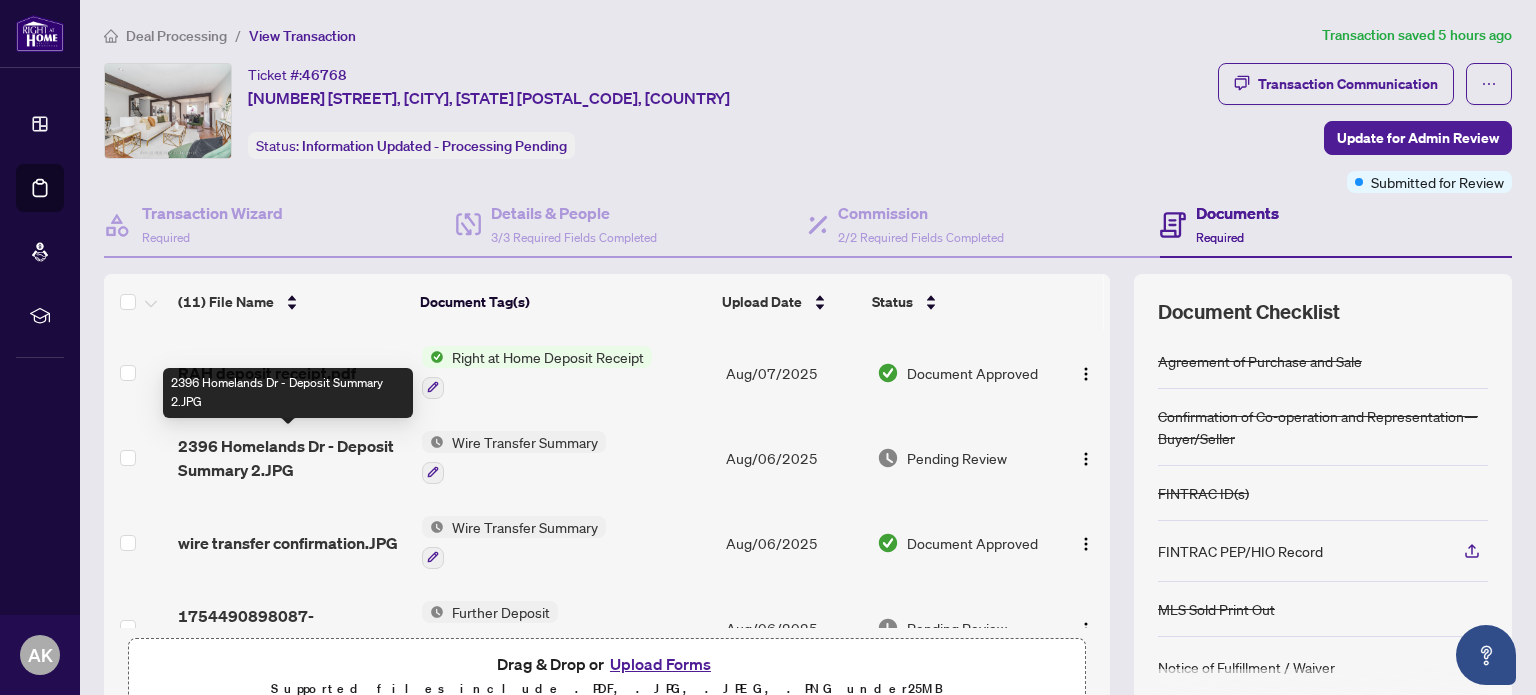 scroll, scrollTop: 0, scrollLeft: 0, axis: both 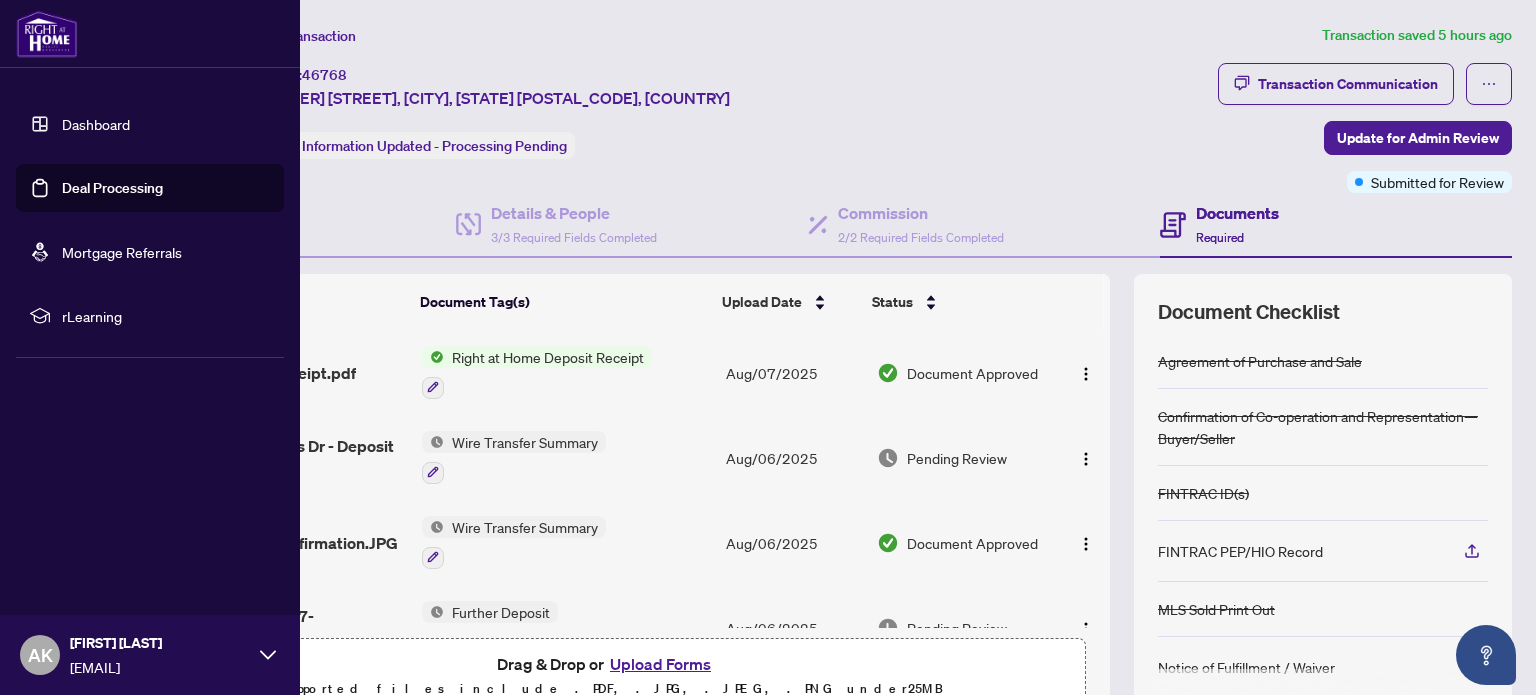 drag, startPoint x: 0, startPoint y: 687, endPoint x: 856, endPoint y: 89, distance: 1044.1935 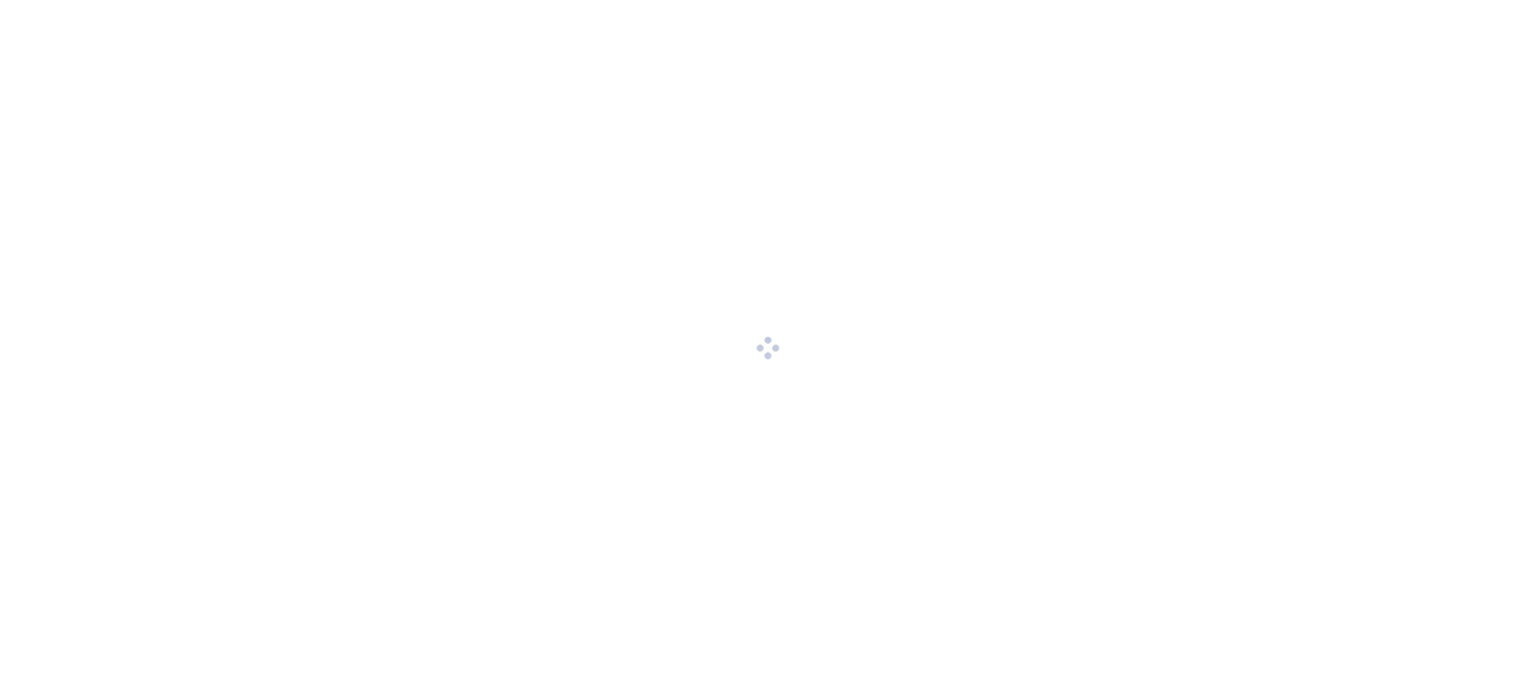 scroll, scrollTop: 0, scrollLeft: 0, axis: both 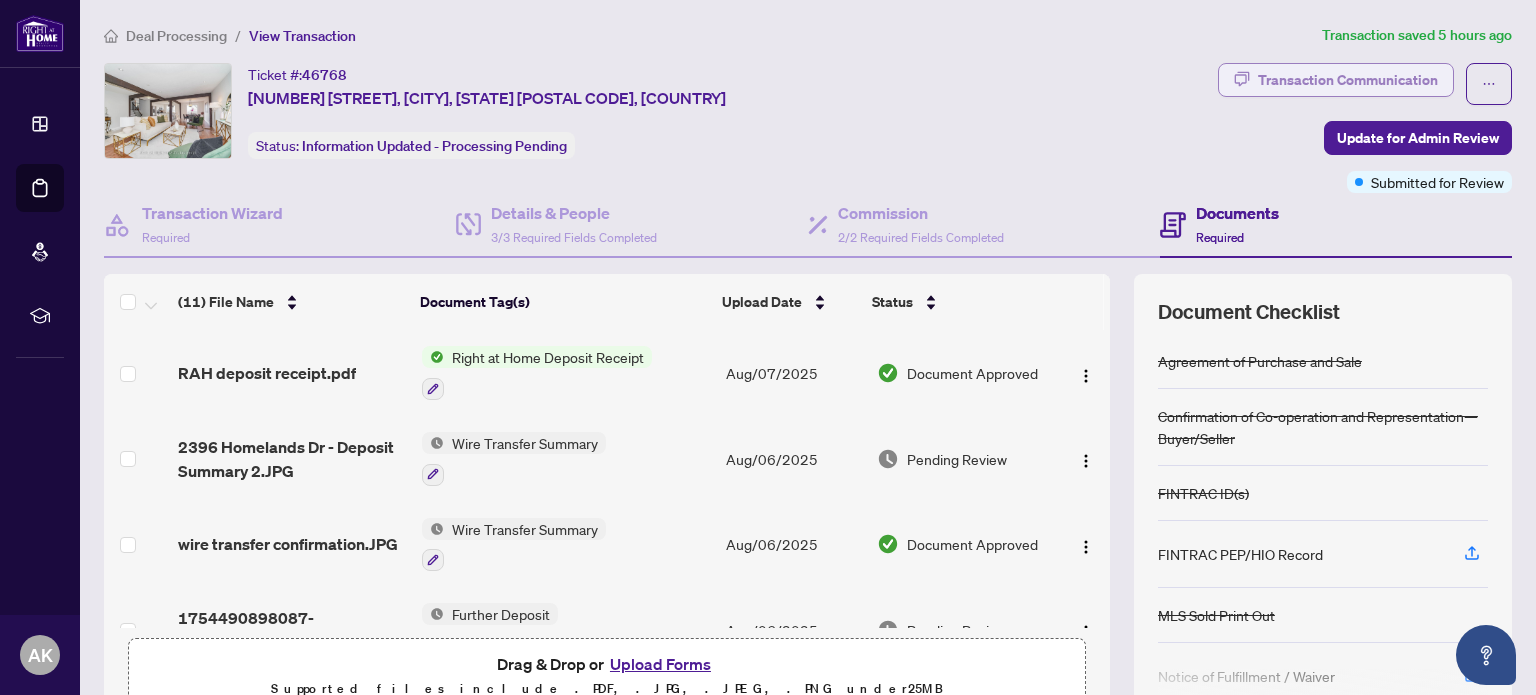 click on "Transaction Communication" at bounding box center [1348, 80] 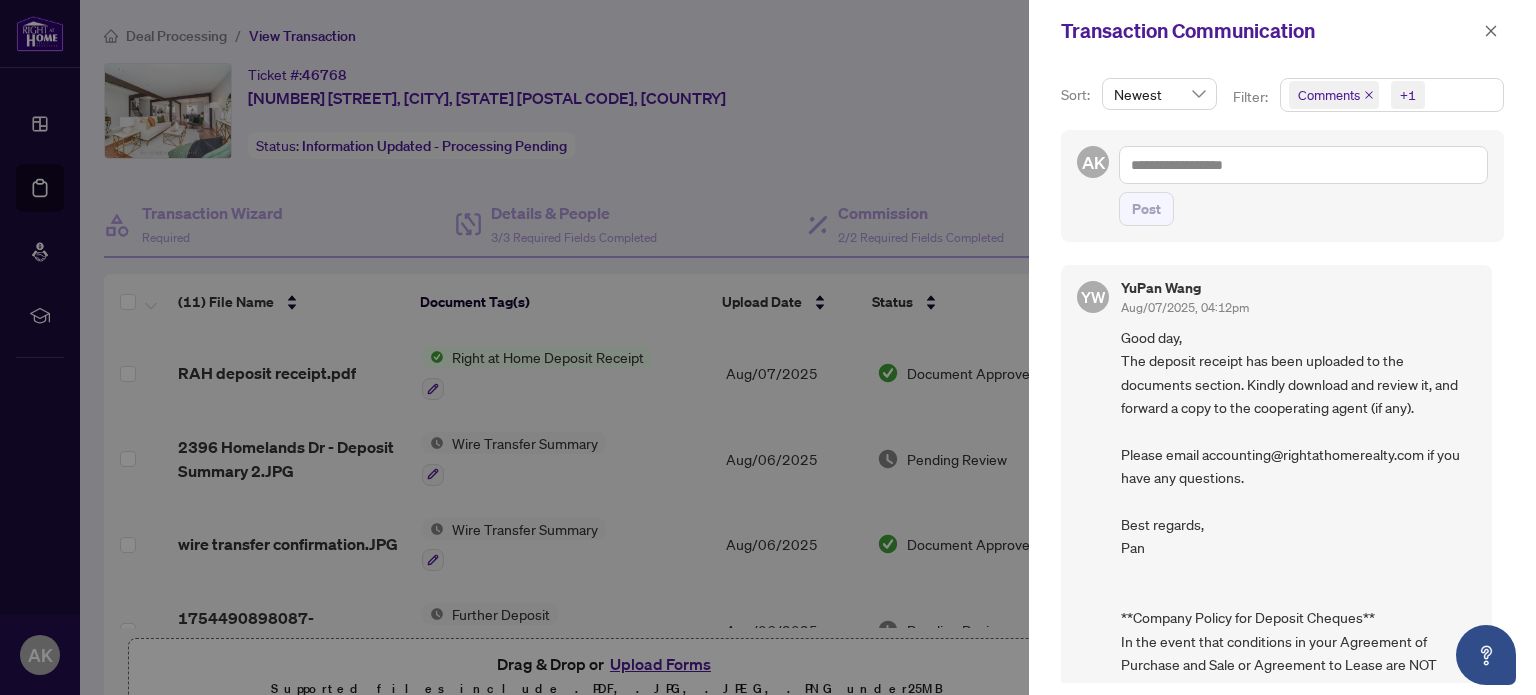 scroll, scrollTop: 333, scrollLeft: 0, axis: vertical 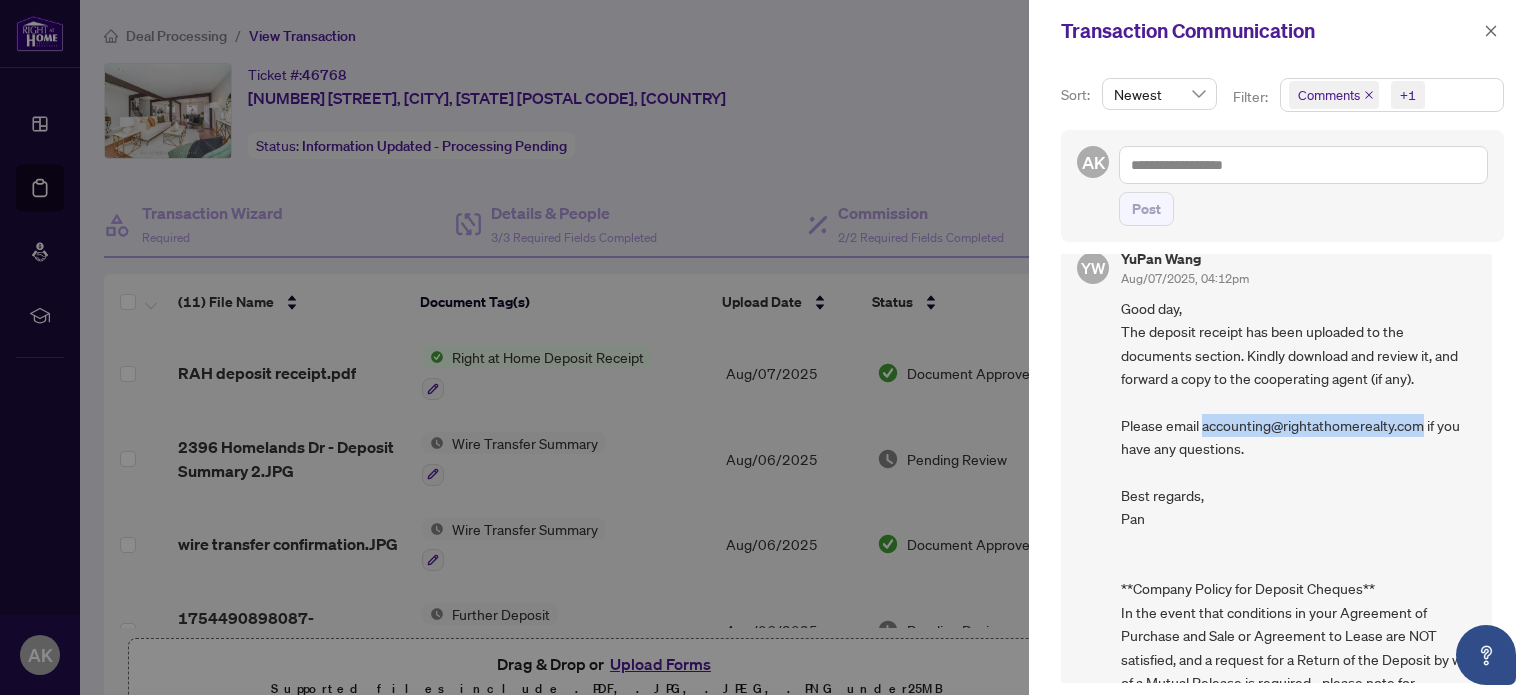 drag, startPoint x: 1202, startPoint y: 419, endPoint x: 1426, endPoint y: 427, distance: 224.1428 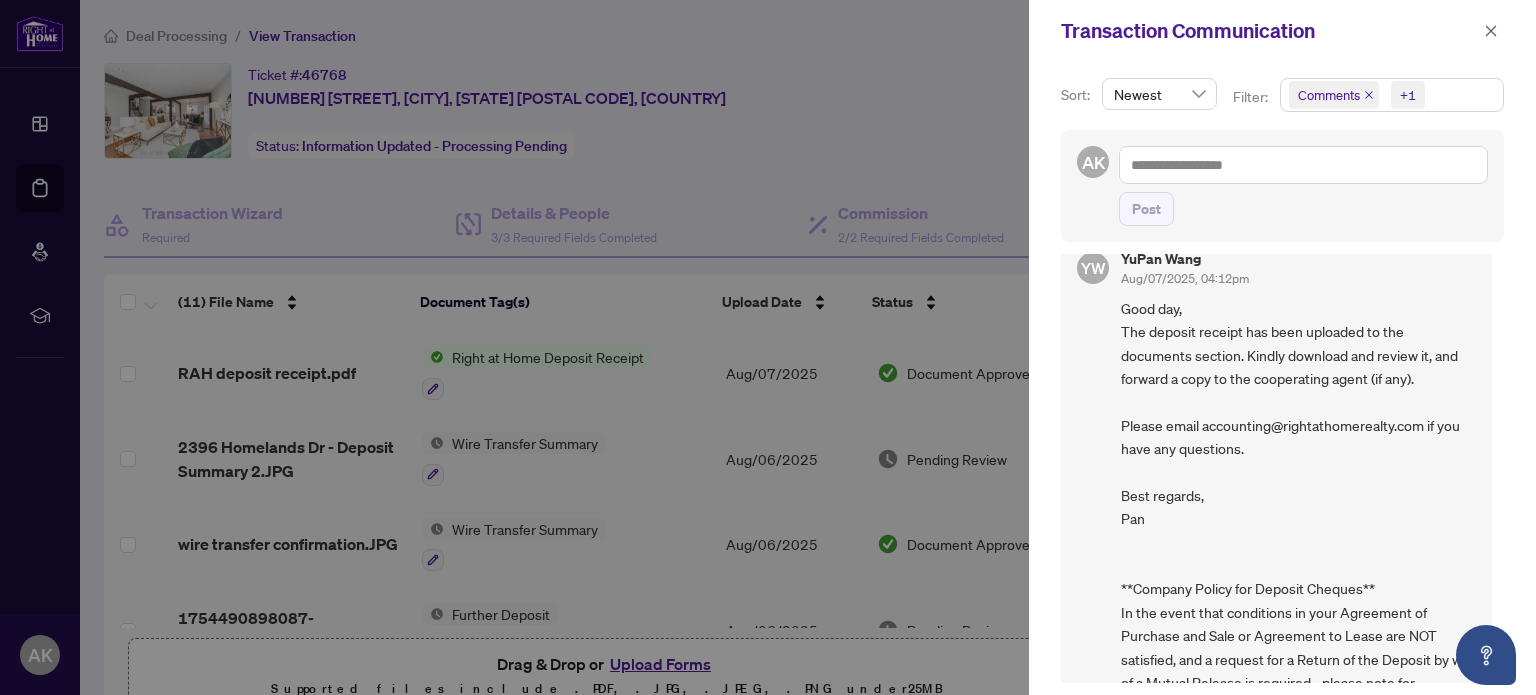 click at bounding box center [768, 347] 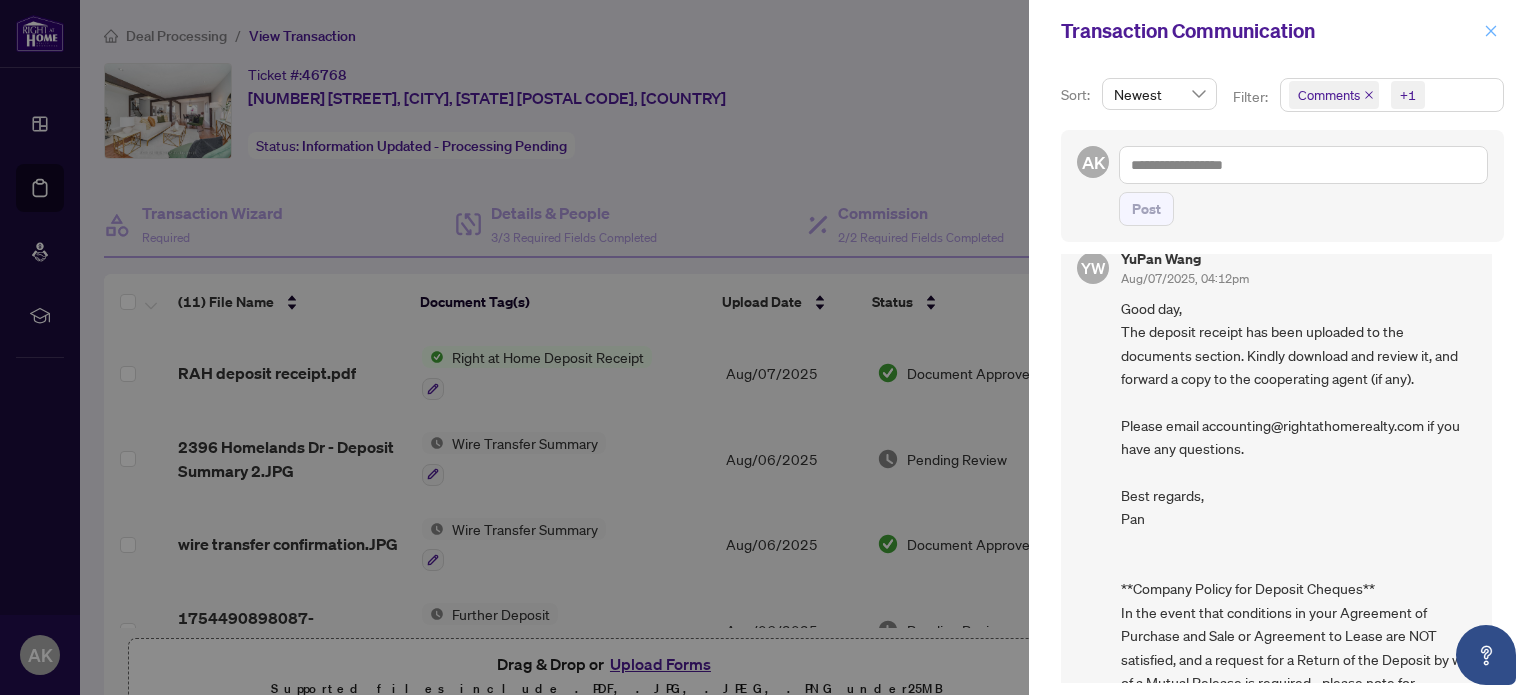 click 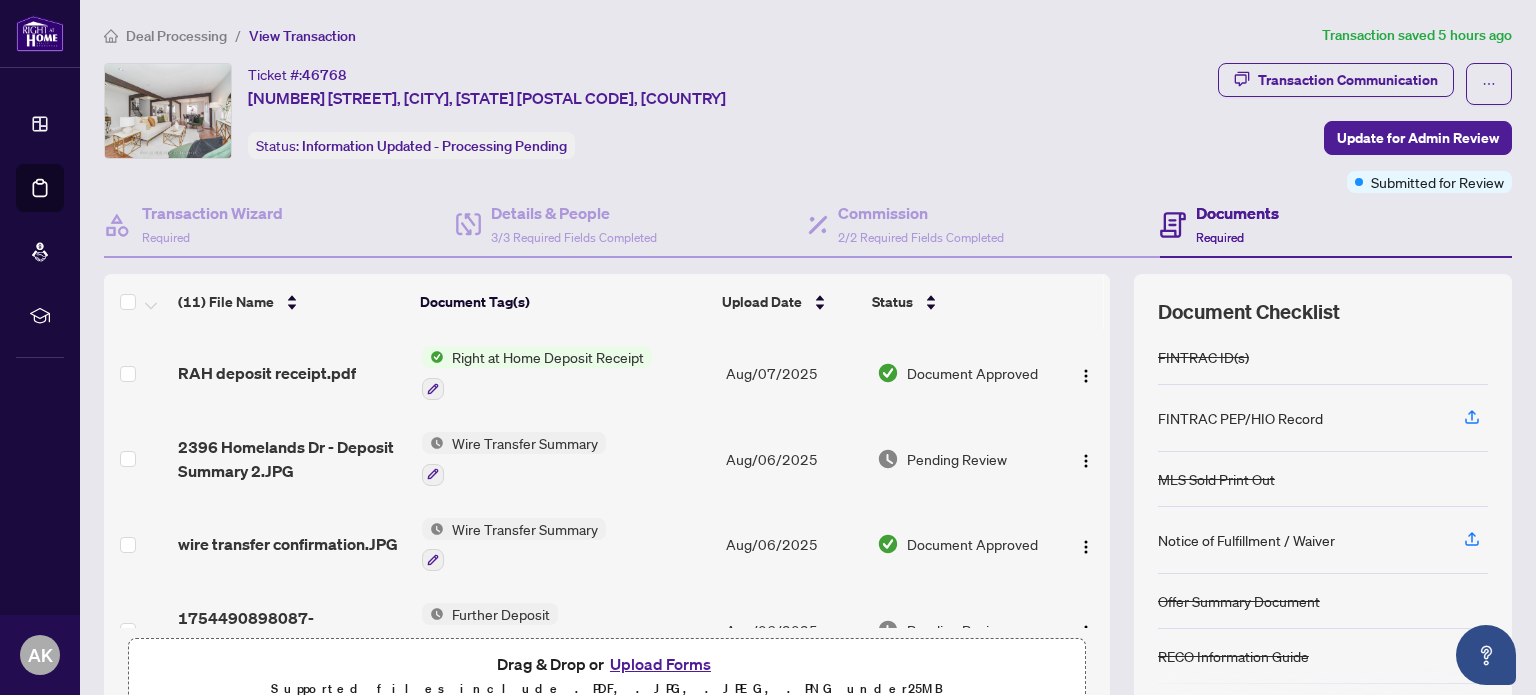 scroll, scrollTop: 191, scrollLeft: 0, axis: vertical 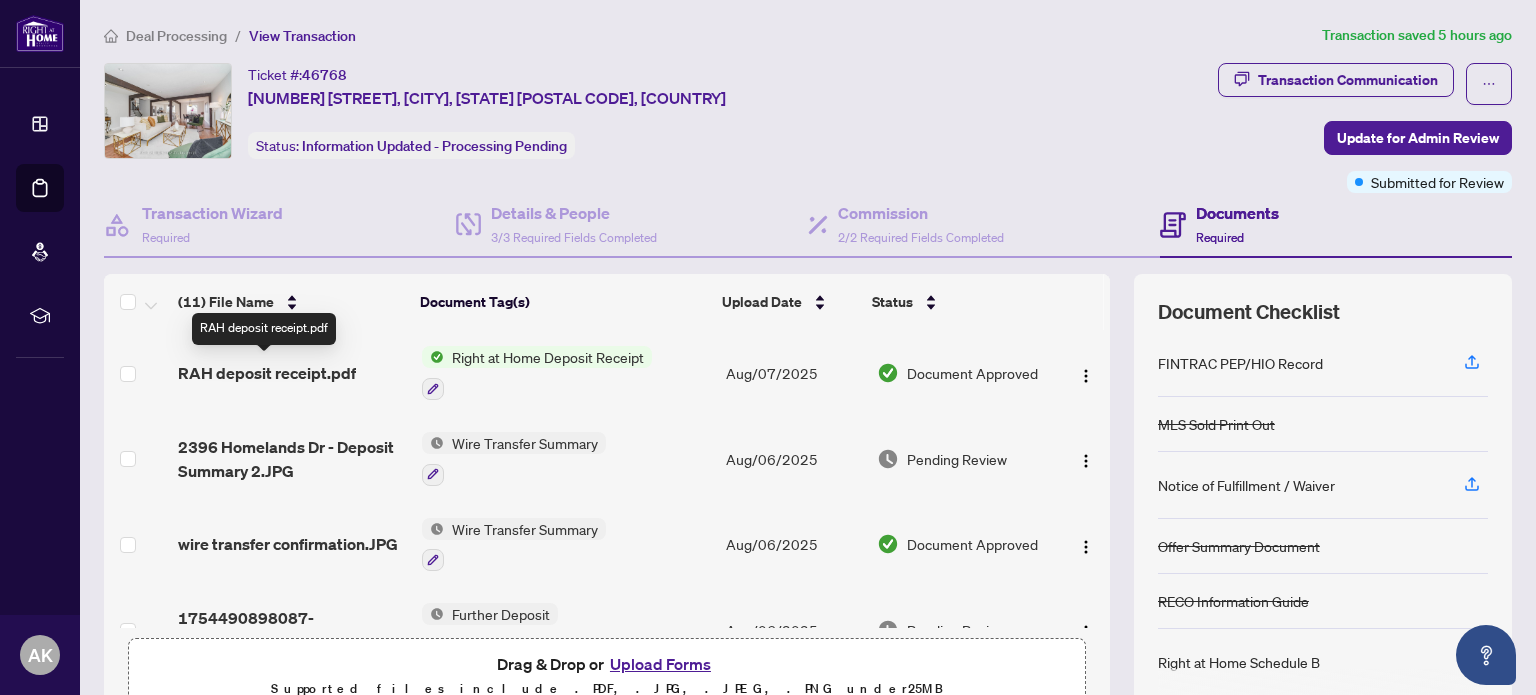click on "RAH deposit receipt.pdf" at bounding box center (267, 373) 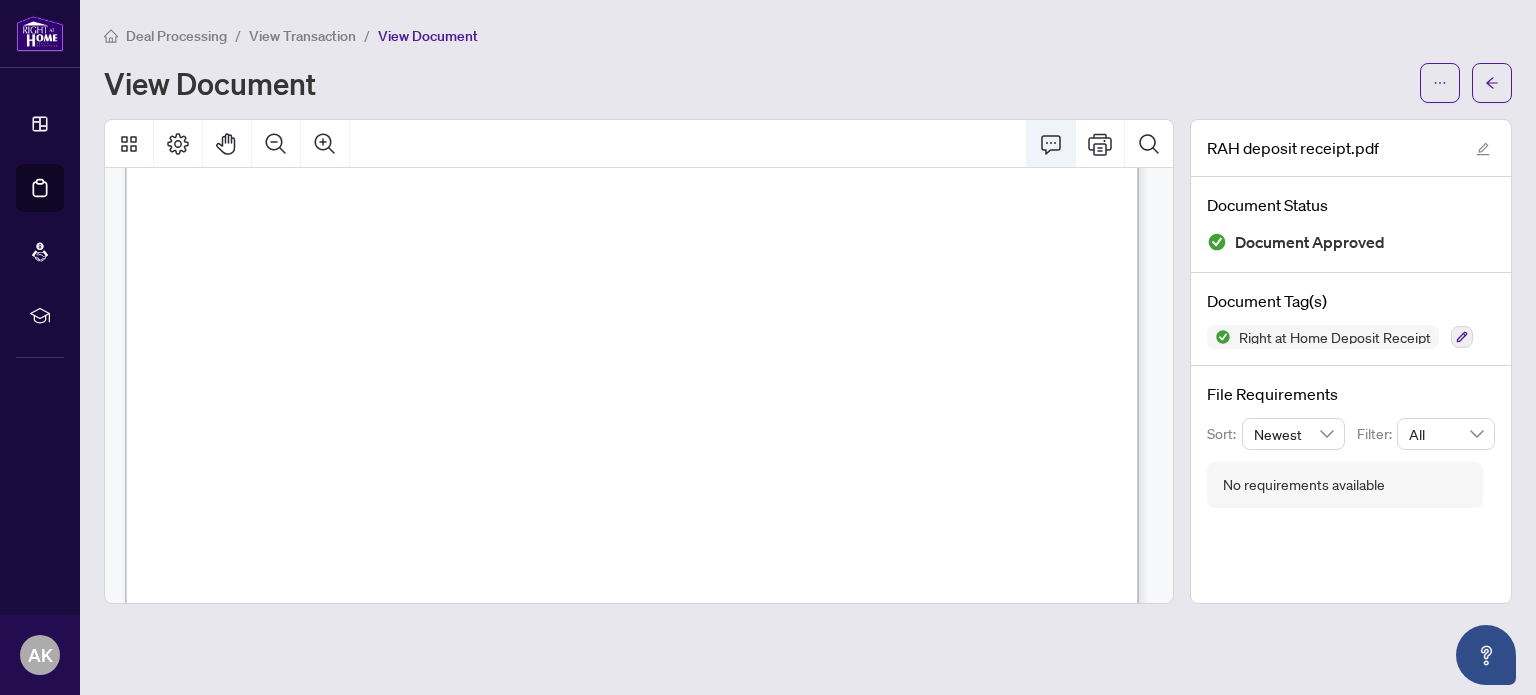 scroll, scrollTop: 82, scrollLeft: 0, axis: vertical 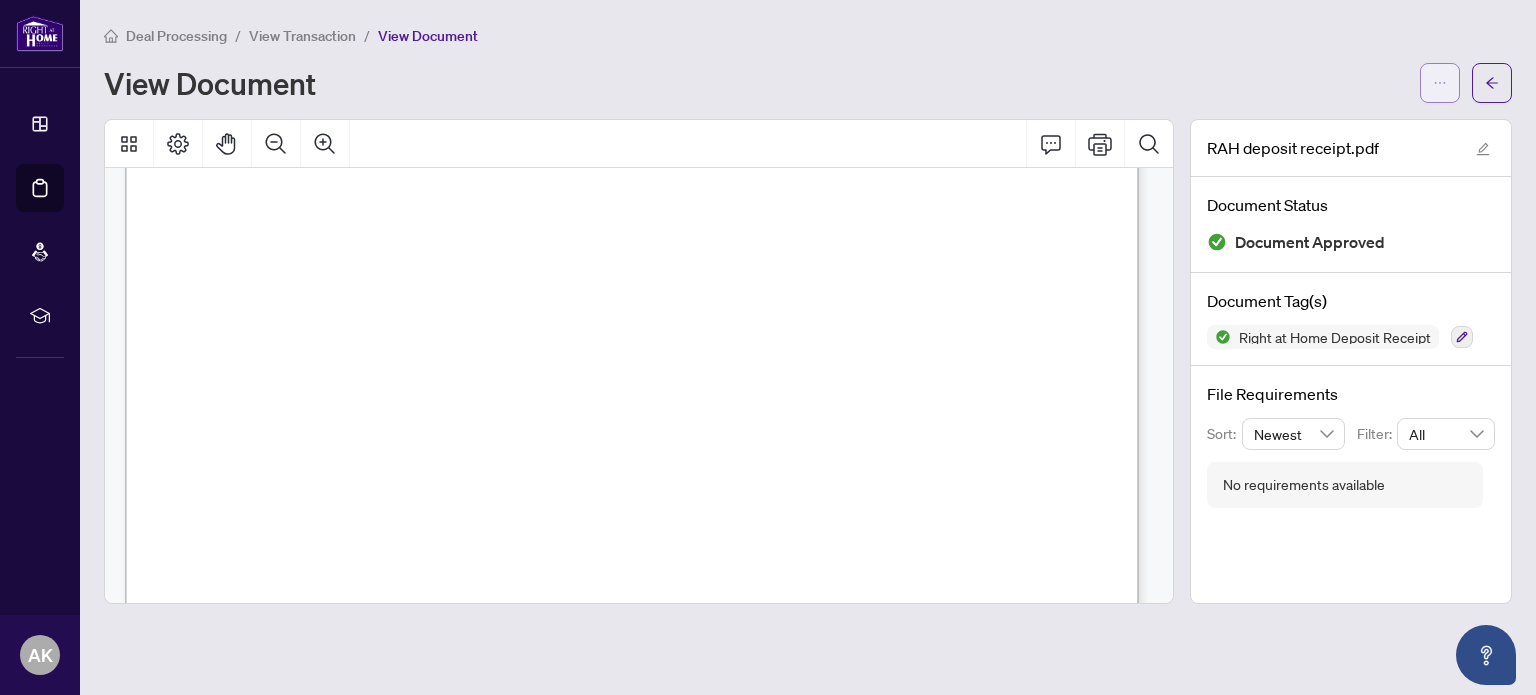 click at bounding box center (1440, 83) 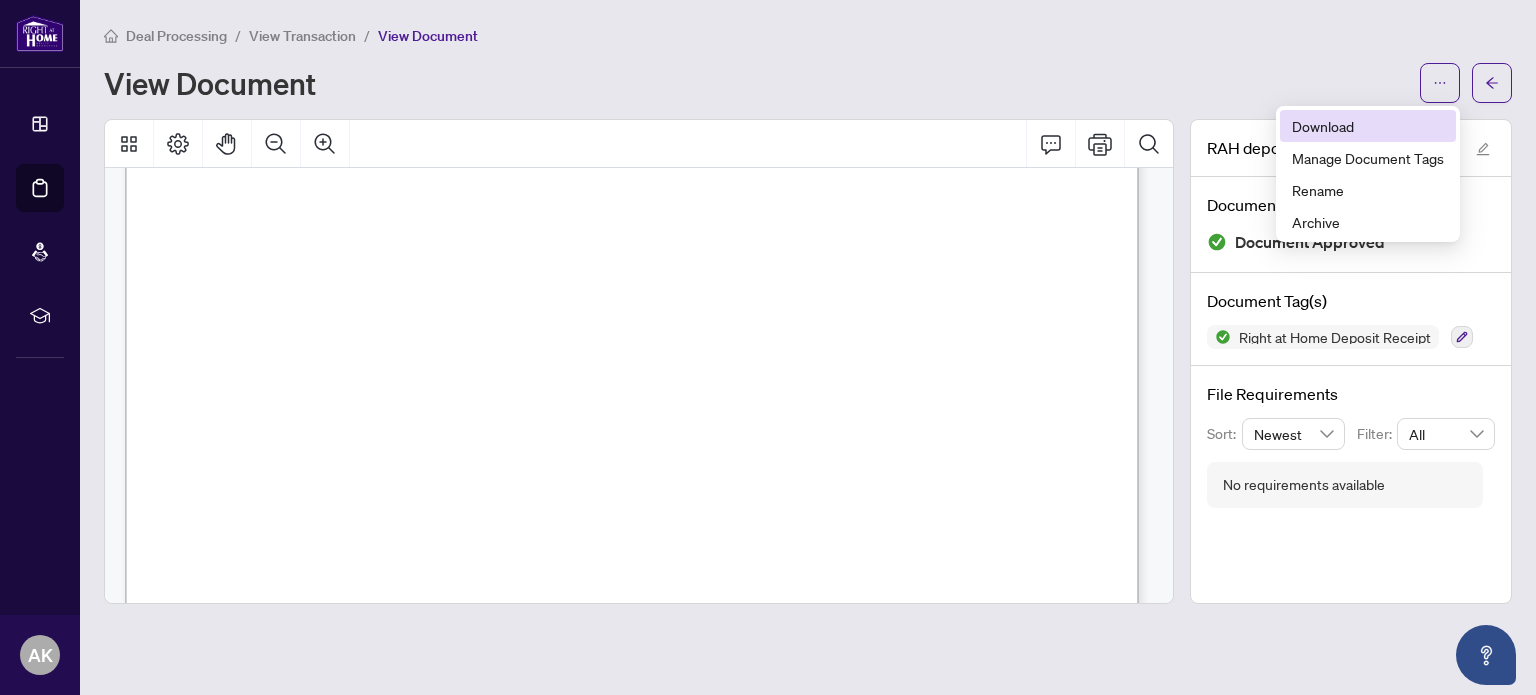 click on "Download" at bounding box center [1368, 126] 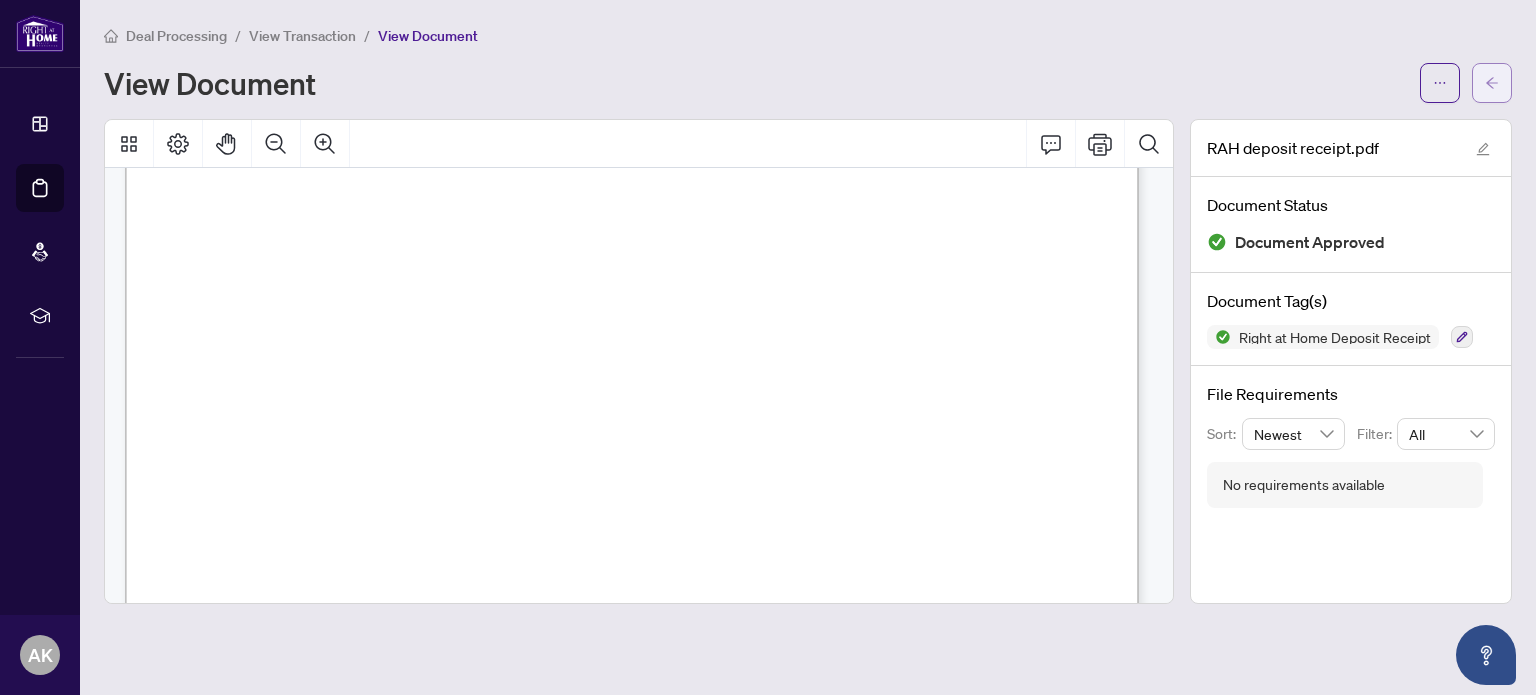 click 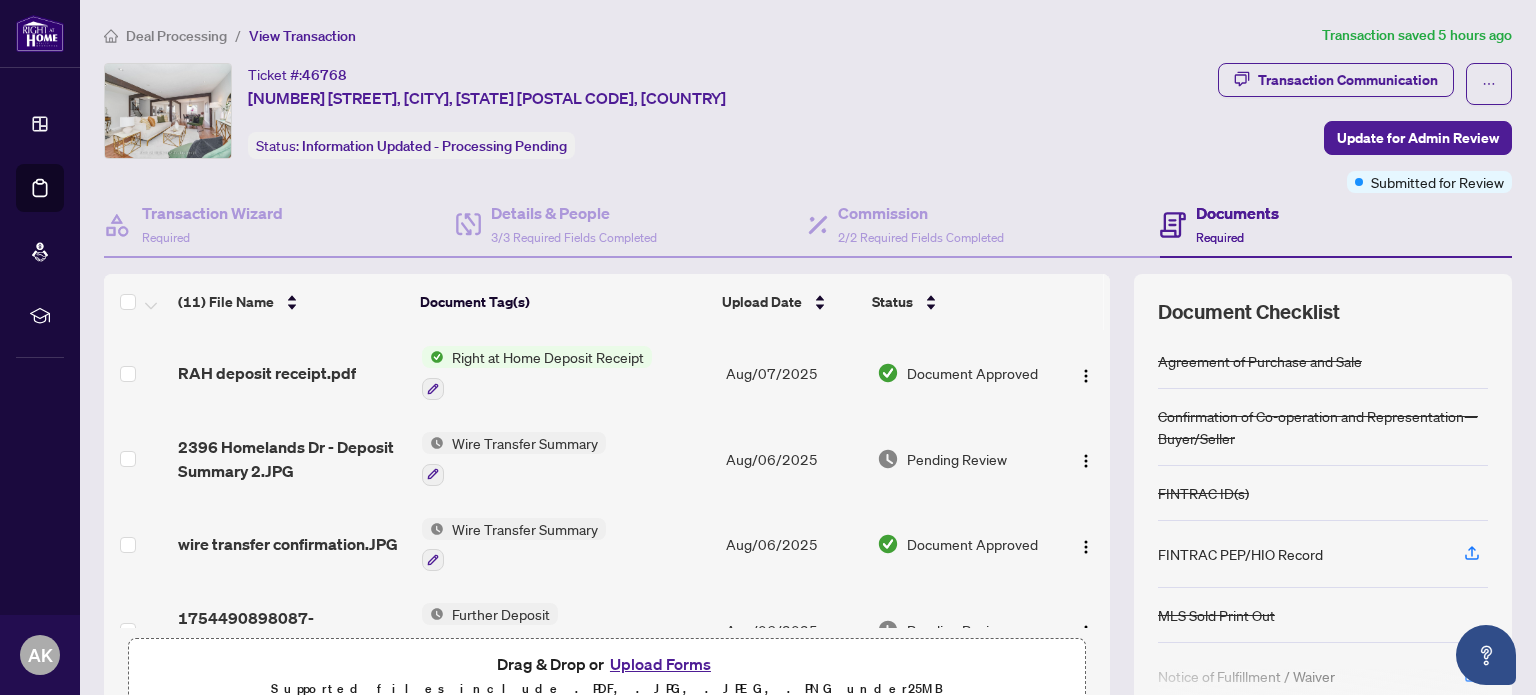 click on "Upload Forms" at bounding box center [660, 664] 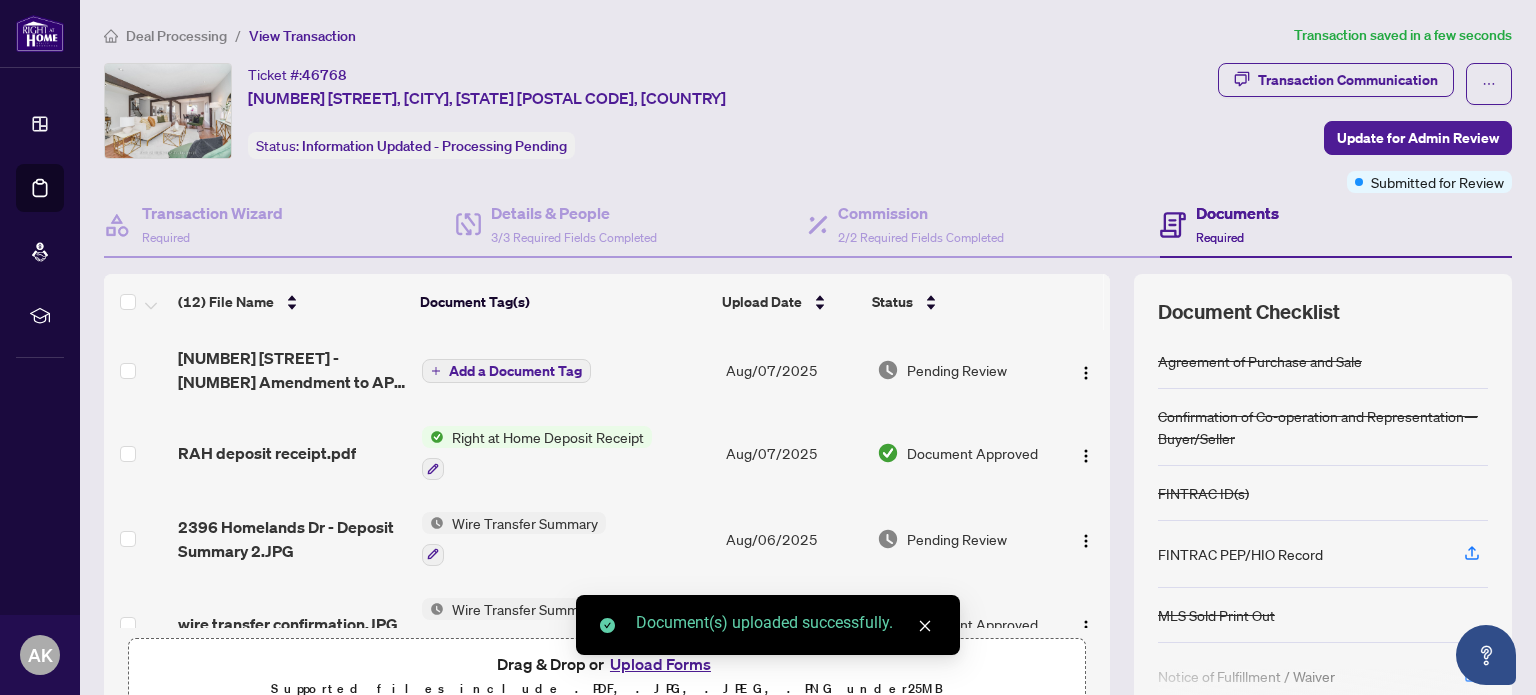 click on "Add a Document Tag" at bounding box center (515, 371) 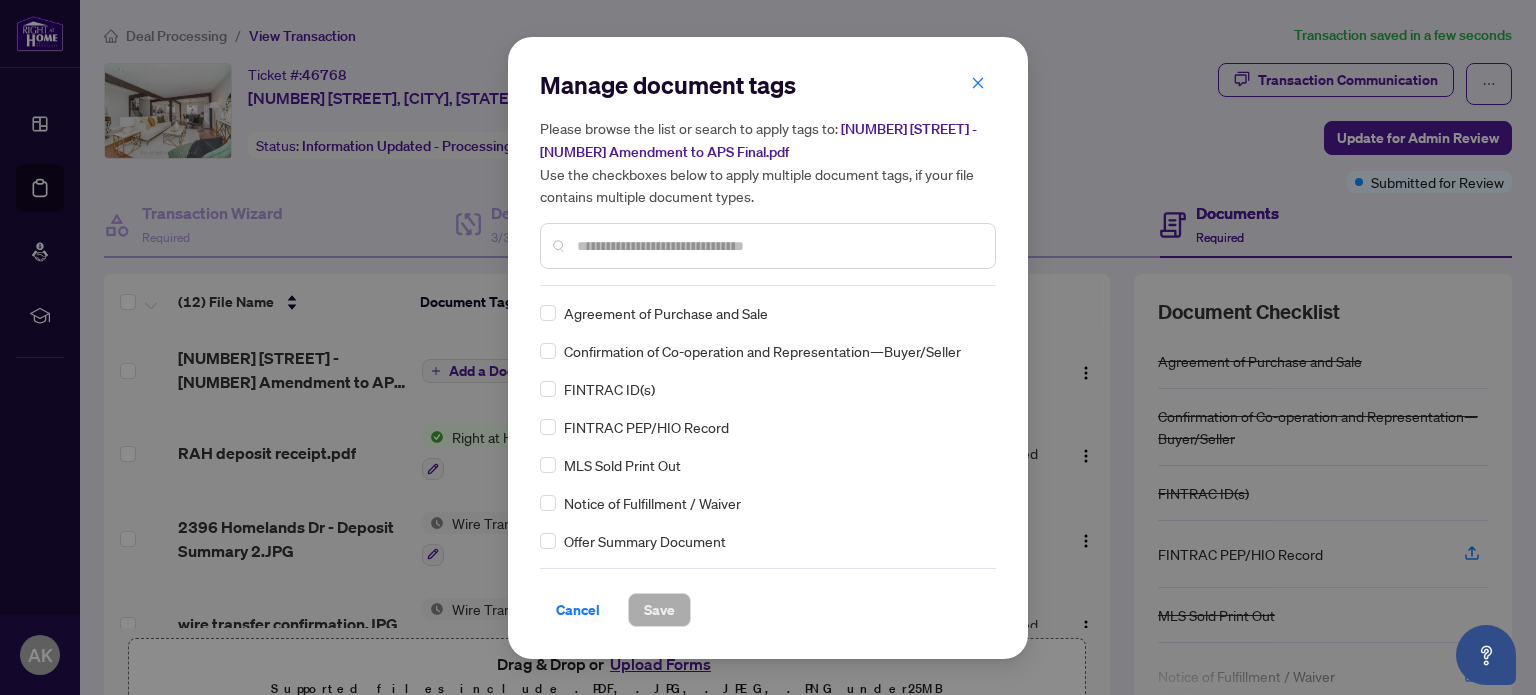 click at bounding box center (768, 246) 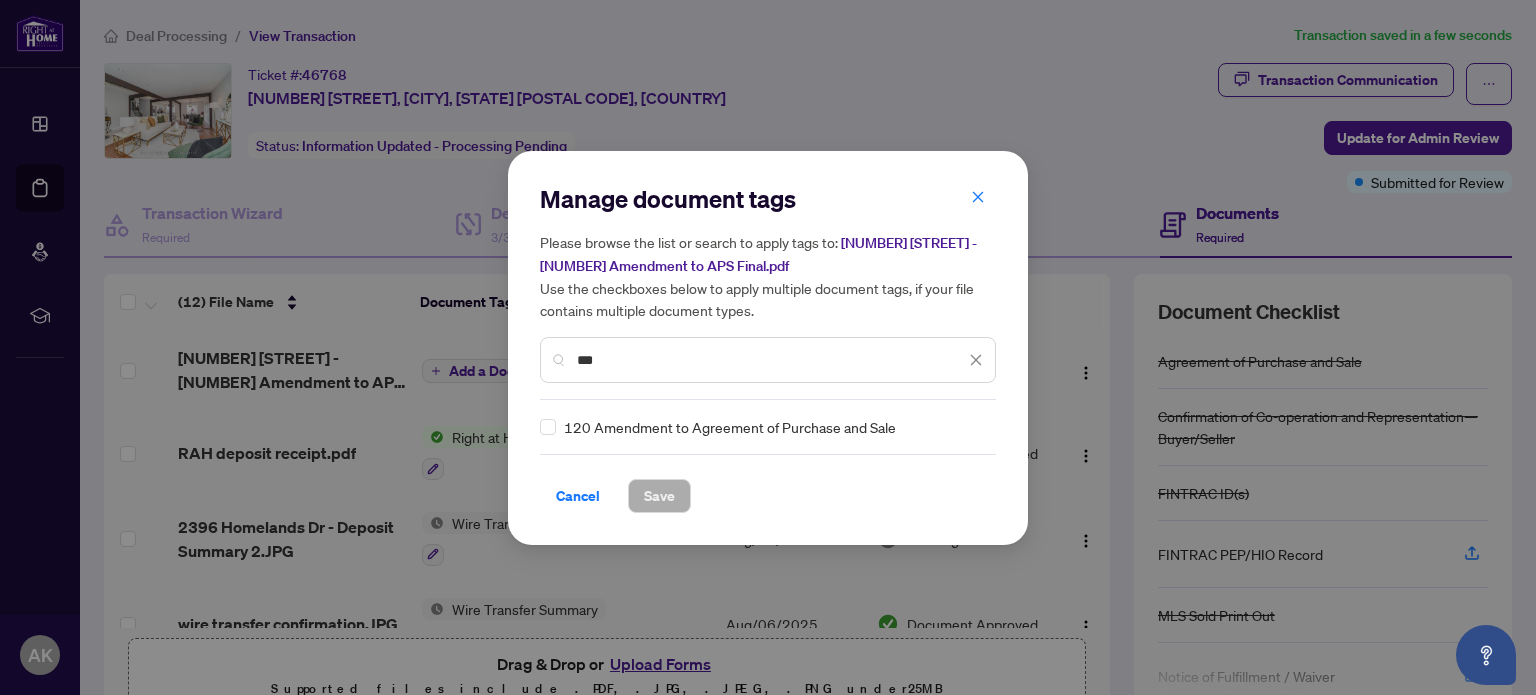 type on "***" 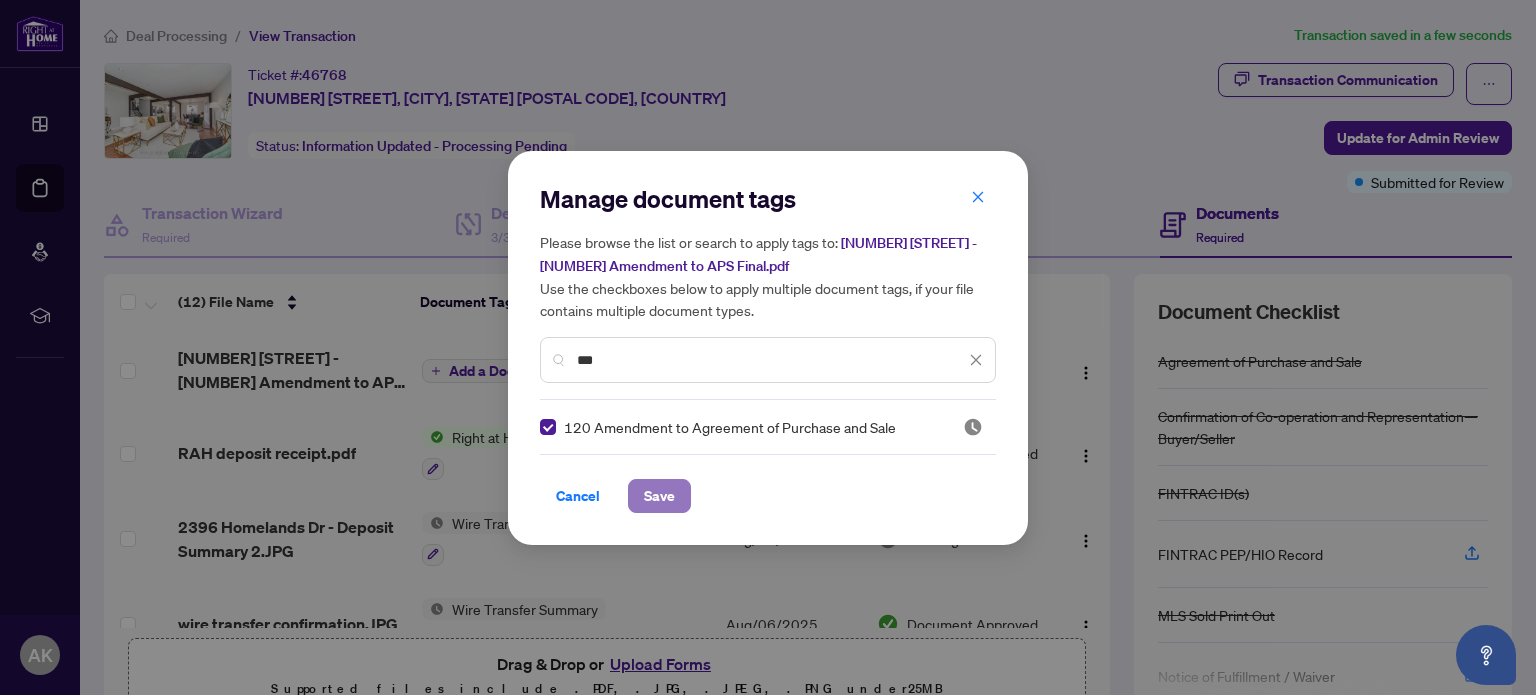 click on "Save" at bounding box center [659, 496] 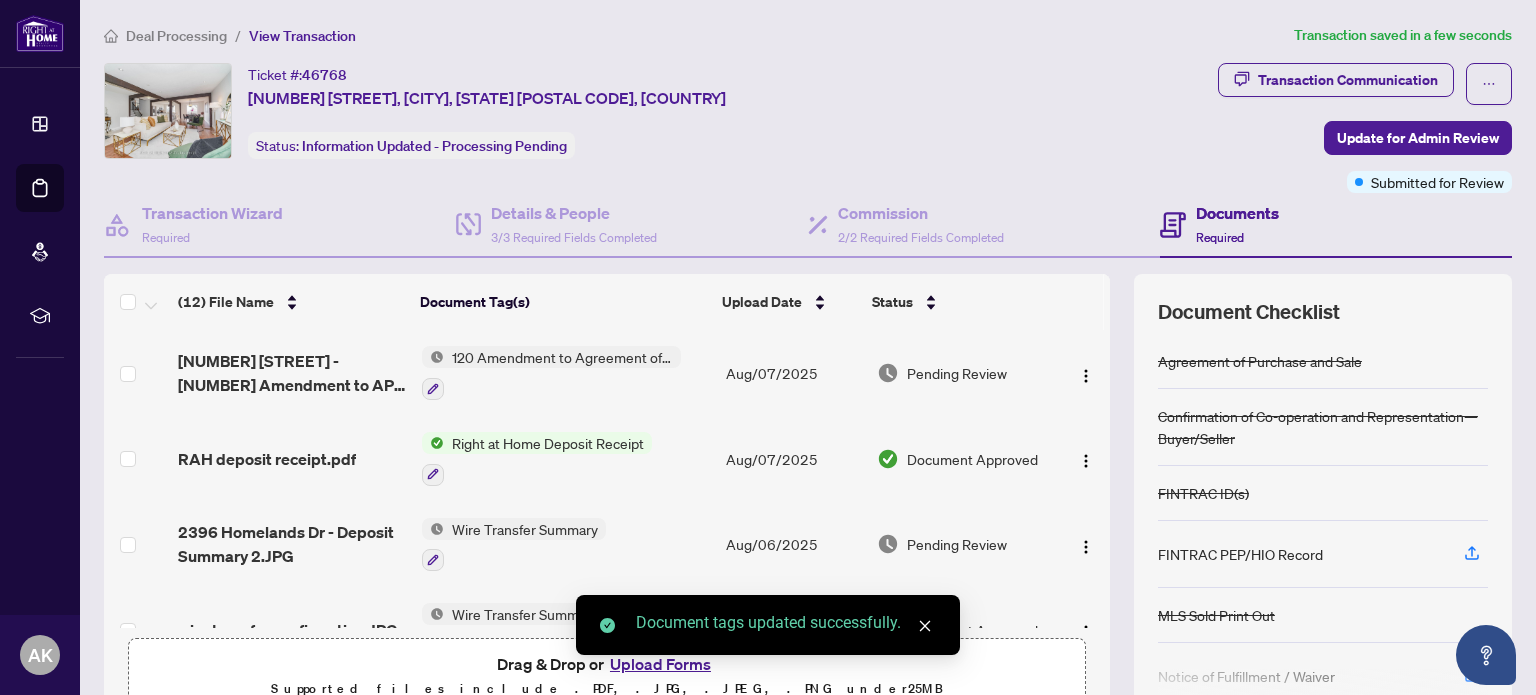 click on "Document tags updated successfully." at bounding box center [768, 625] 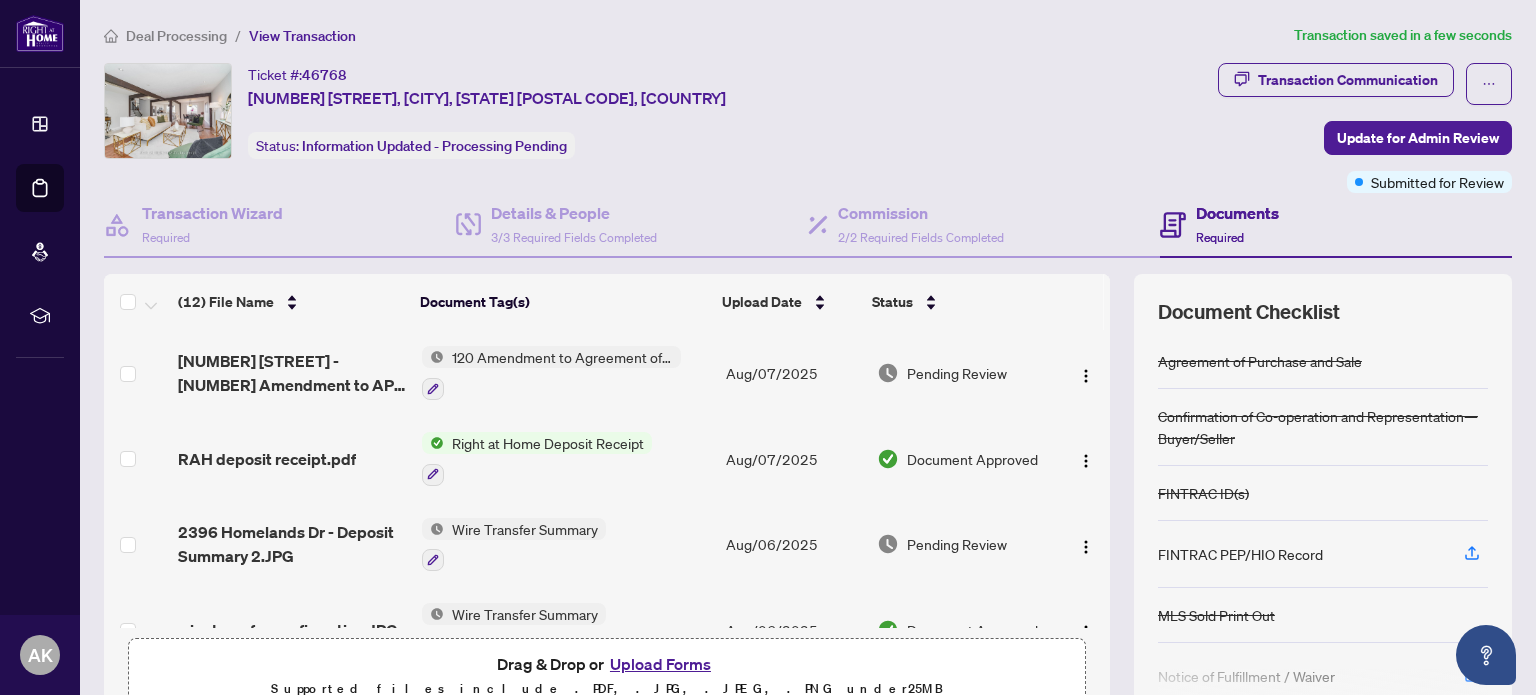 click on "Upload Forms" at bounding box center [660, 664] 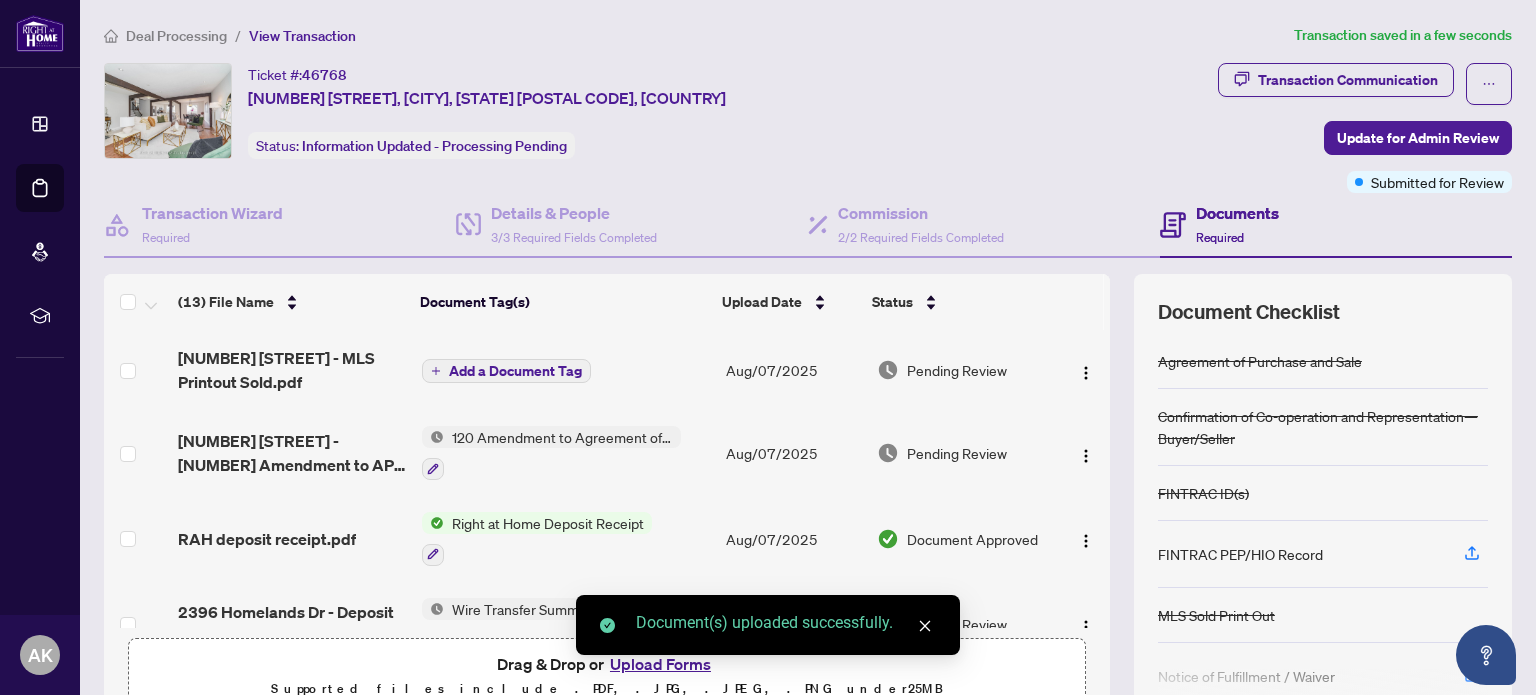 click on "Add a Document Tag" at bounding box center [515, 371] 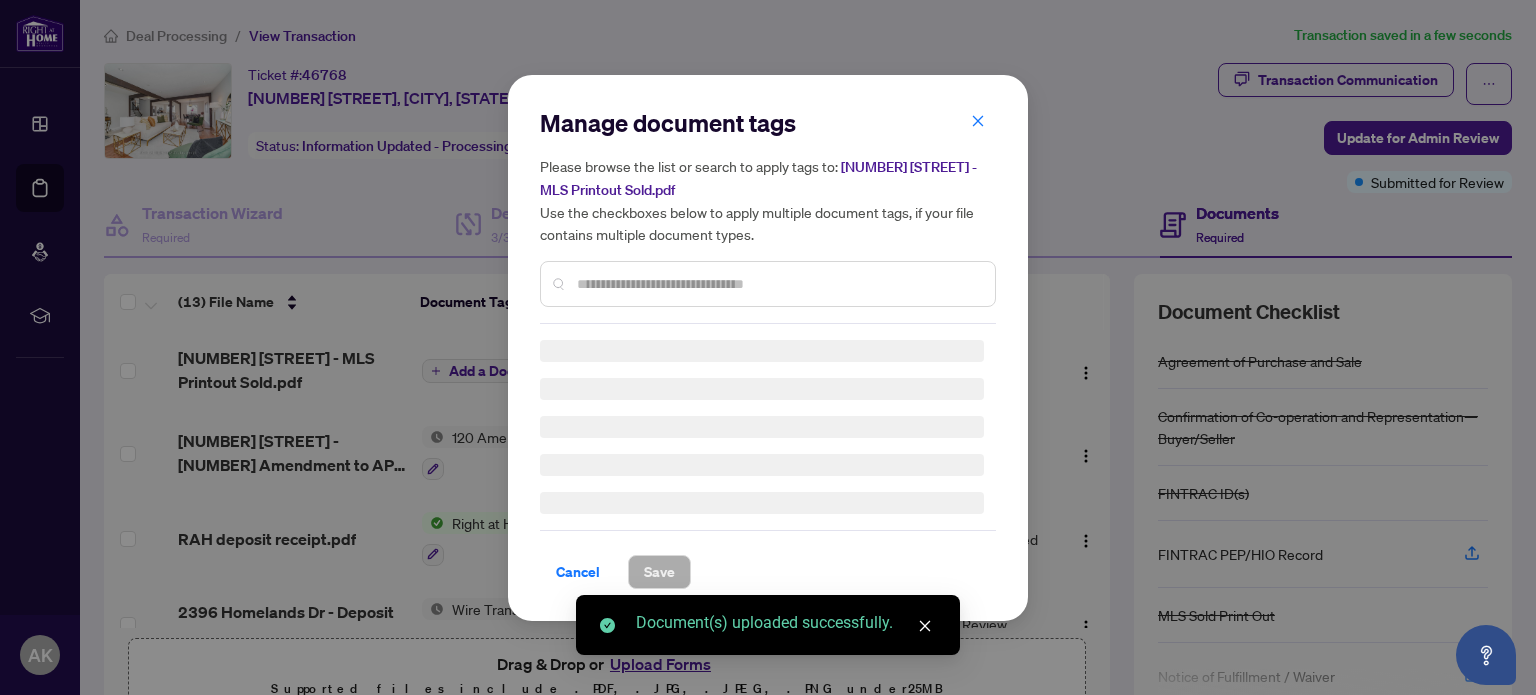 click on "Manage document tags Please browse the list or search to apply tags to:   [NUMBER] [STREET] - MLS Printout Sold.pdf   Use the checkboxes below to apply multiple document tags, if your file contains multiple document types.   Cancel Save Cancel OK" at bounding box center [768, 215] 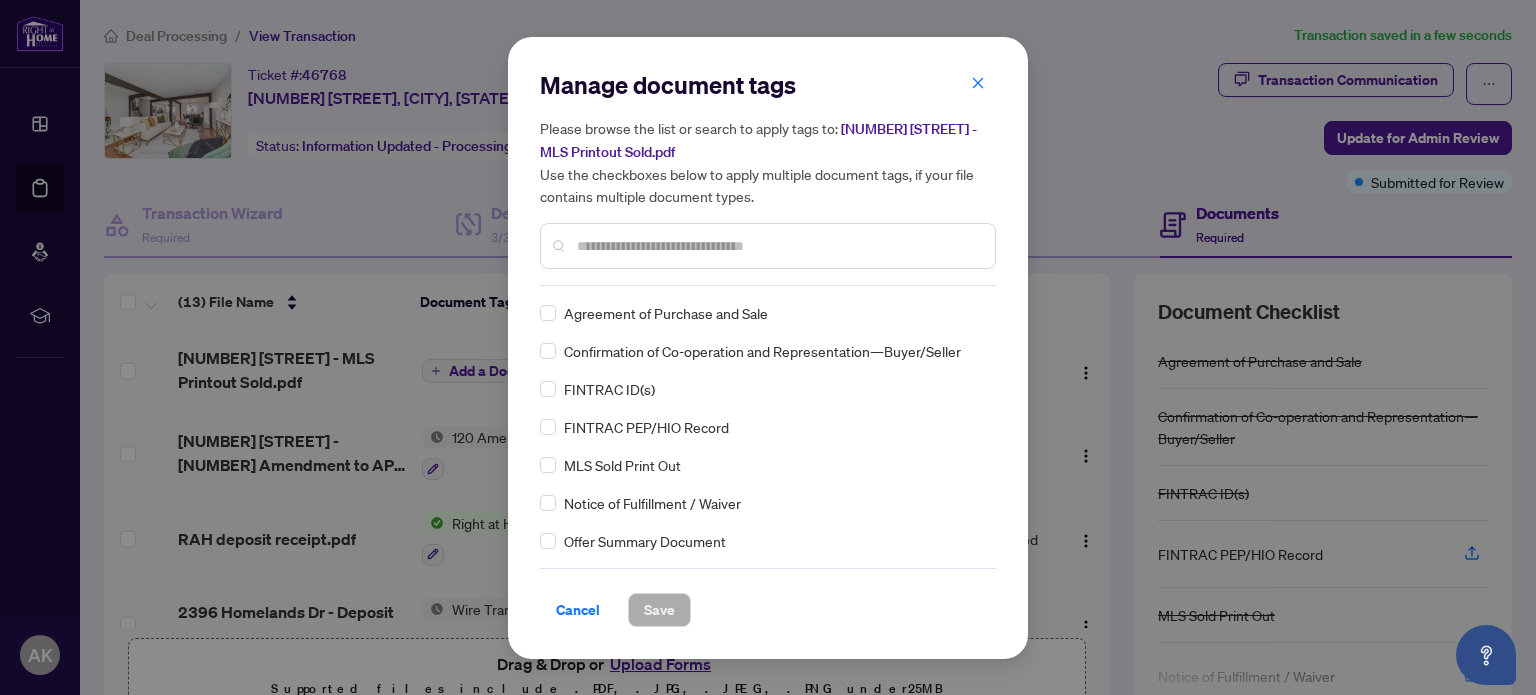 click at bounding box center [778, 246] 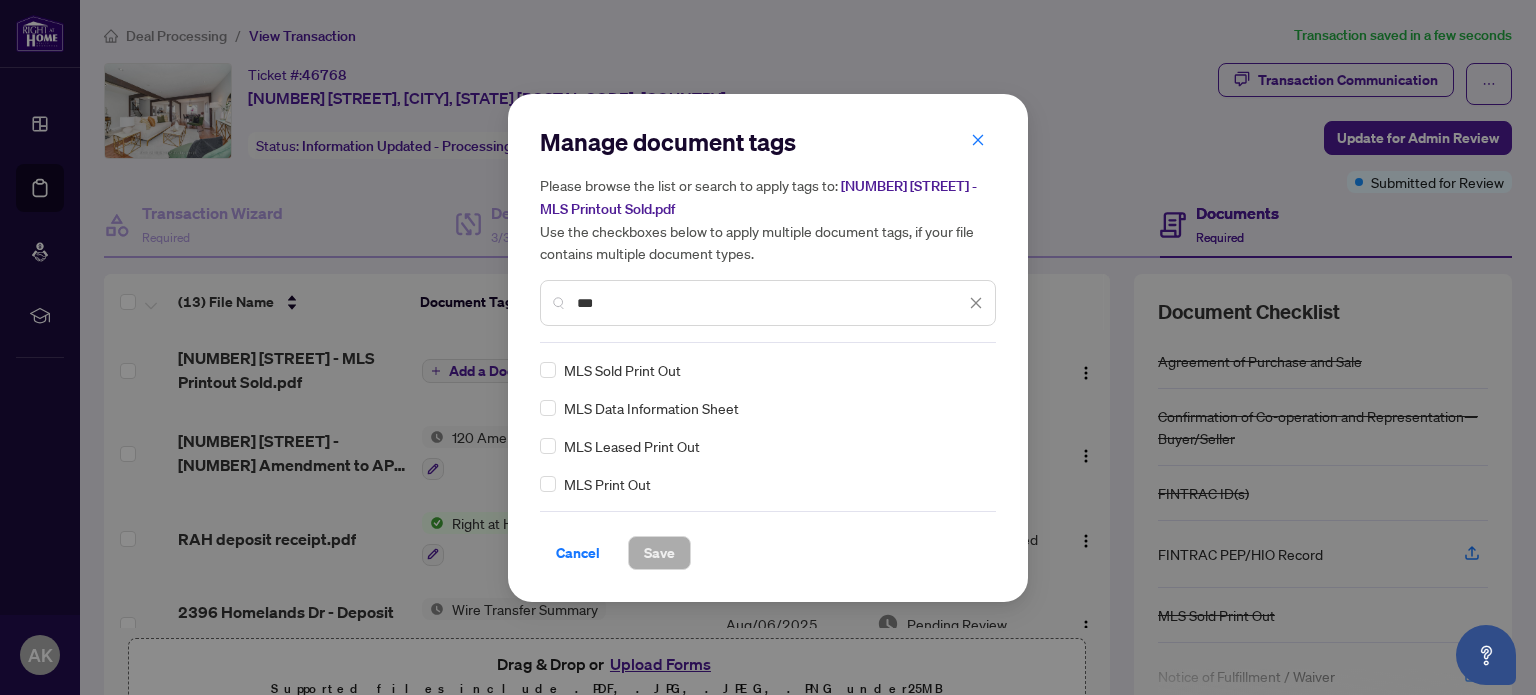 type on "***" 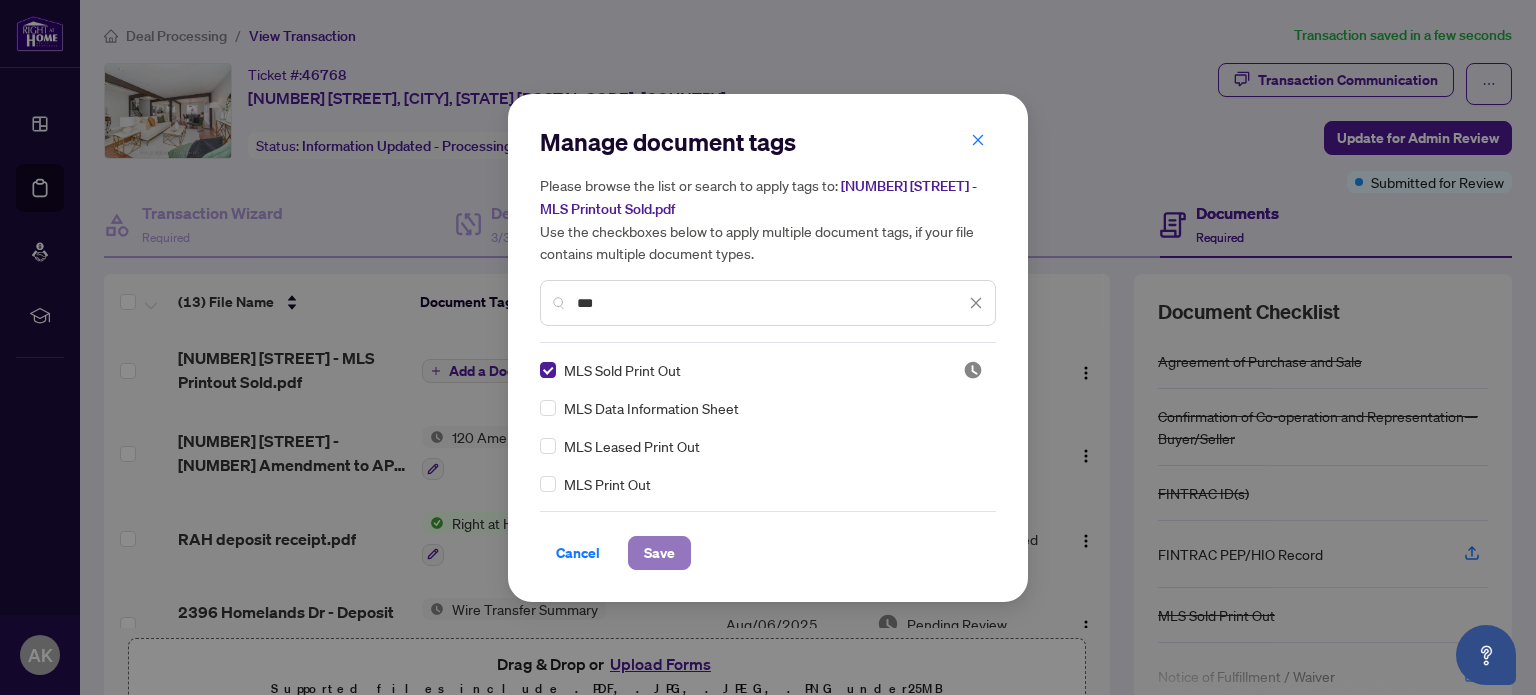 click on "Save" at bounding box center [659, 553] 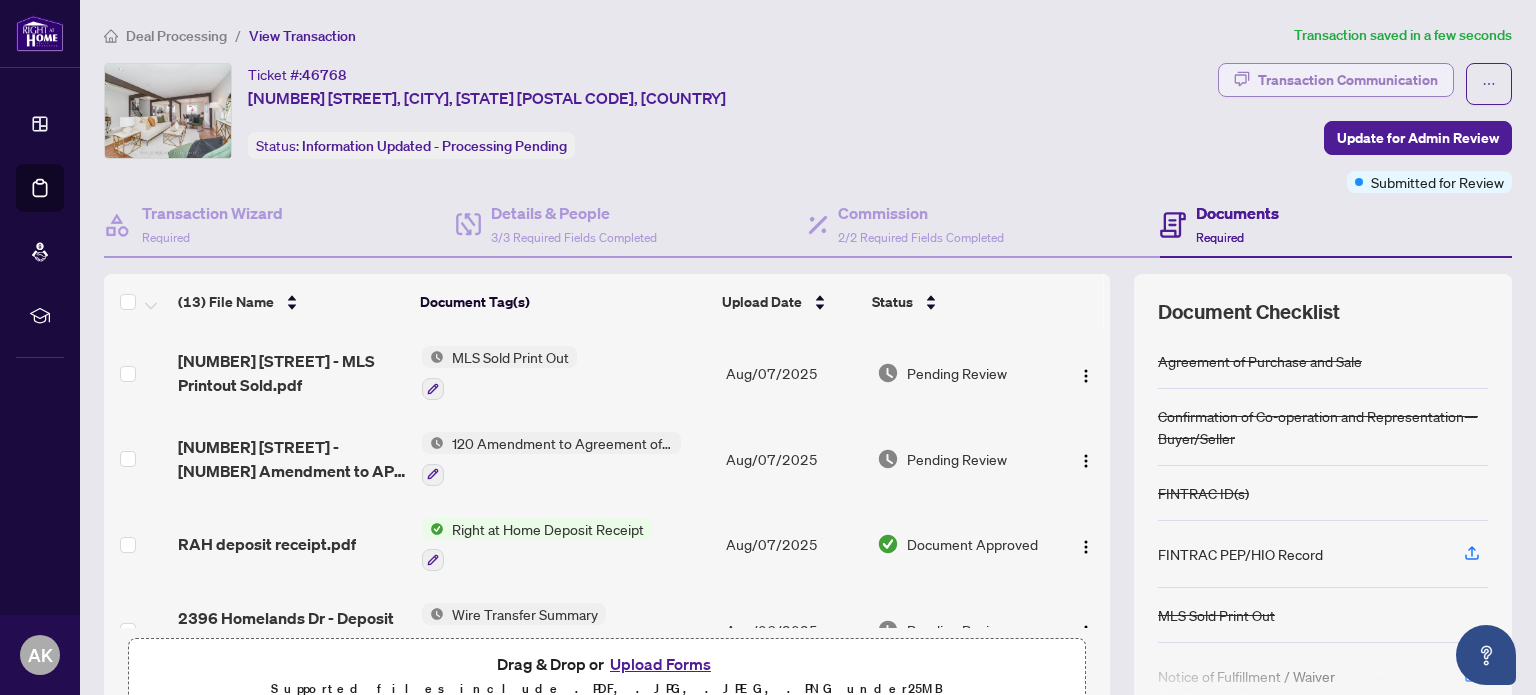 click on "Transaction Communication" at bounding box center [1348, 80] 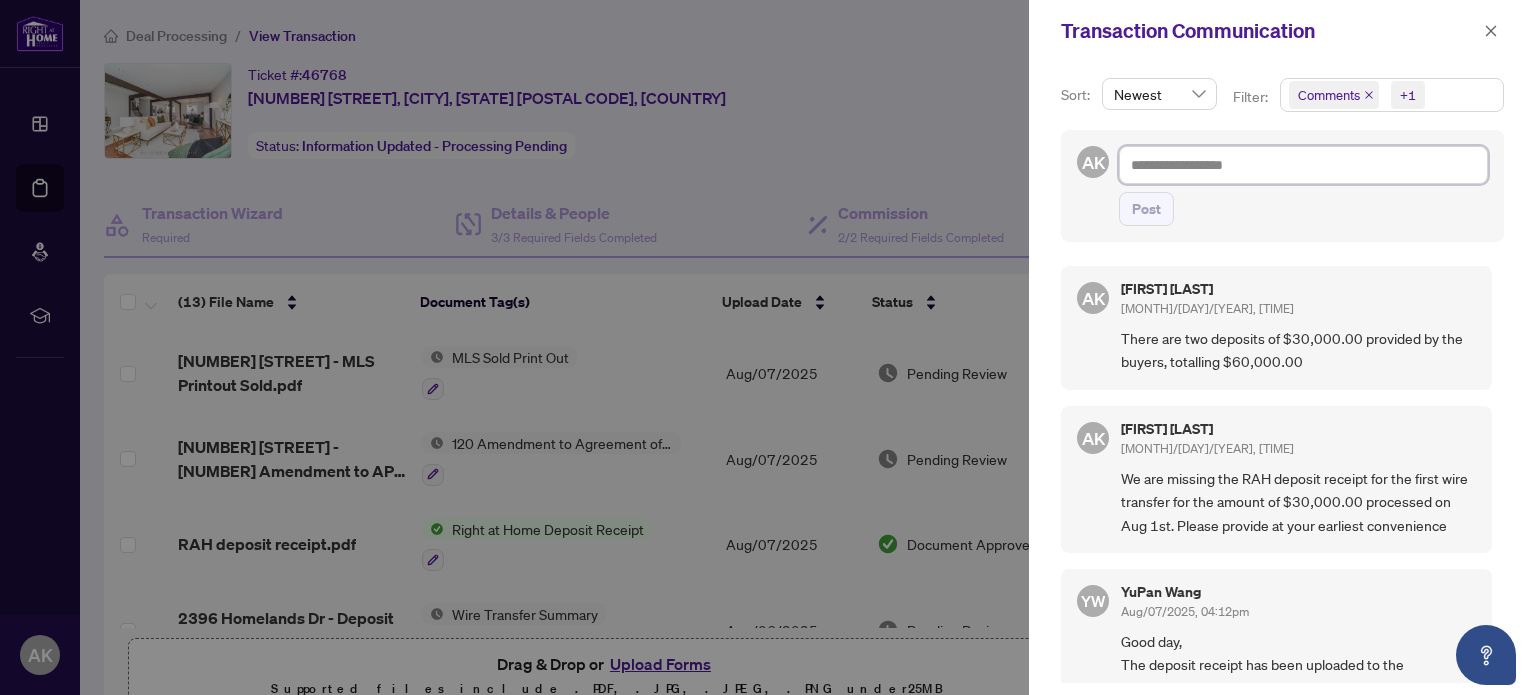 click at bounding box center (1303, 165) 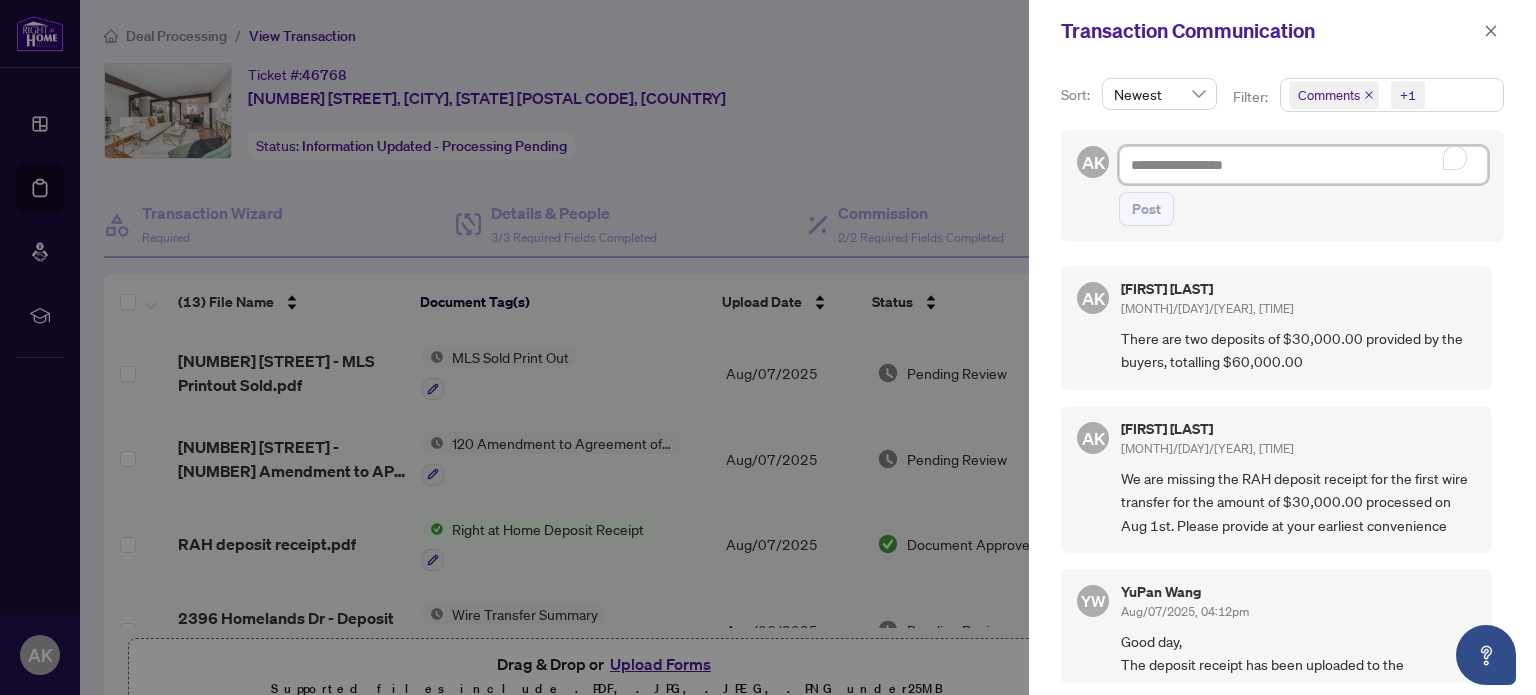 type on "*" 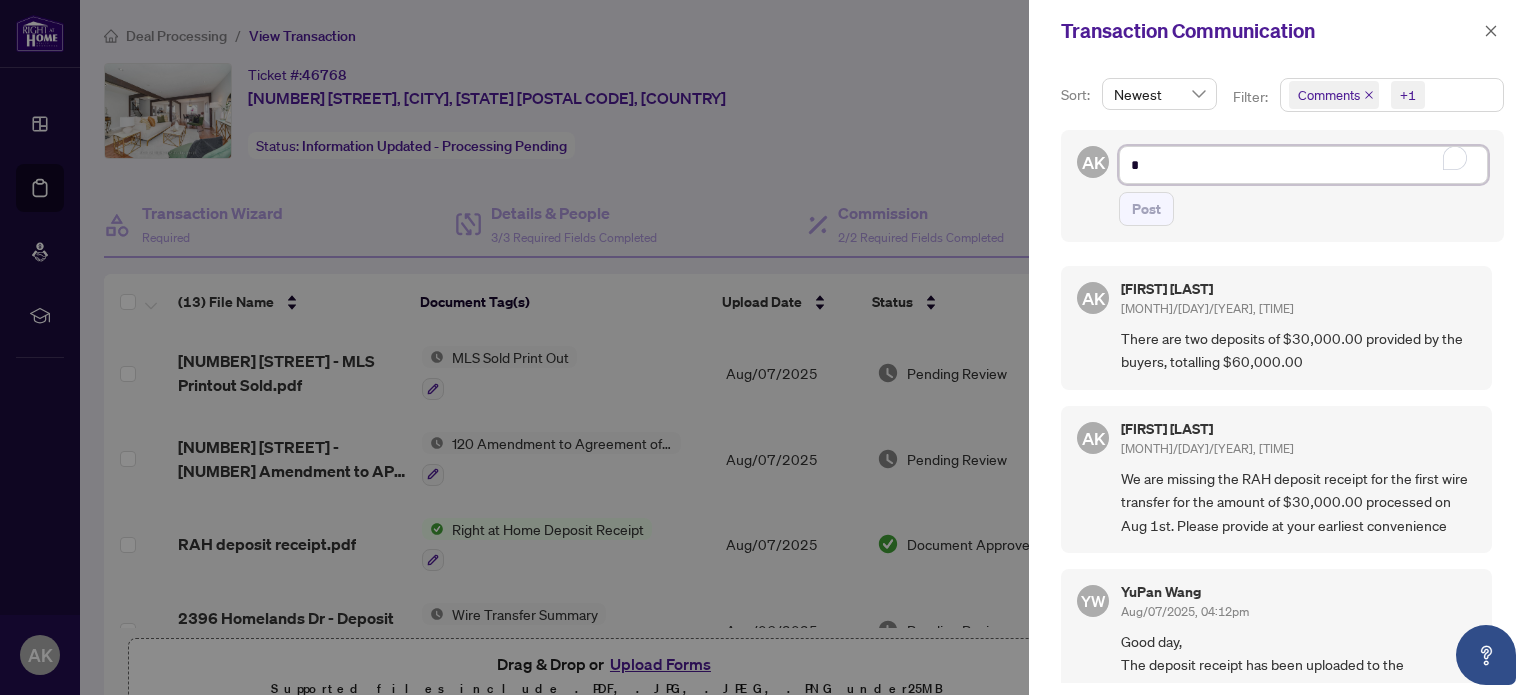 type on "**" 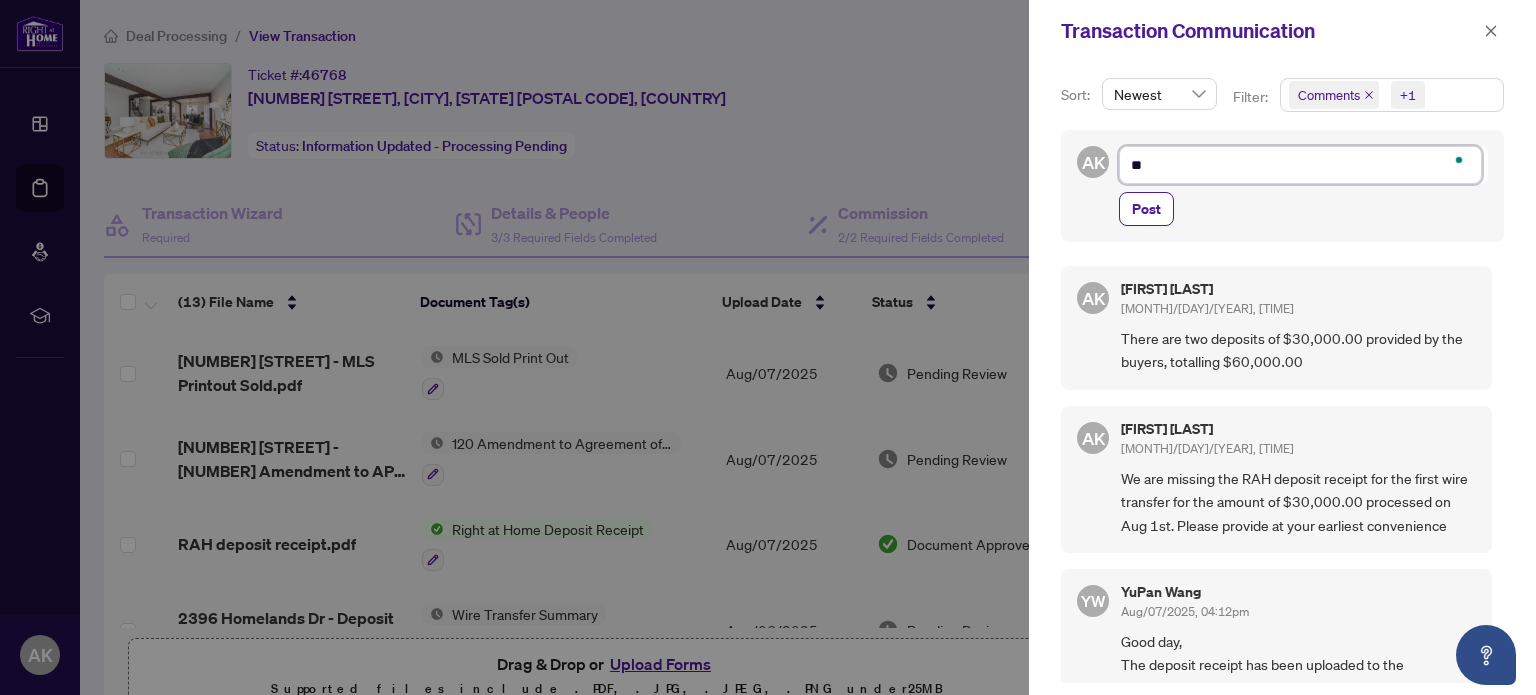 type on "***" 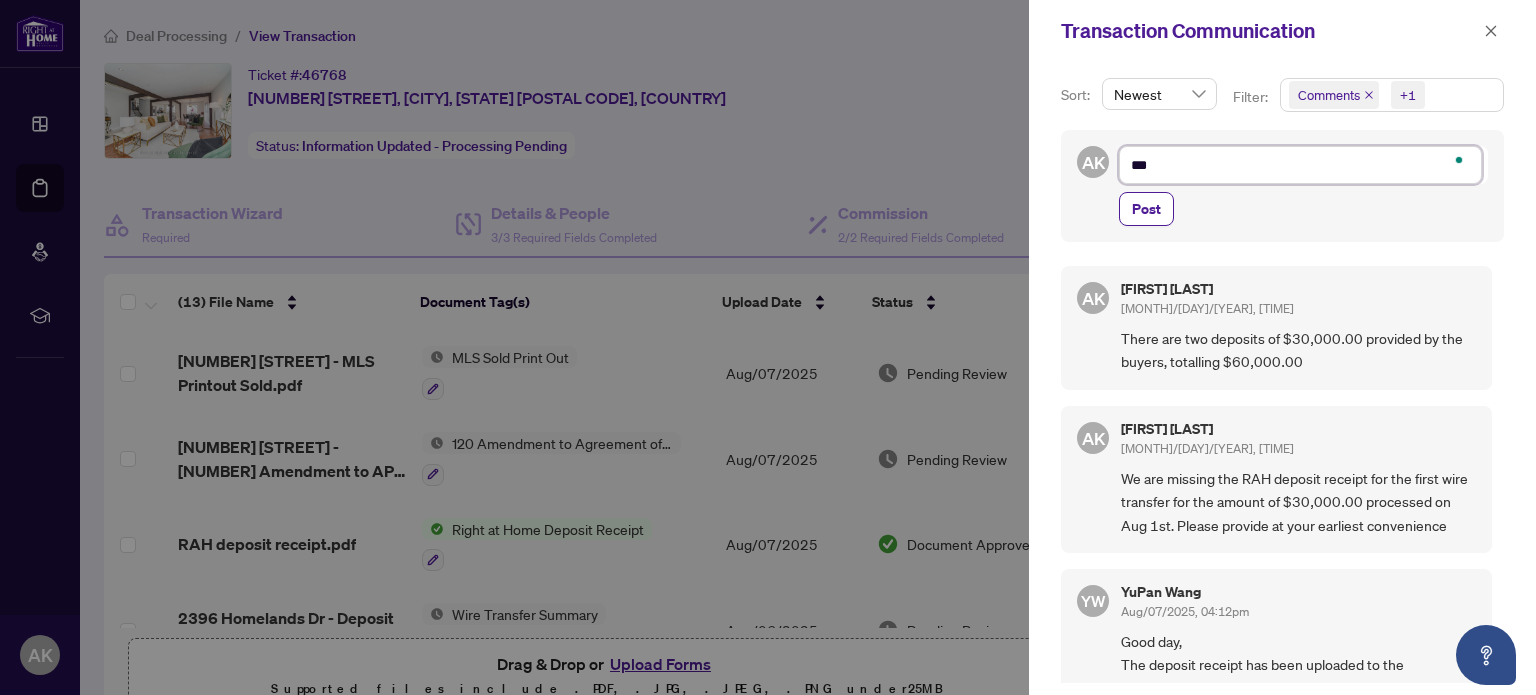 type on "***" 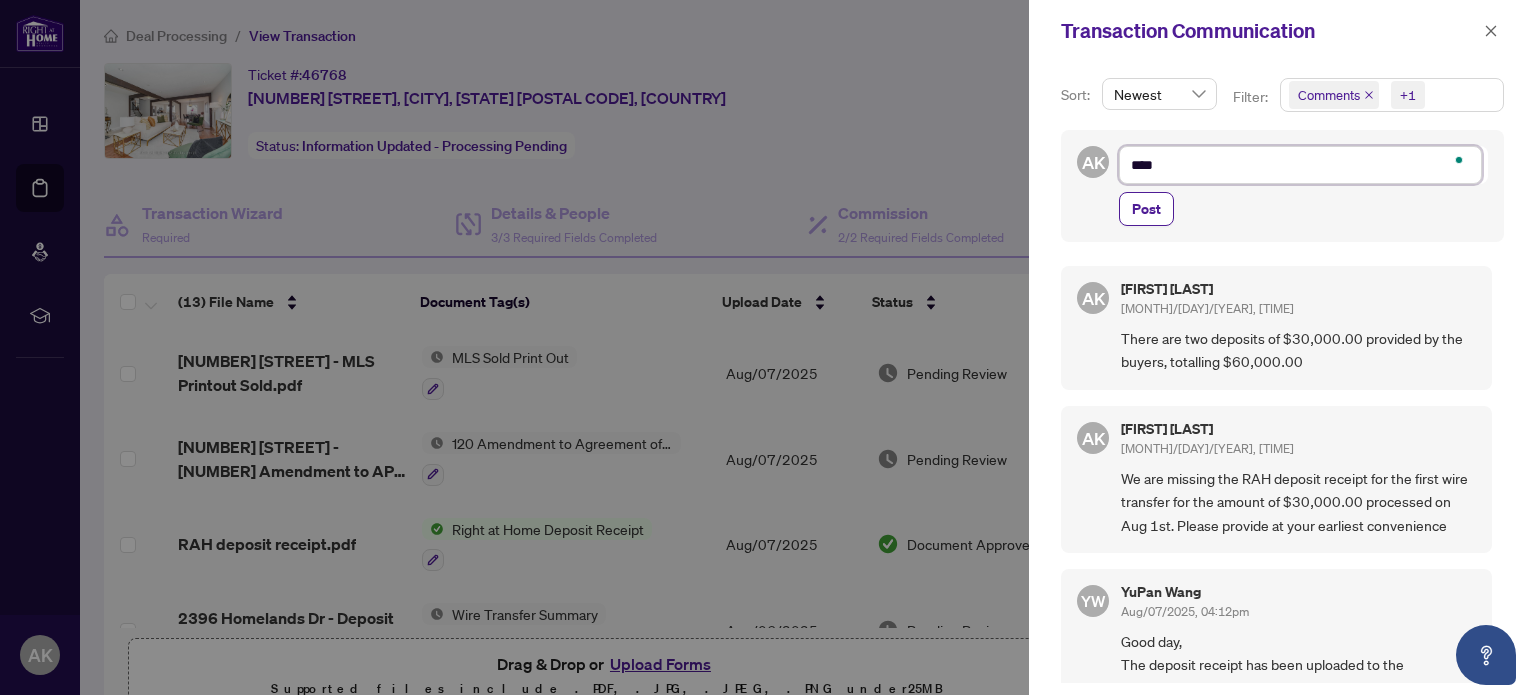 type on "*****" 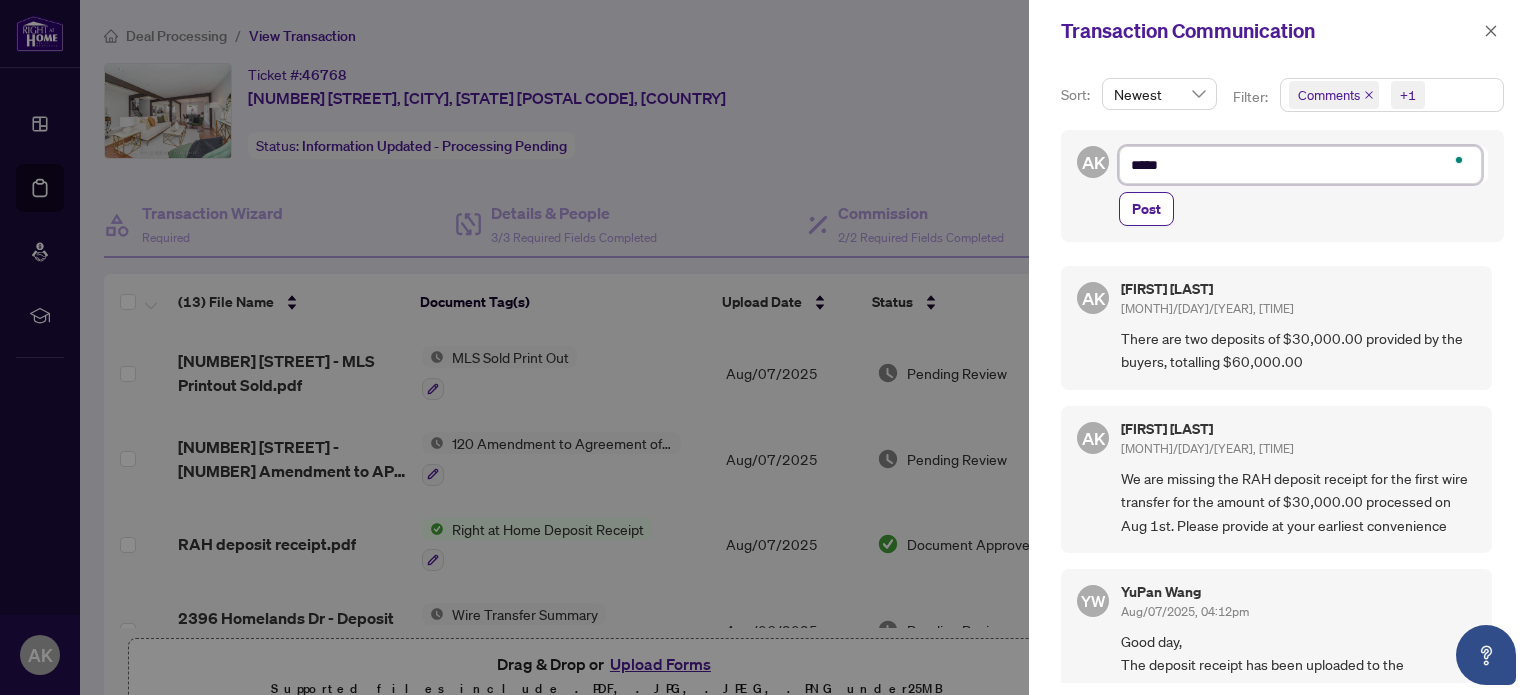 type on "******" 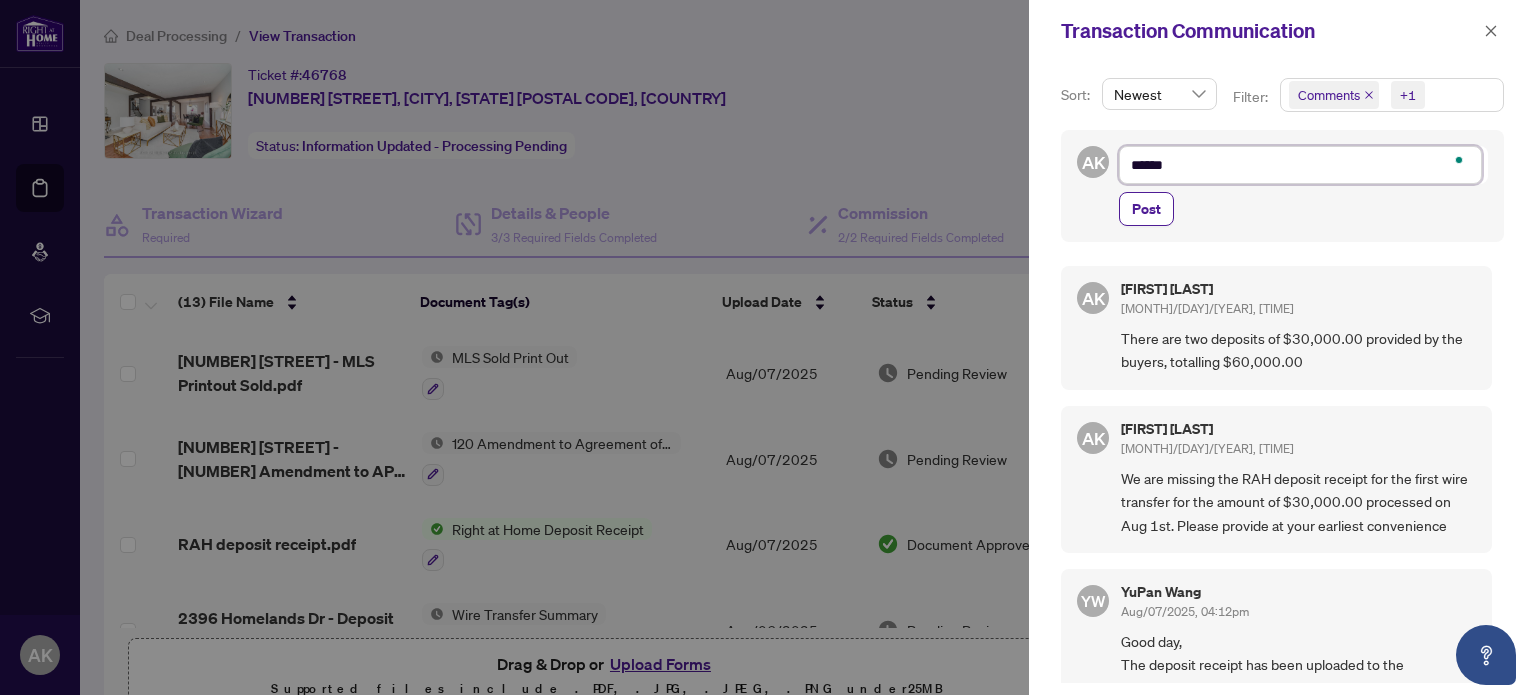 type on "*******" 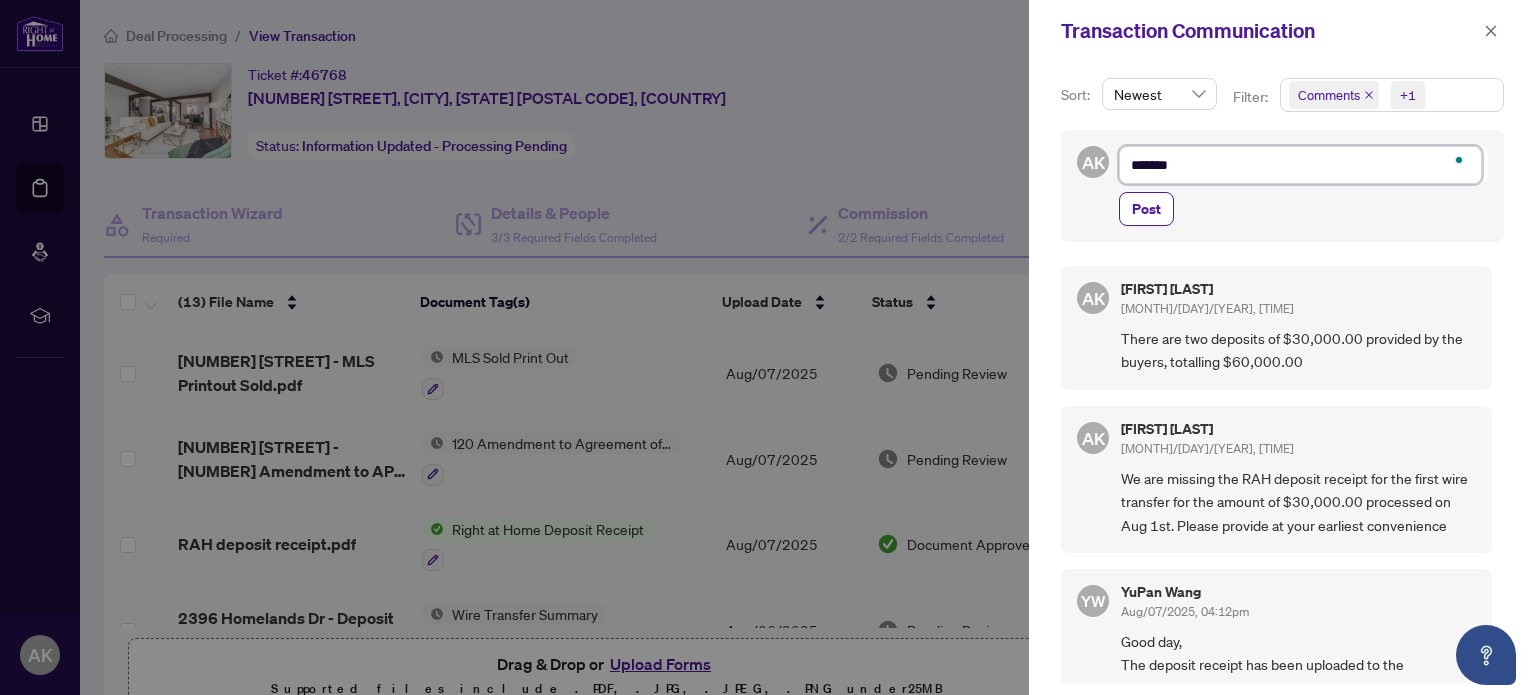 type on "********" 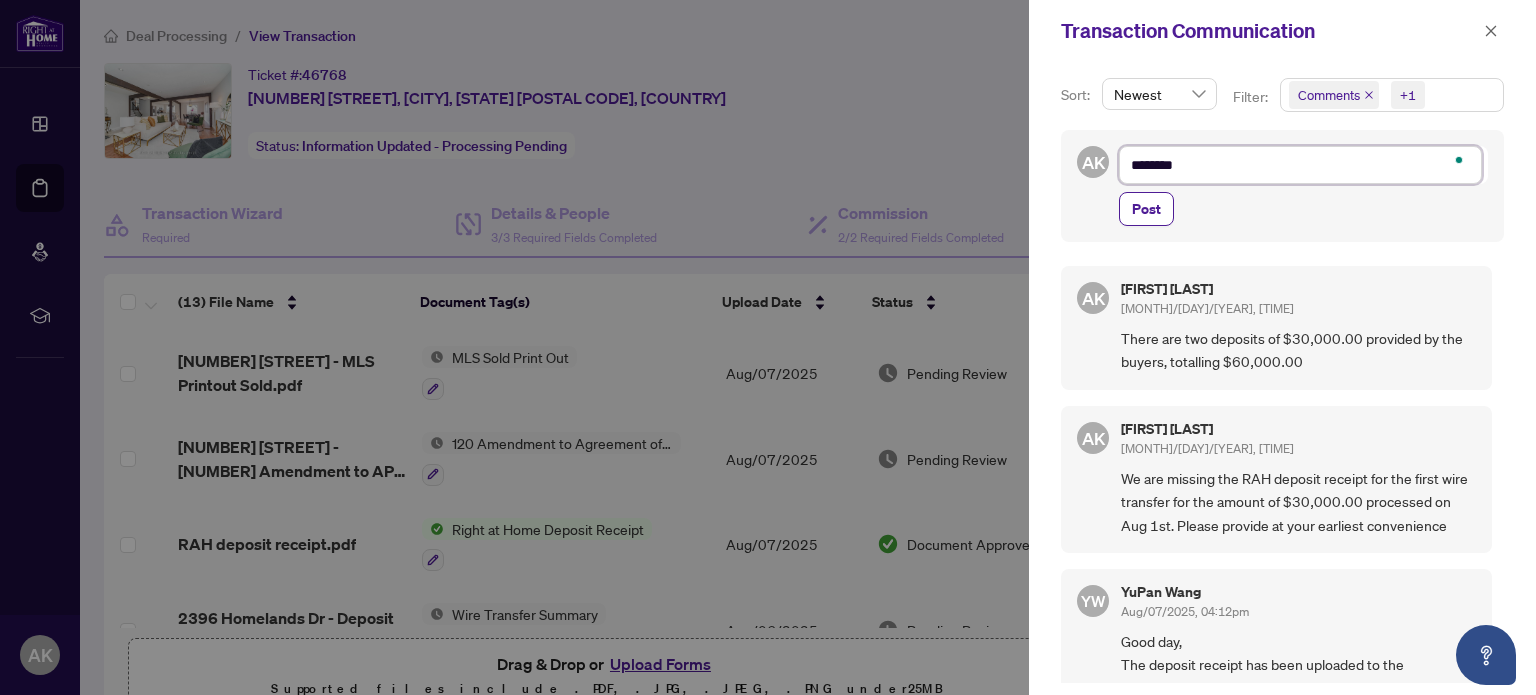 type on "********" 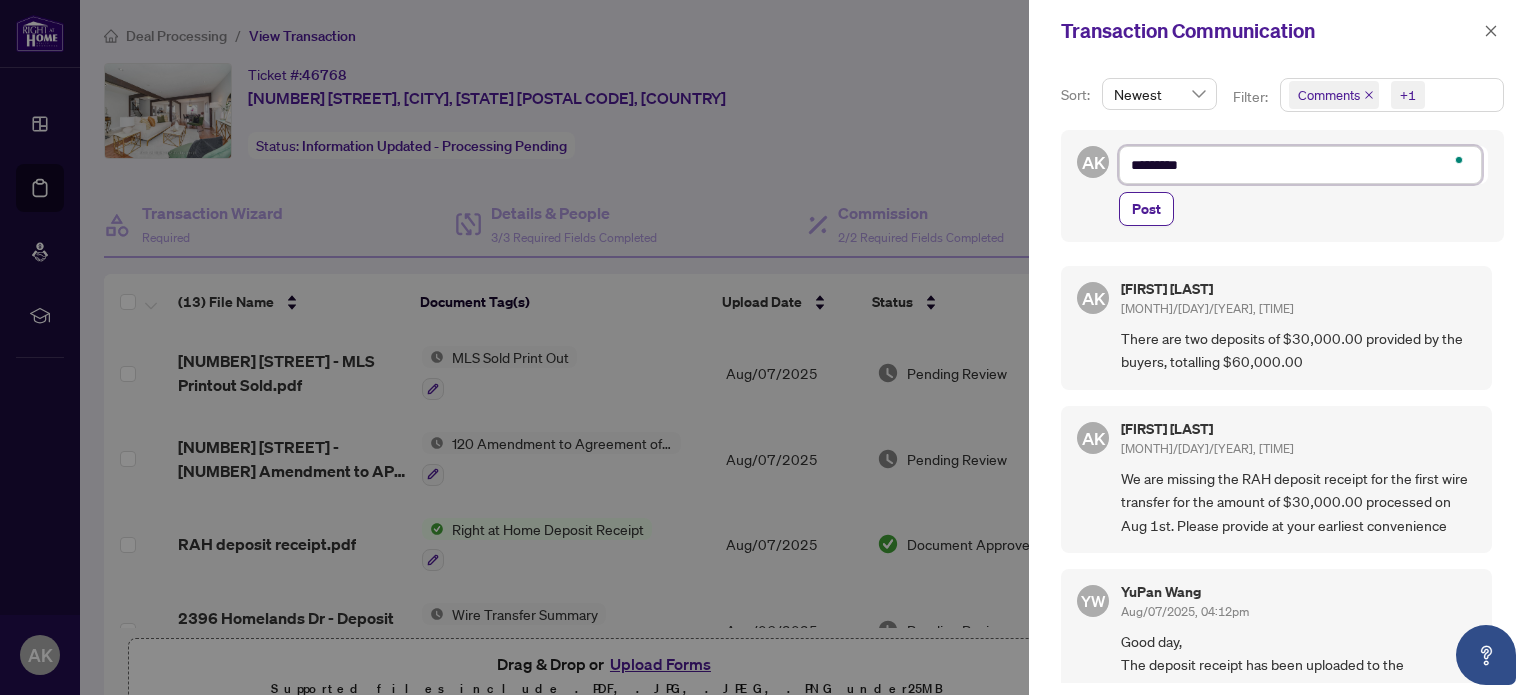 type on "**********" 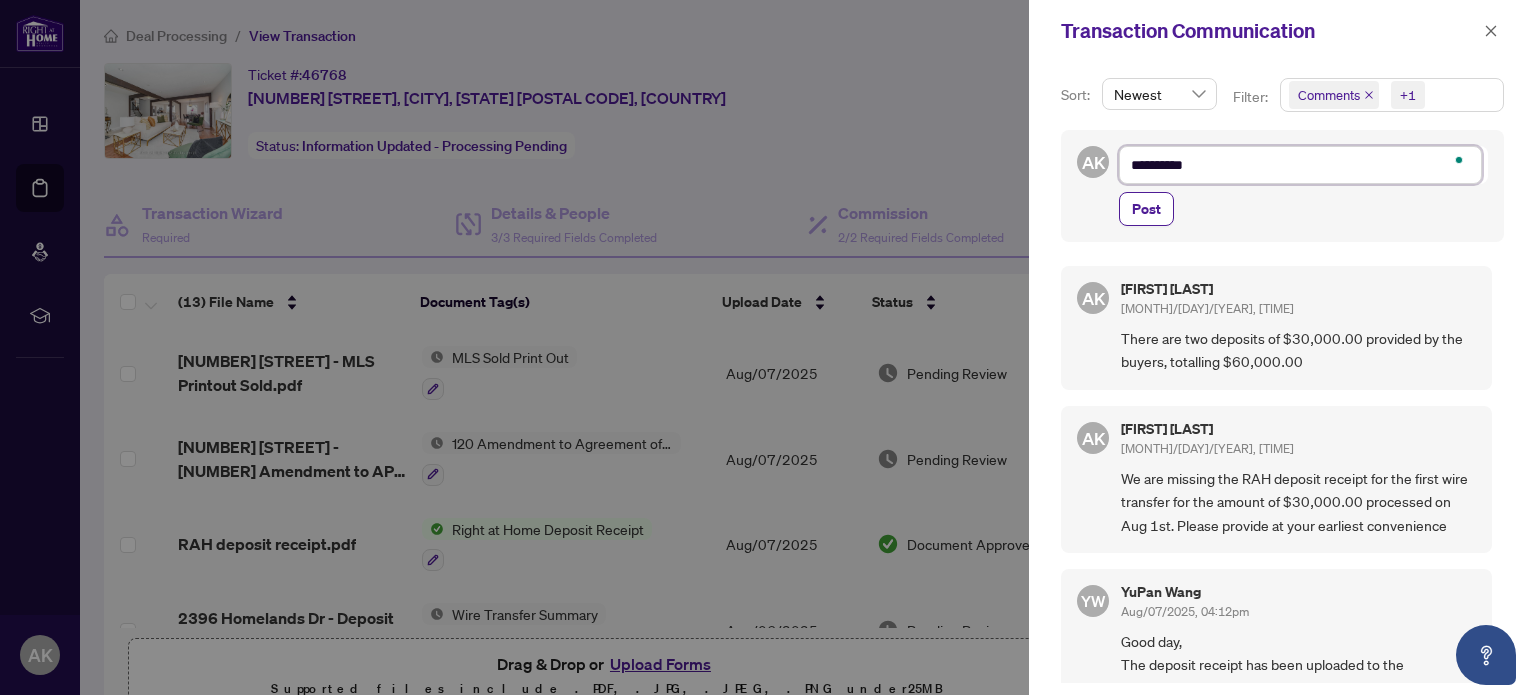type on "**********" 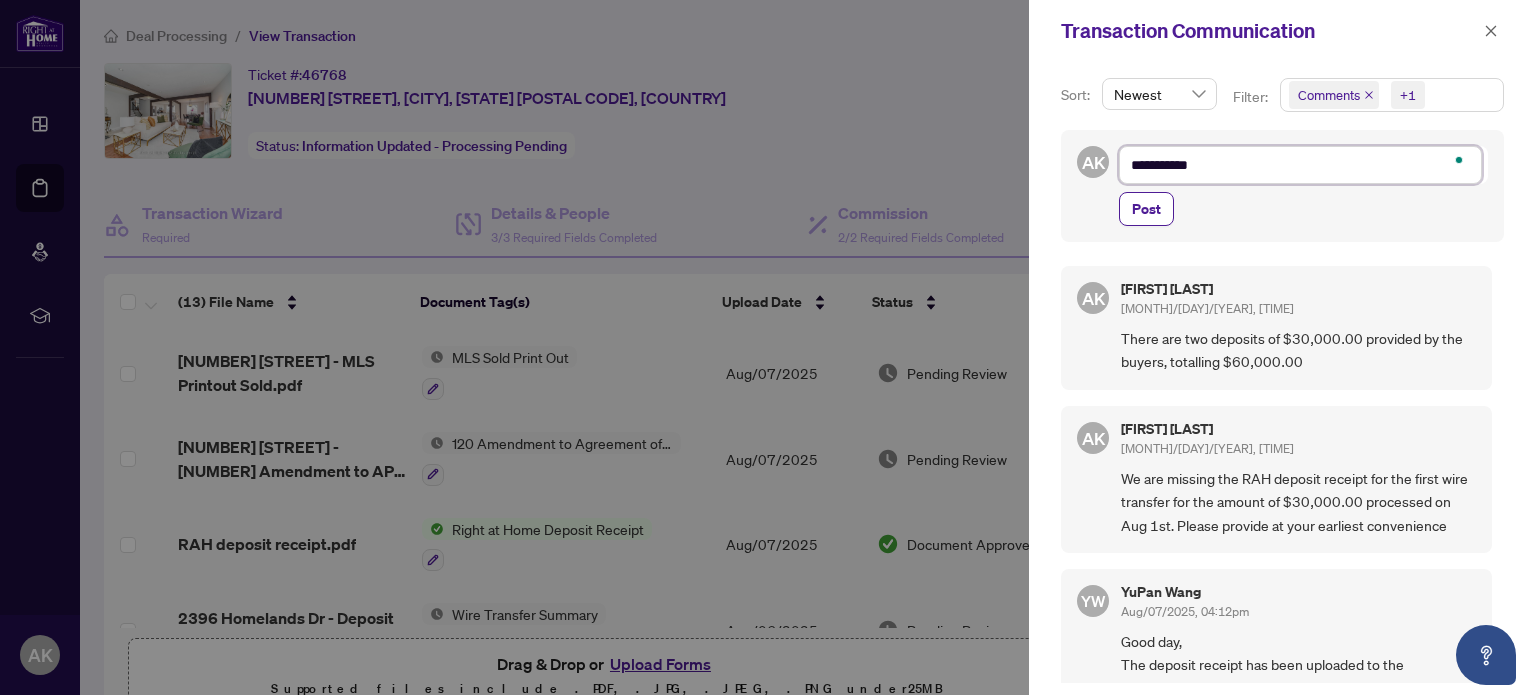 type on "**********" 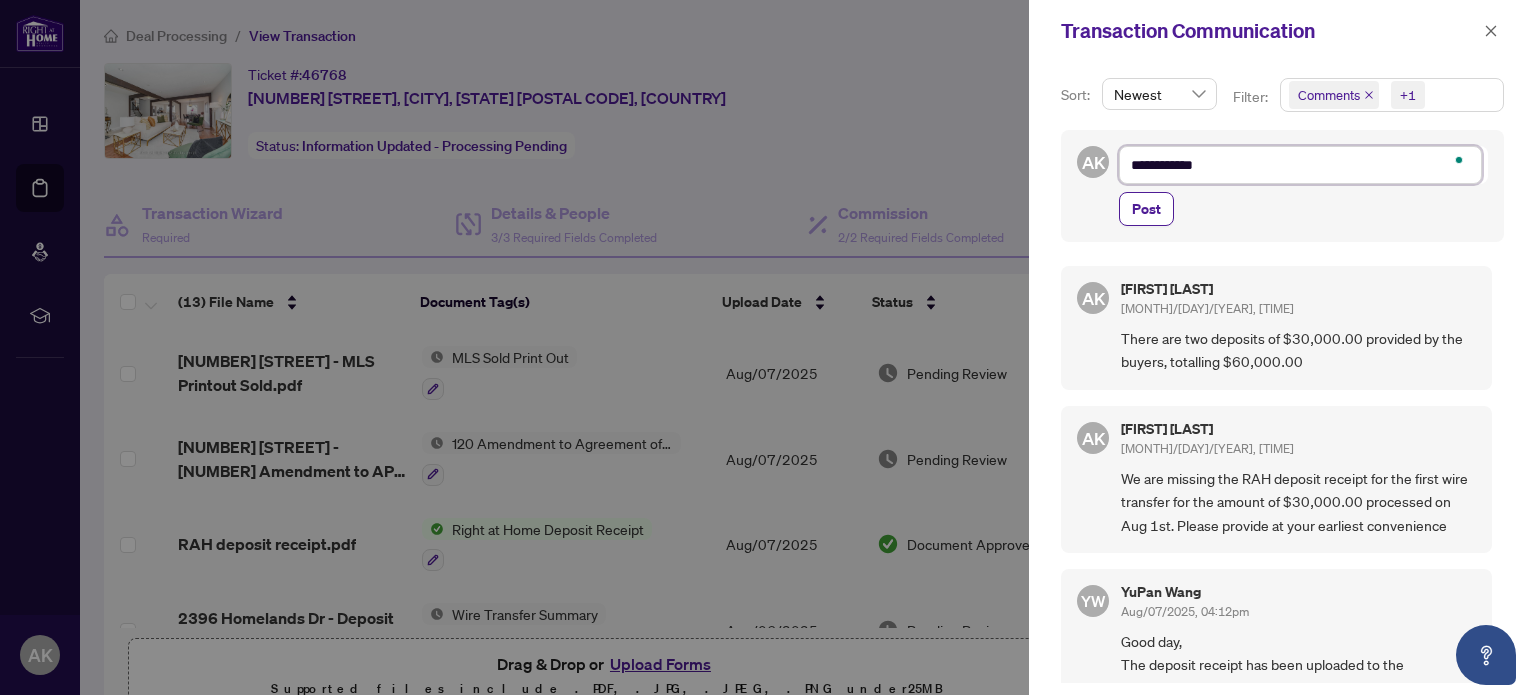 type on "**********" 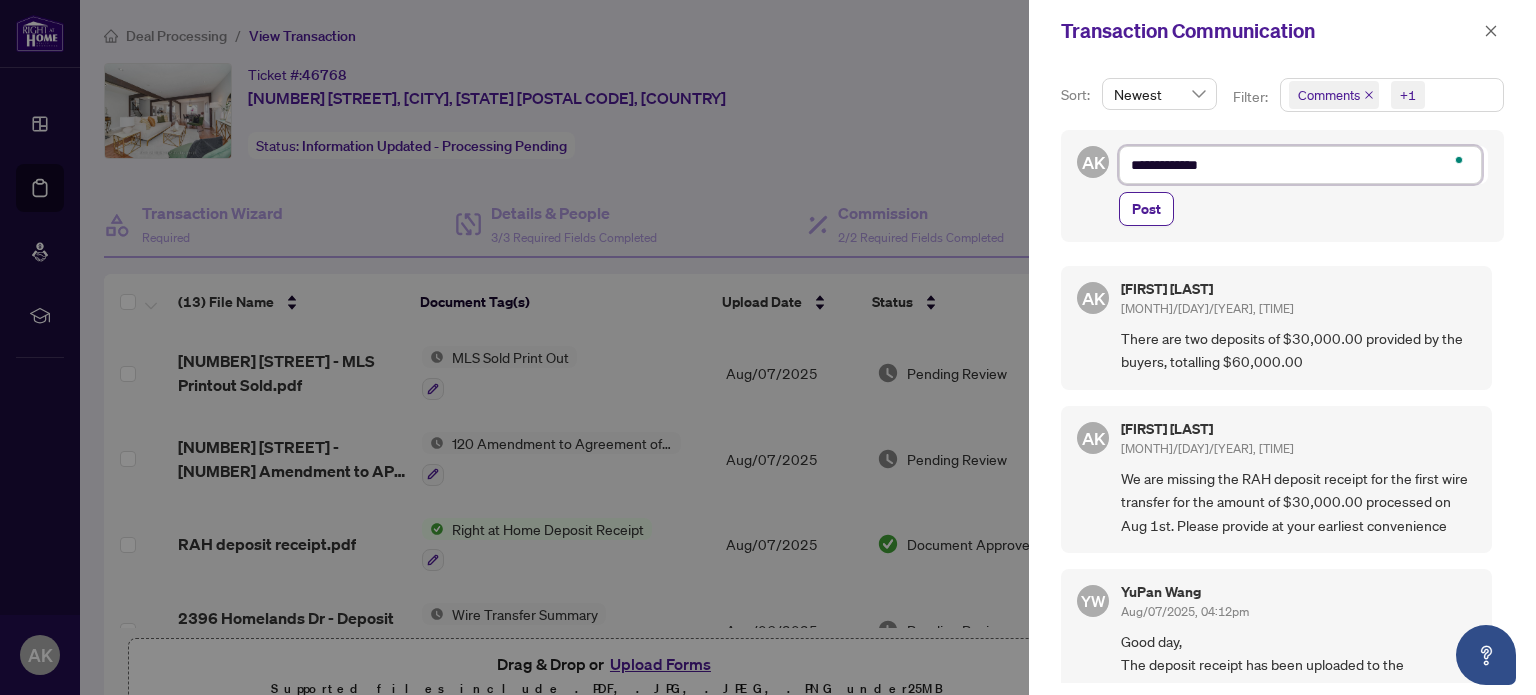 type on "**********" 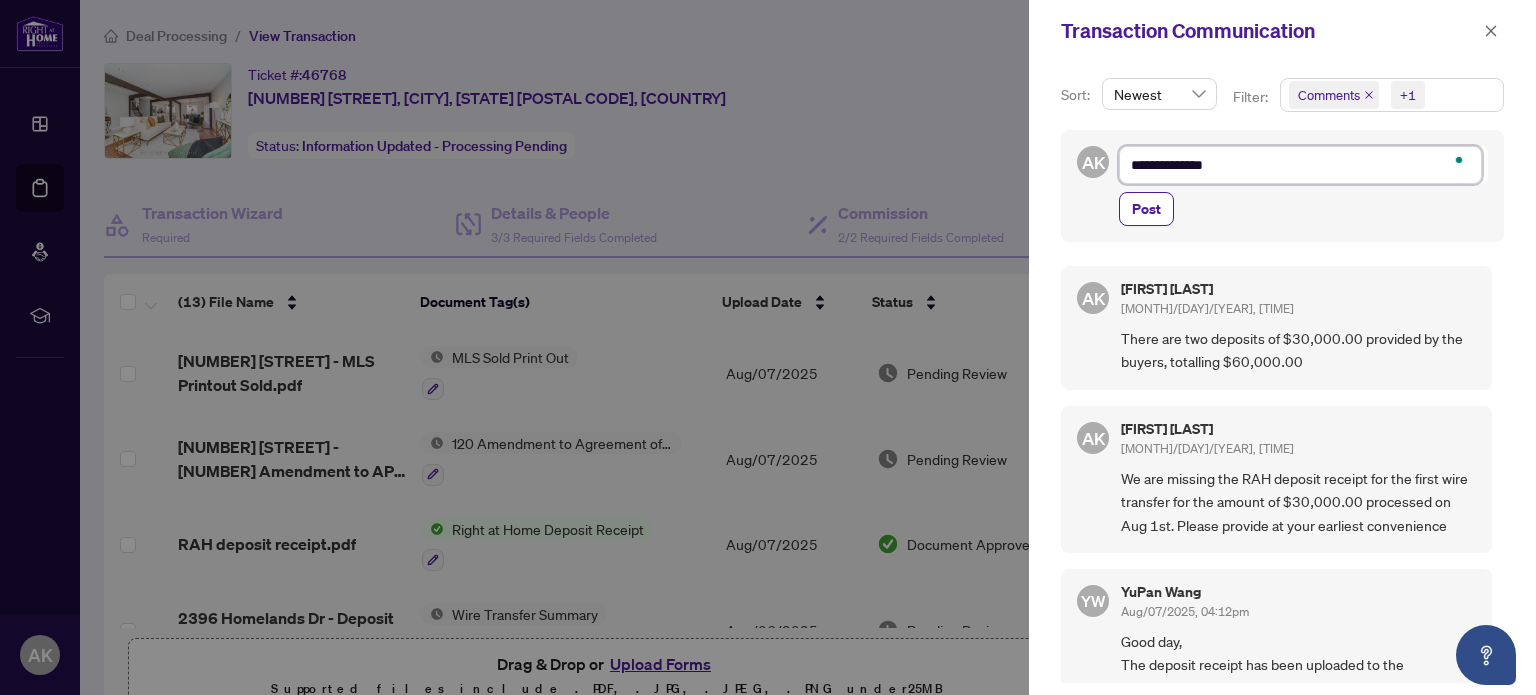 type on "**********" 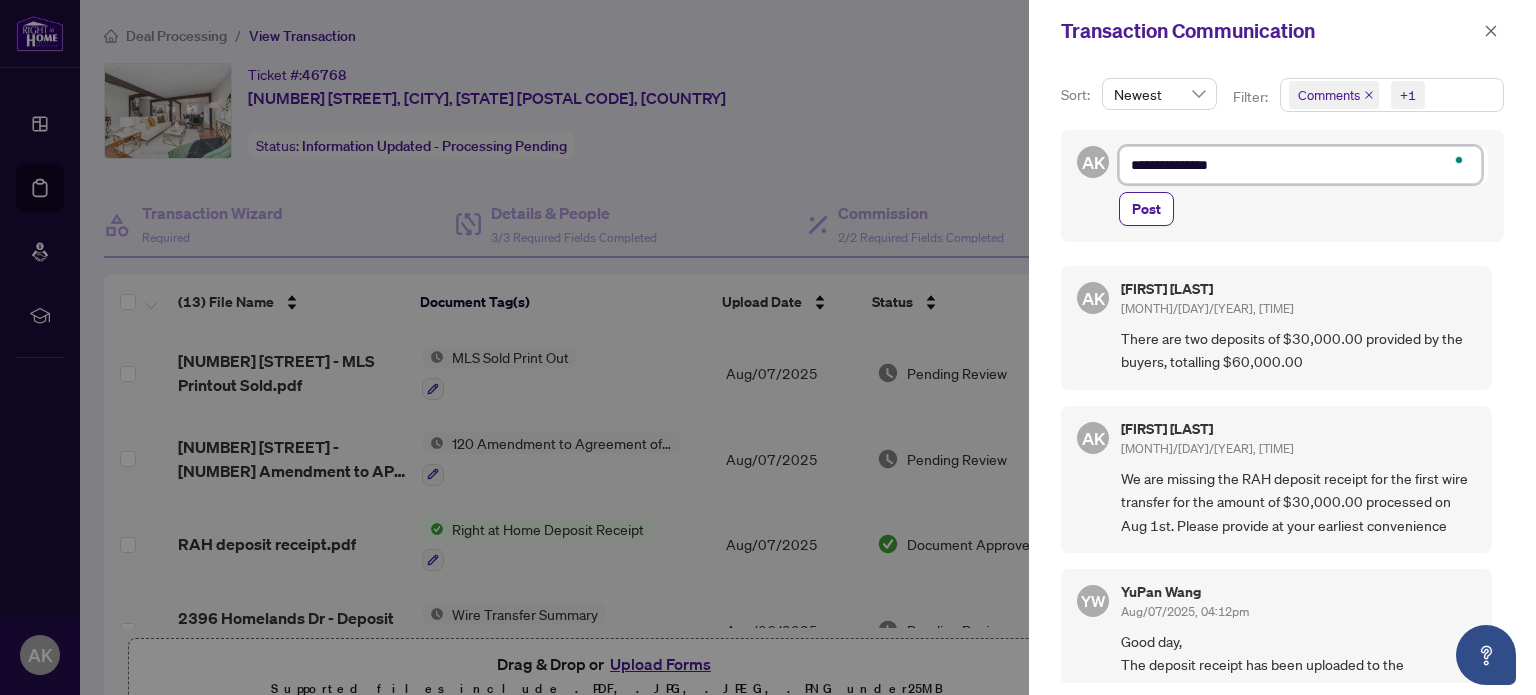 type on "**********" 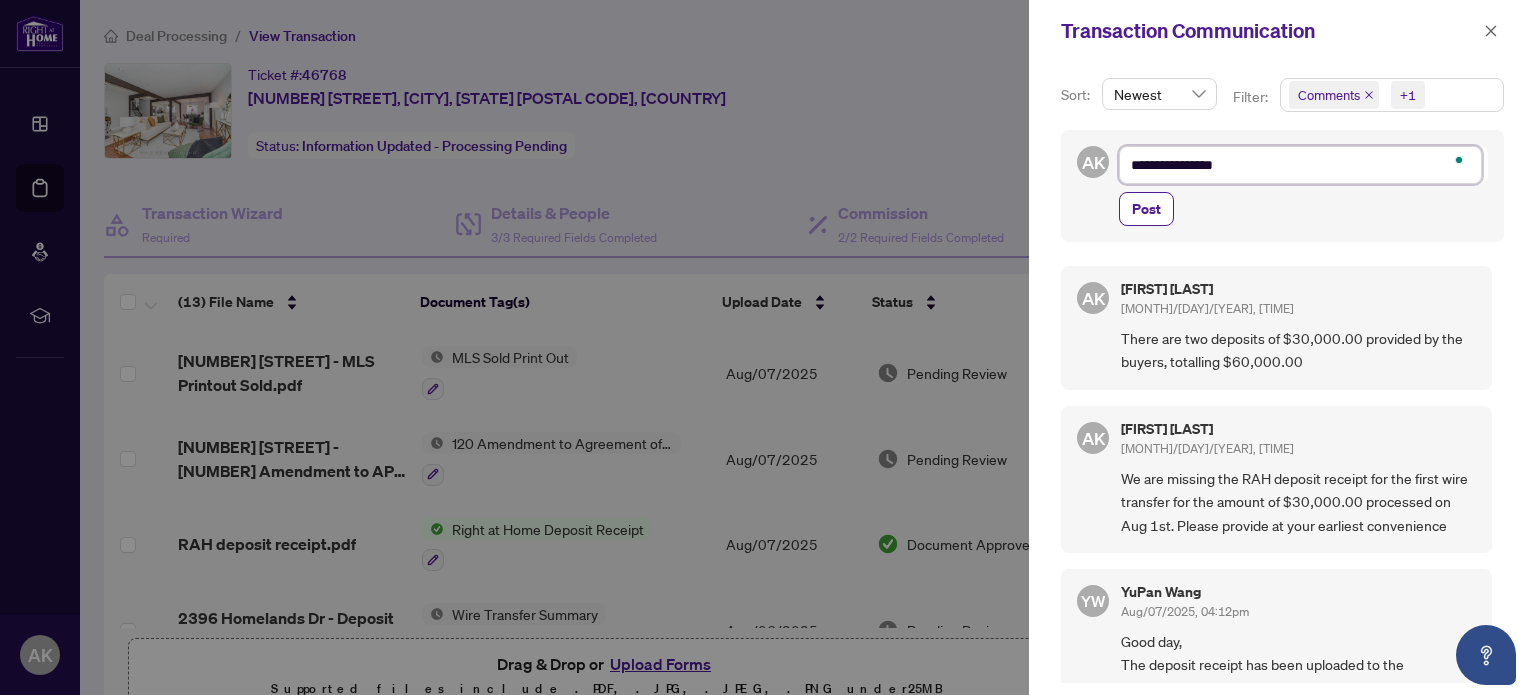 type on "**********" 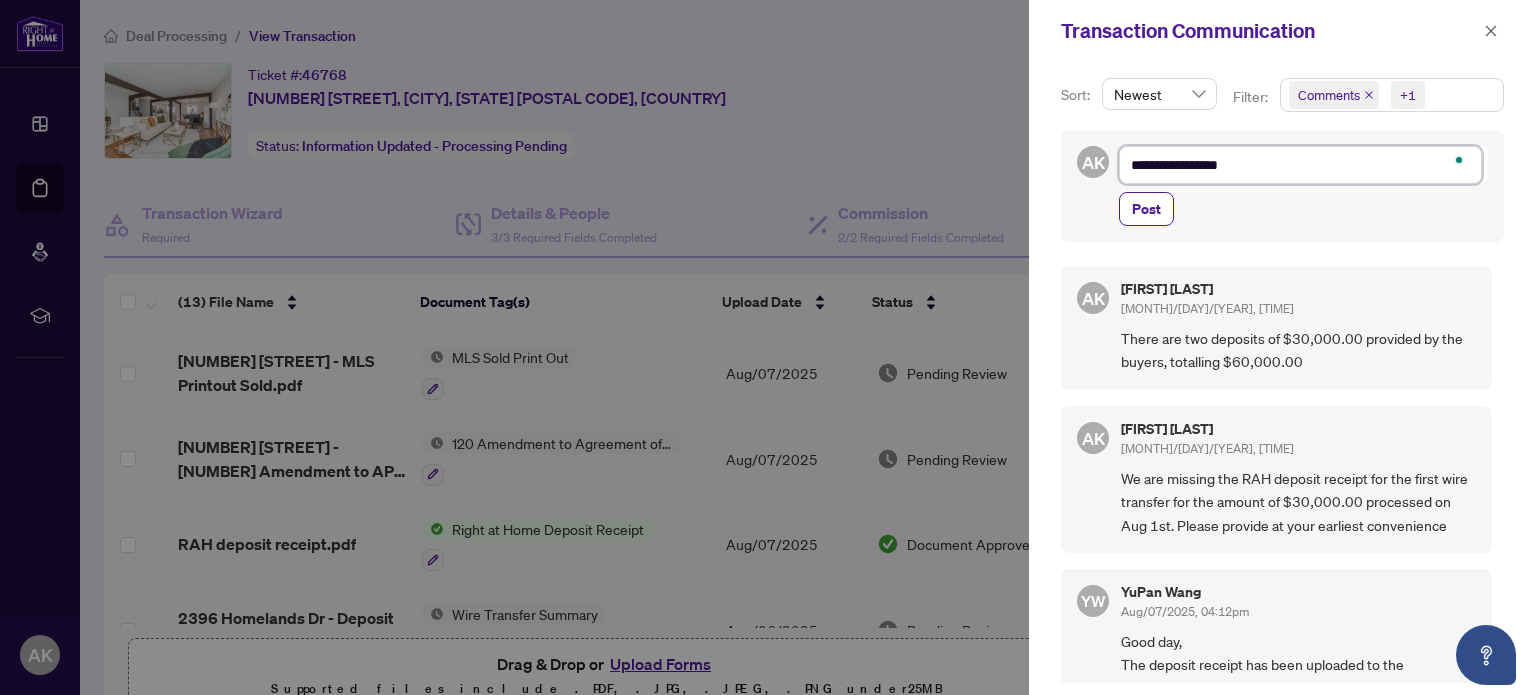 type on "**********" 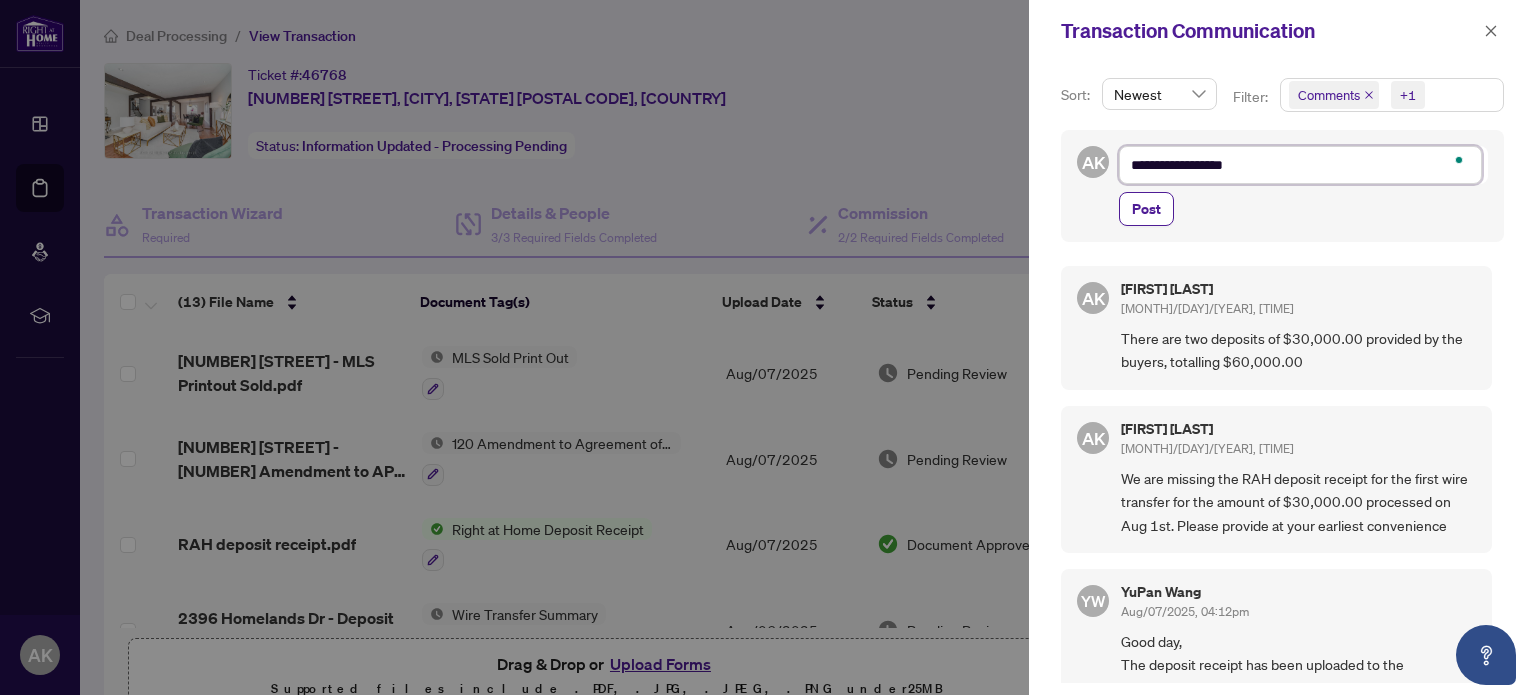type on "**********" 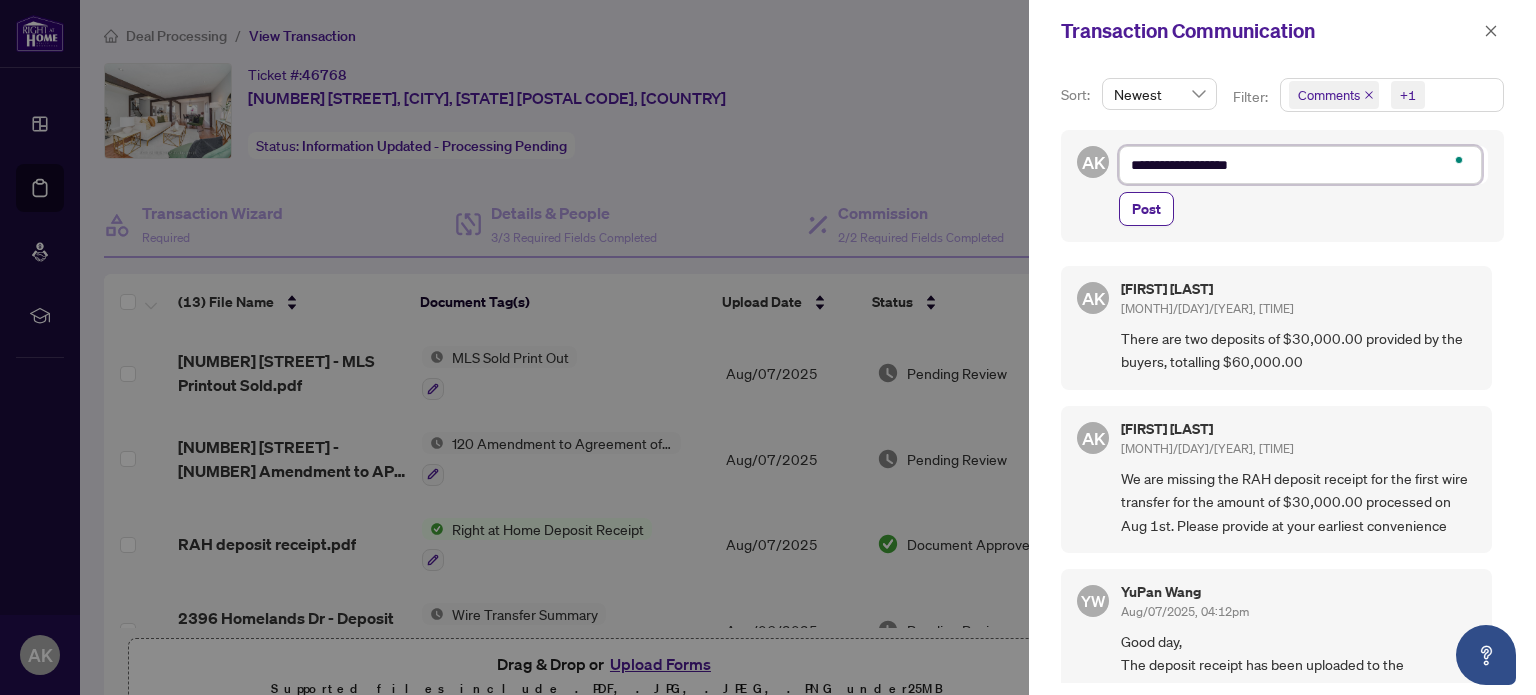 type on "**********" 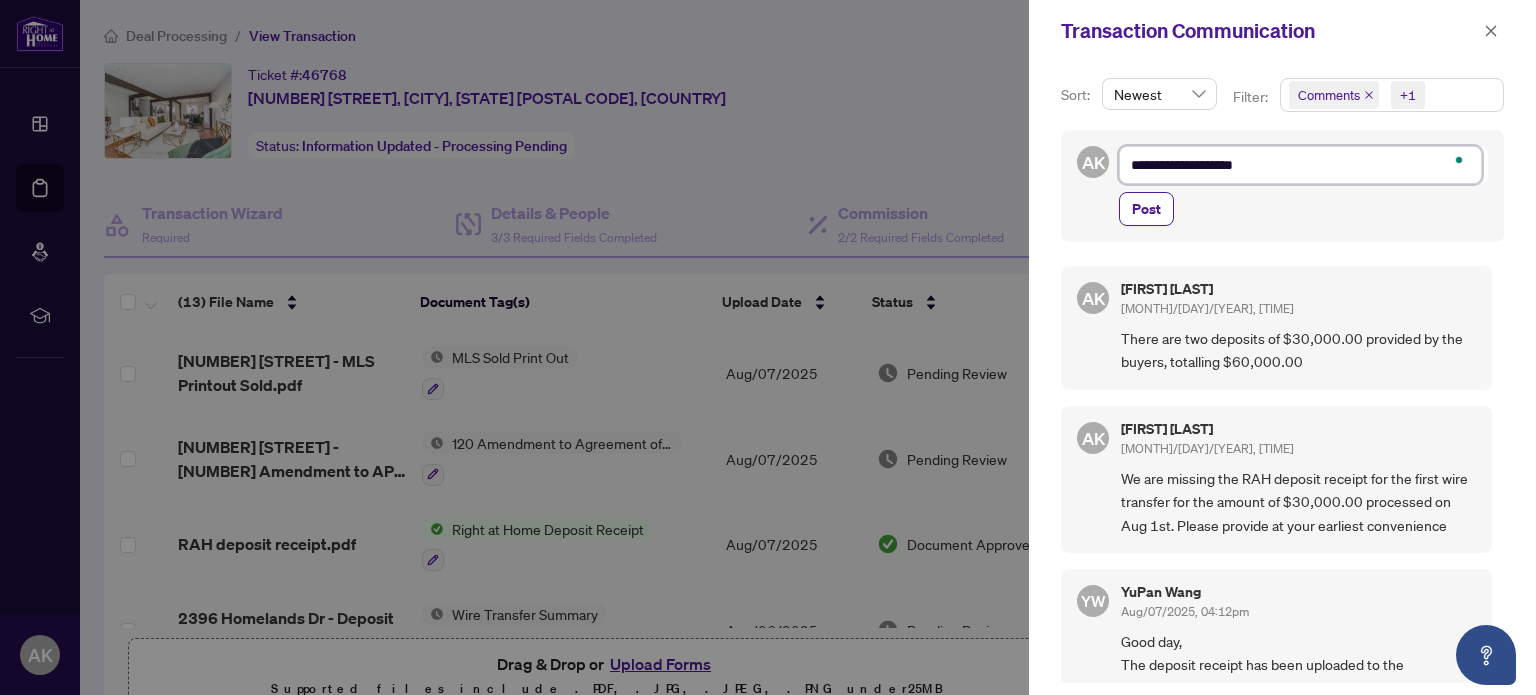 type on "**********" 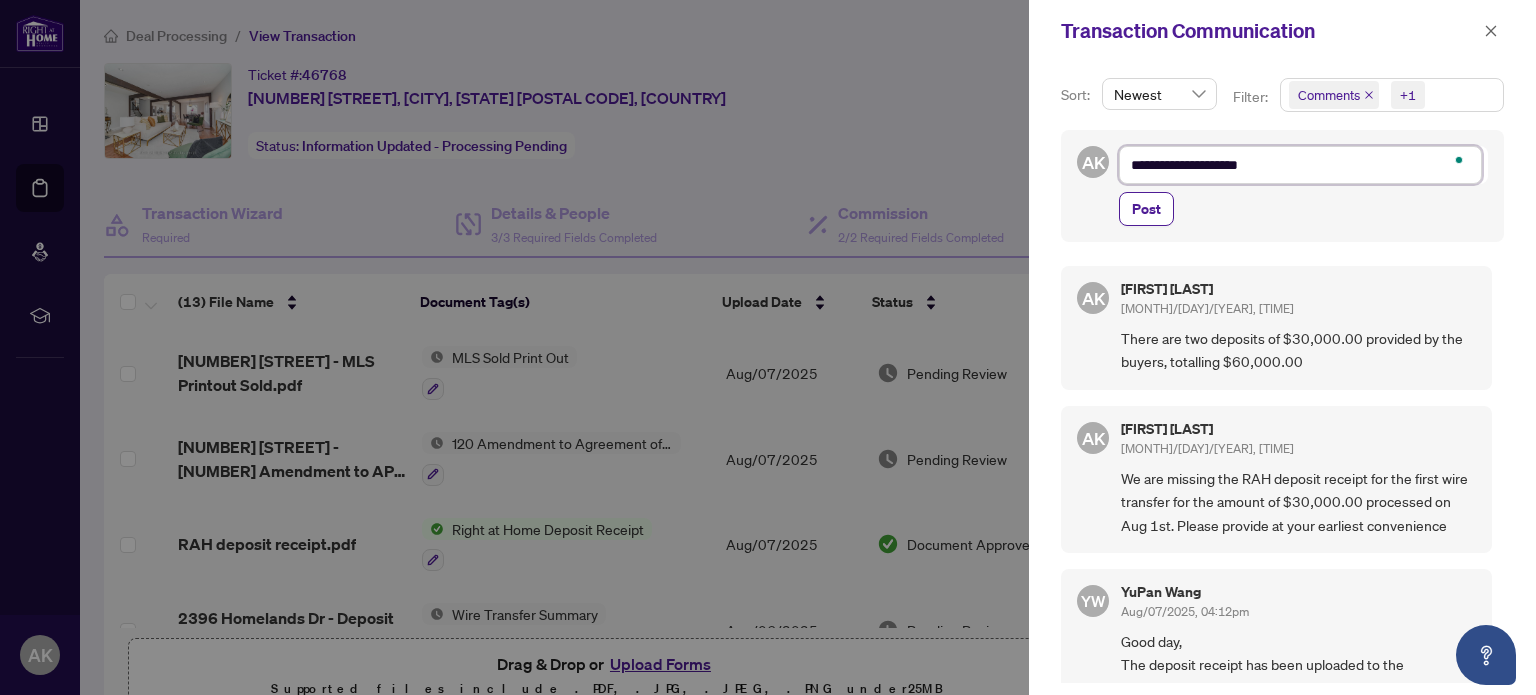 type on "**********" 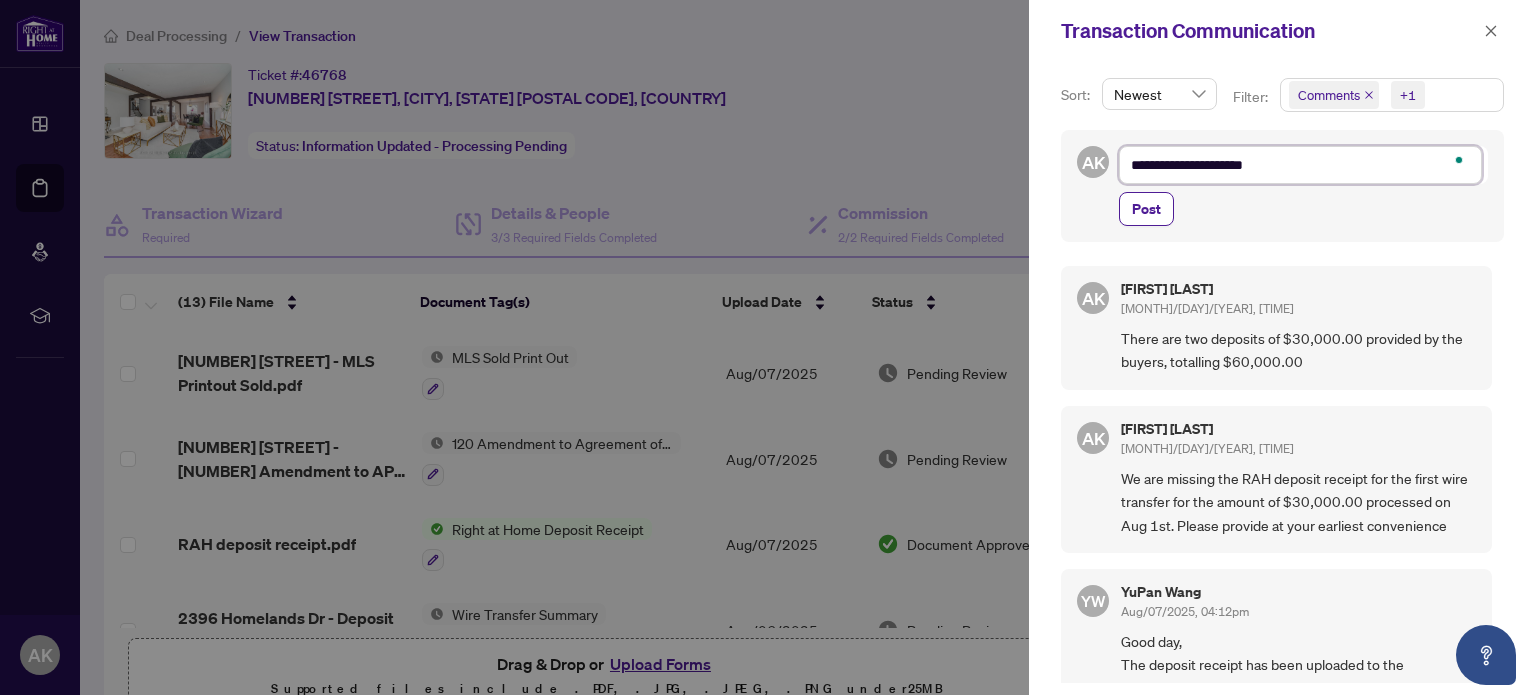 type on "**********" 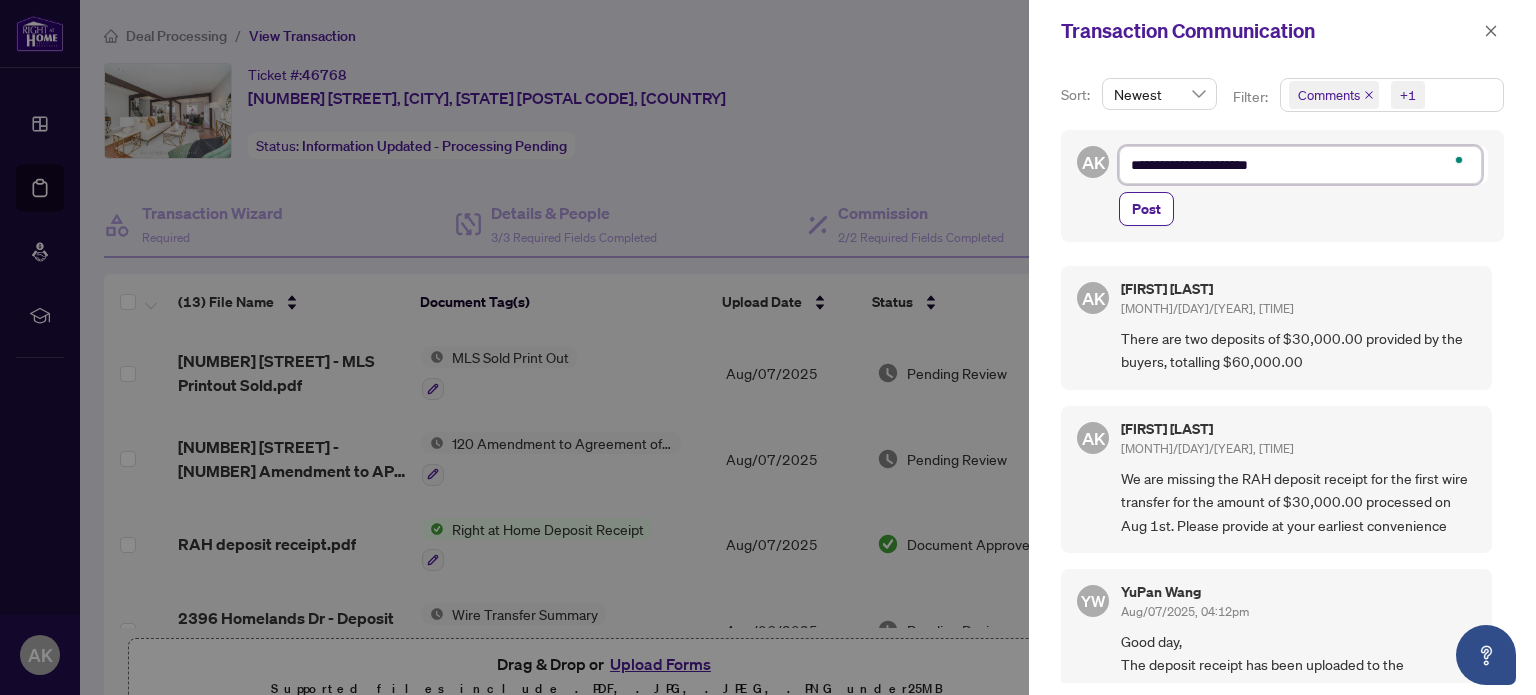 type on "**********" 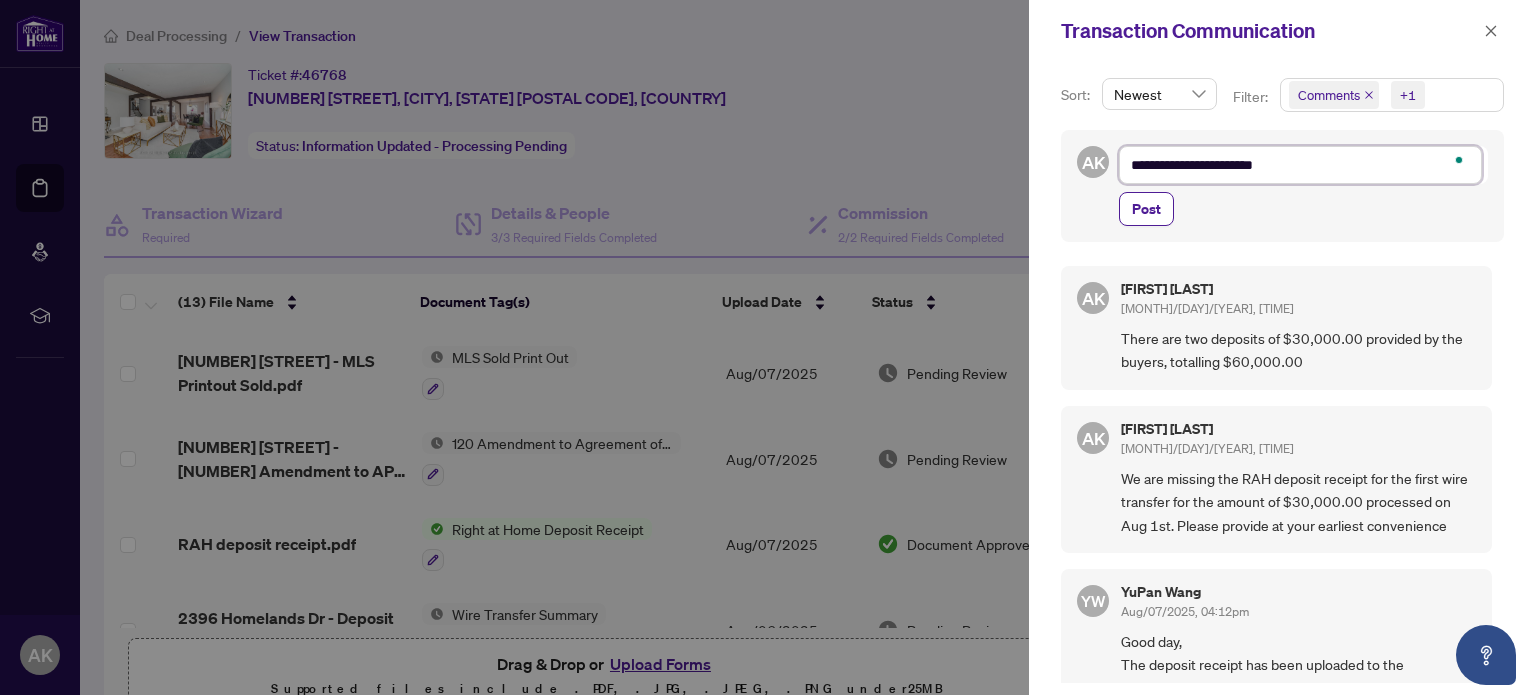 type on "**********" 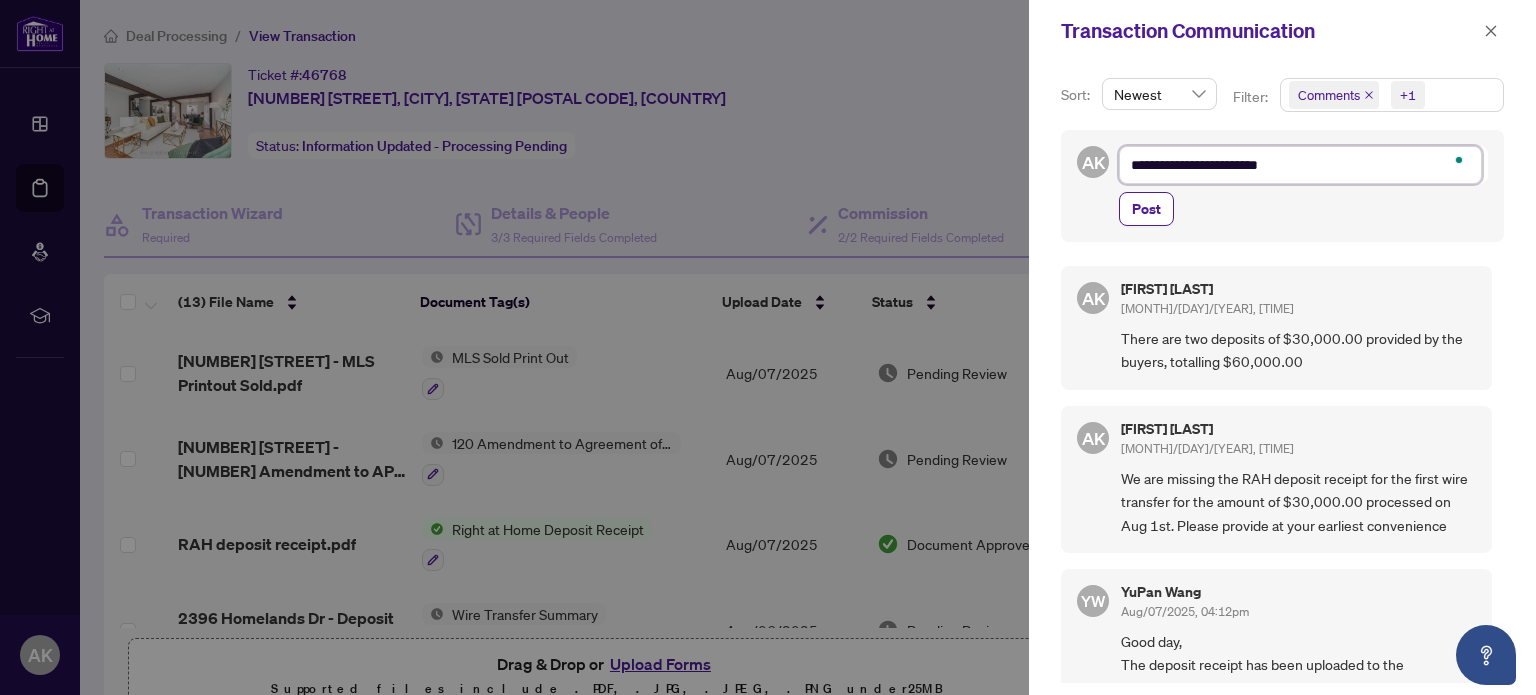 type on "**********" 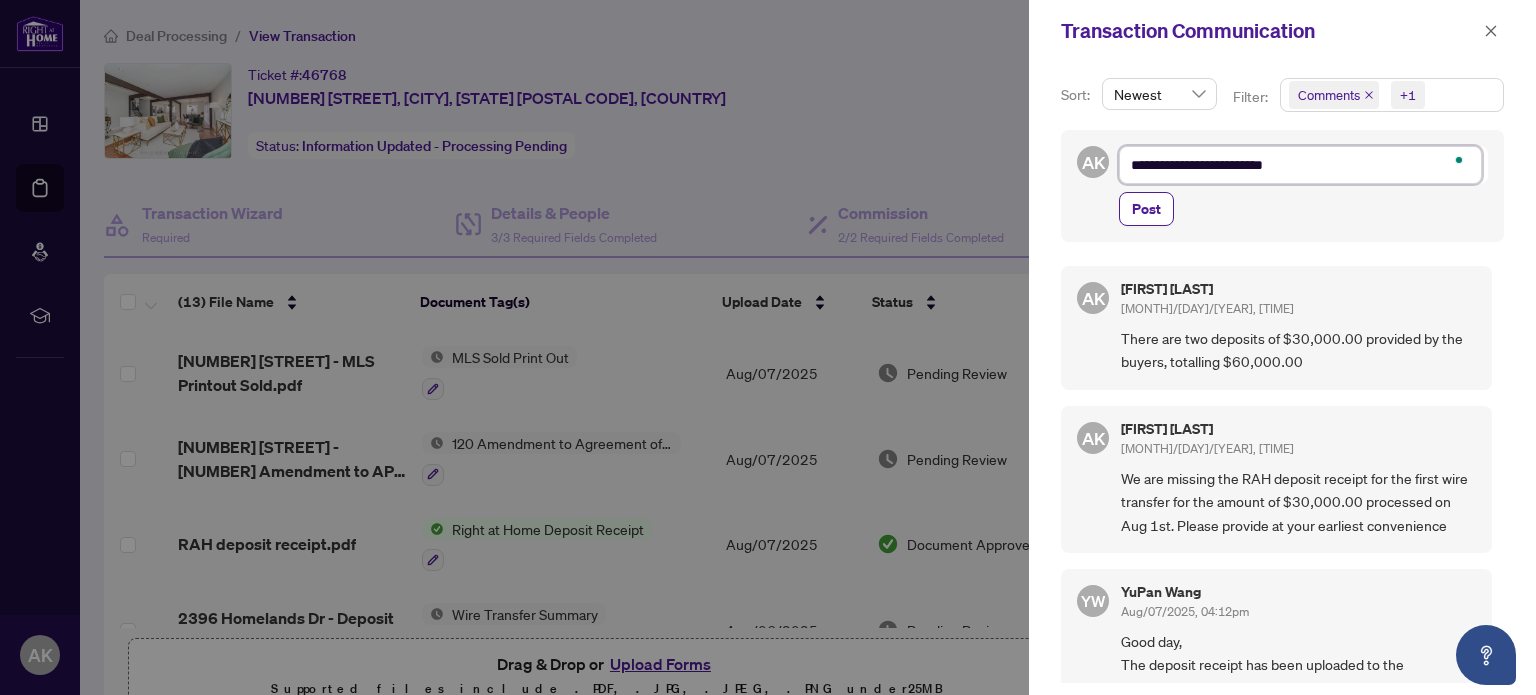 type on "**********" 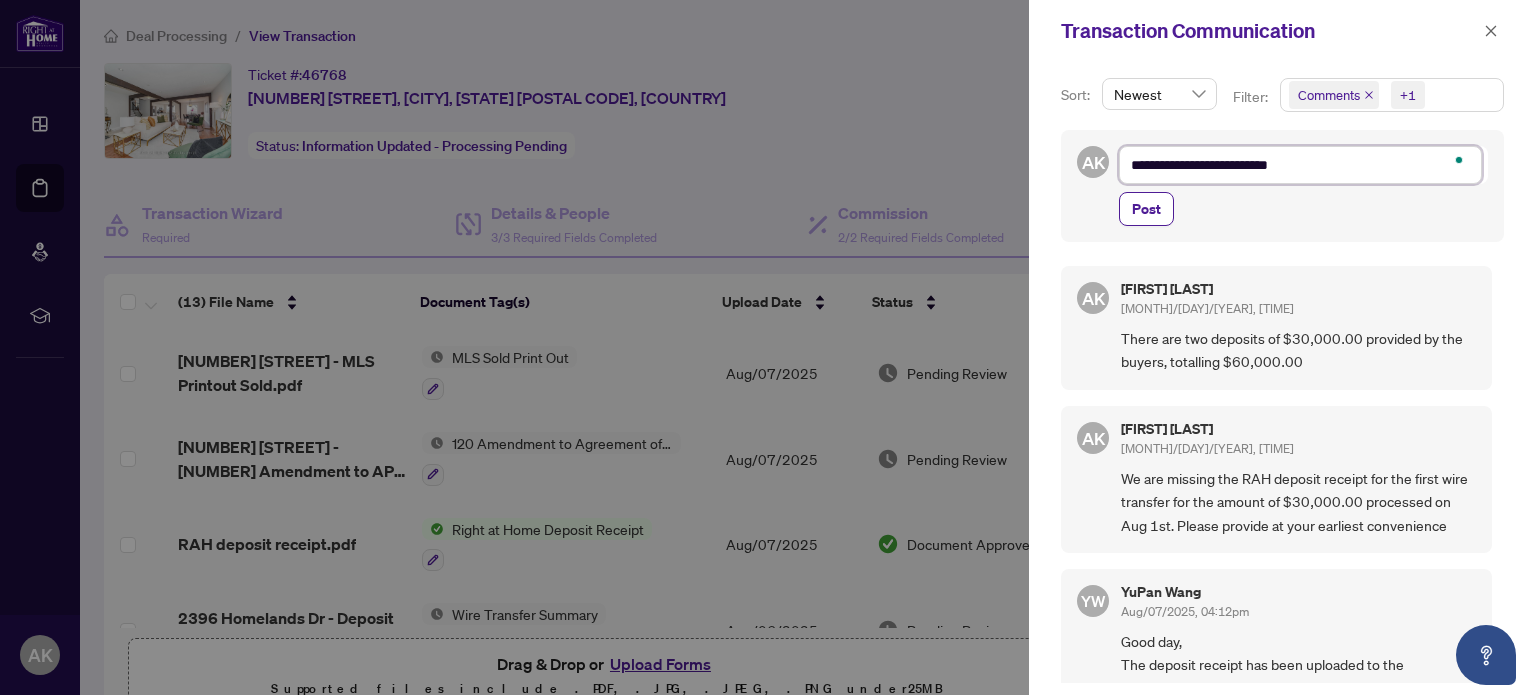 type on "**********" 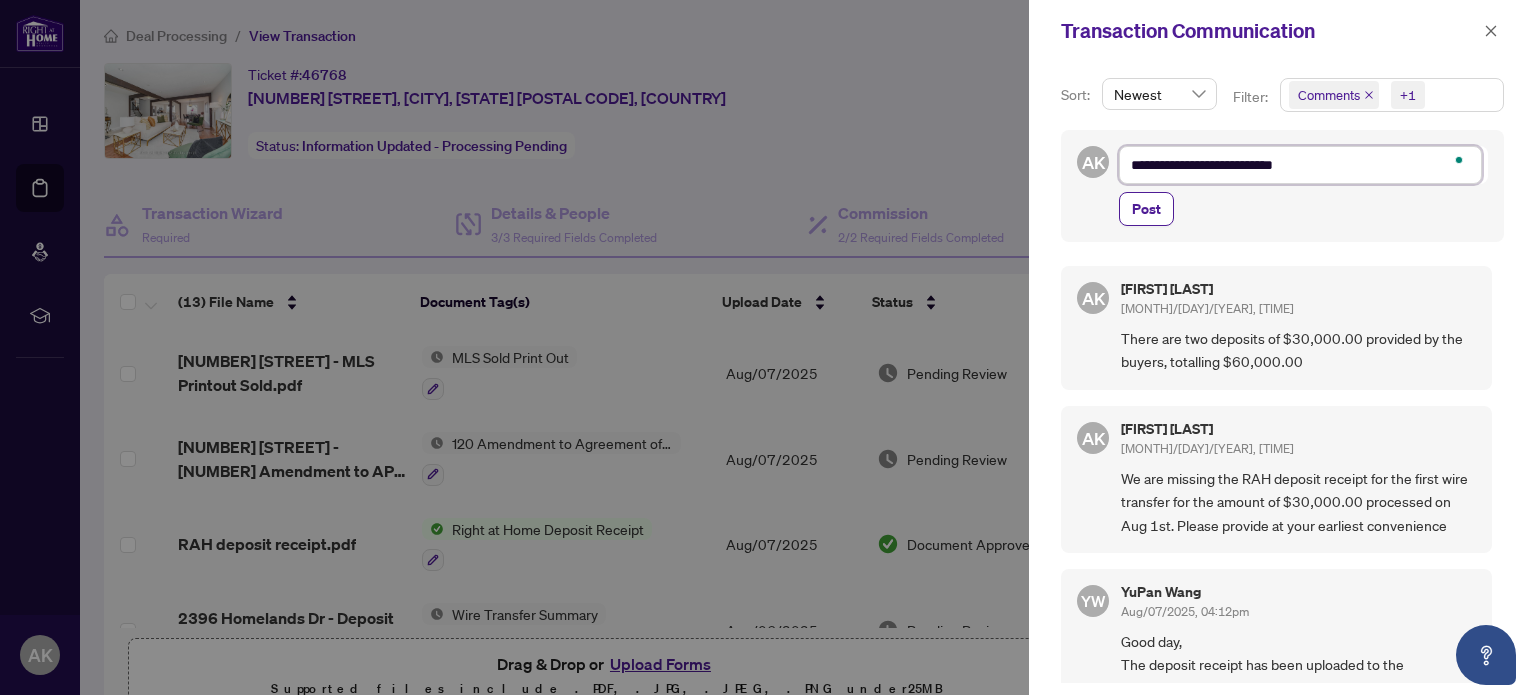 type on "**********" 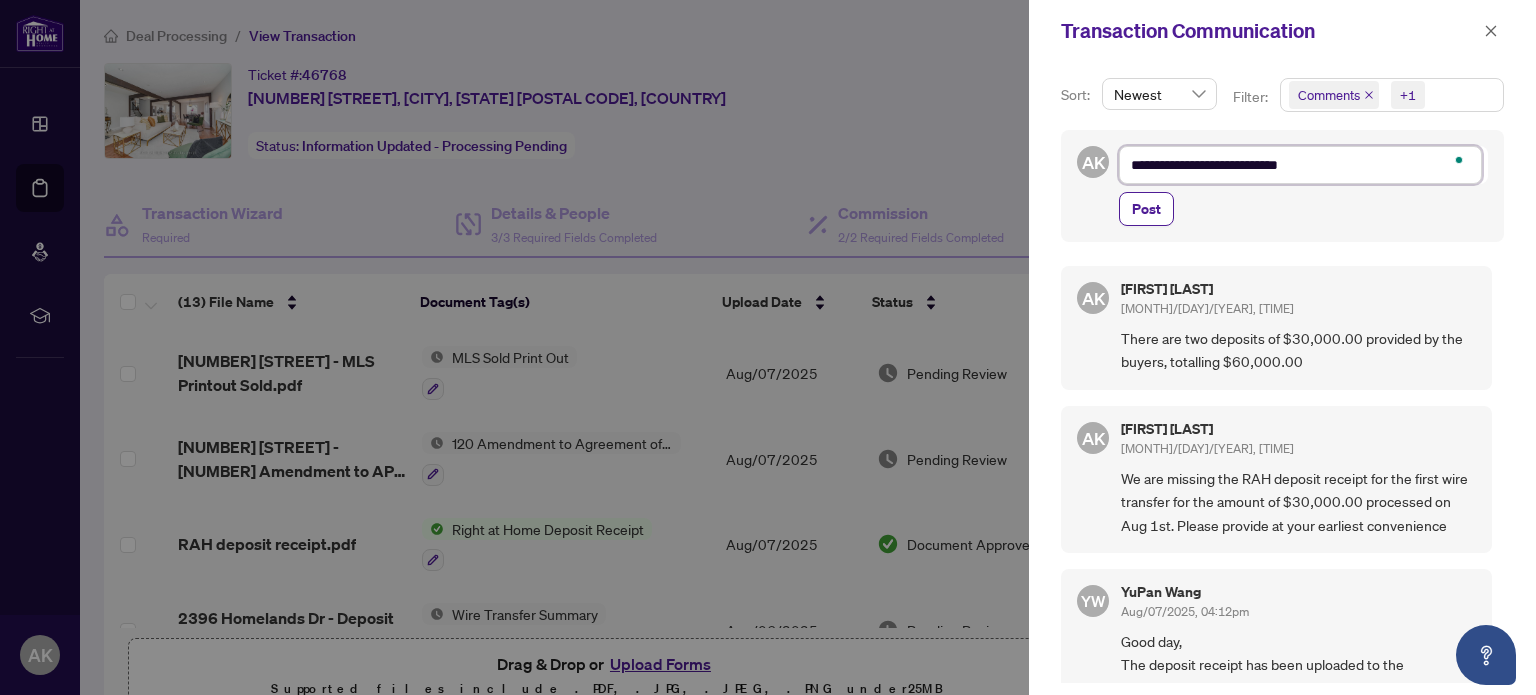 type on "**********" 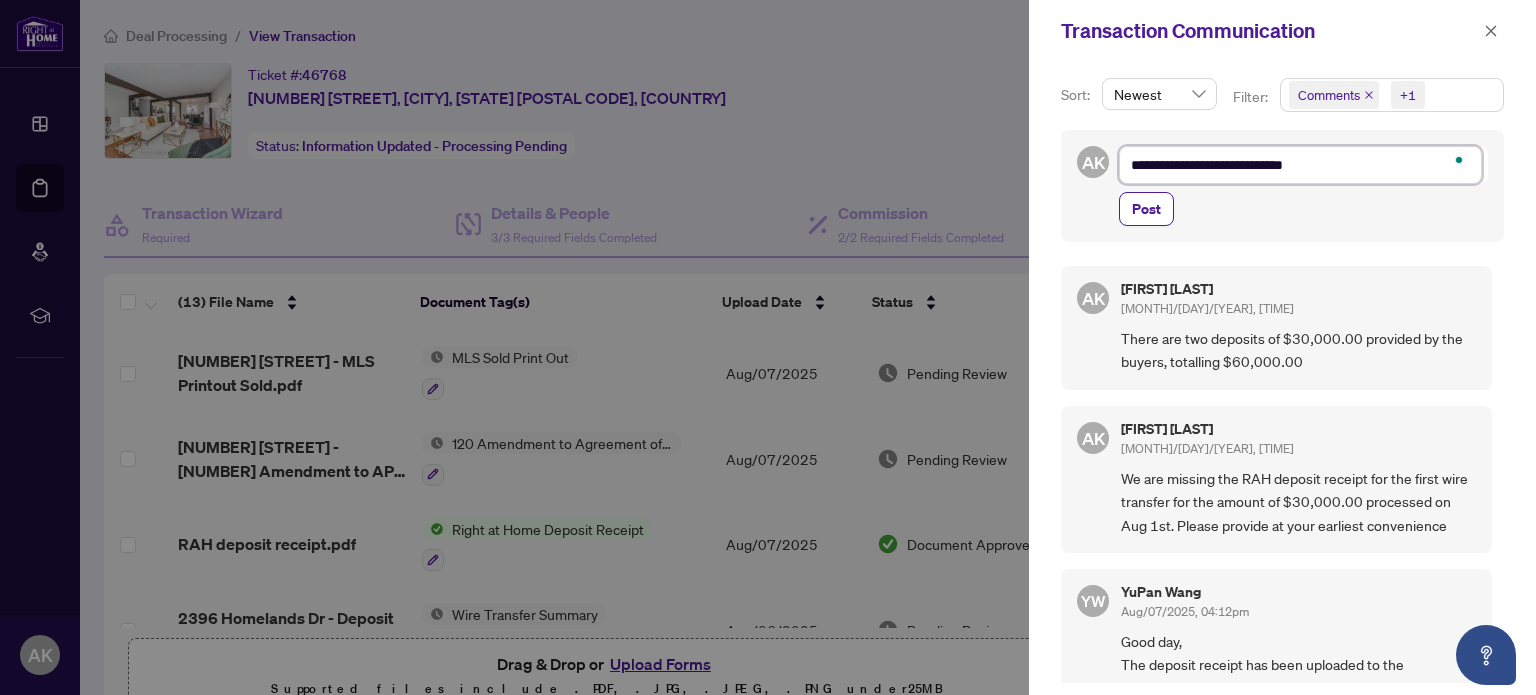 type on "**********" 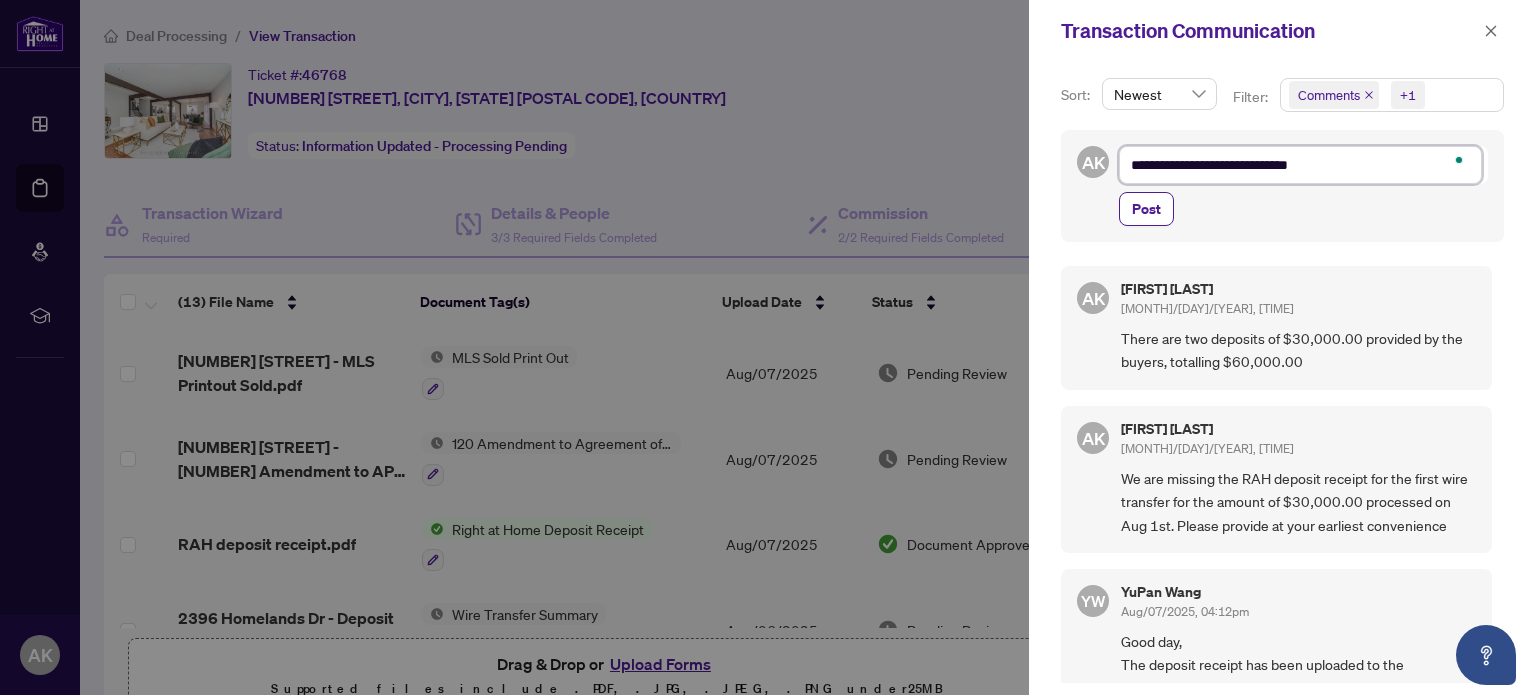 type on "**********" 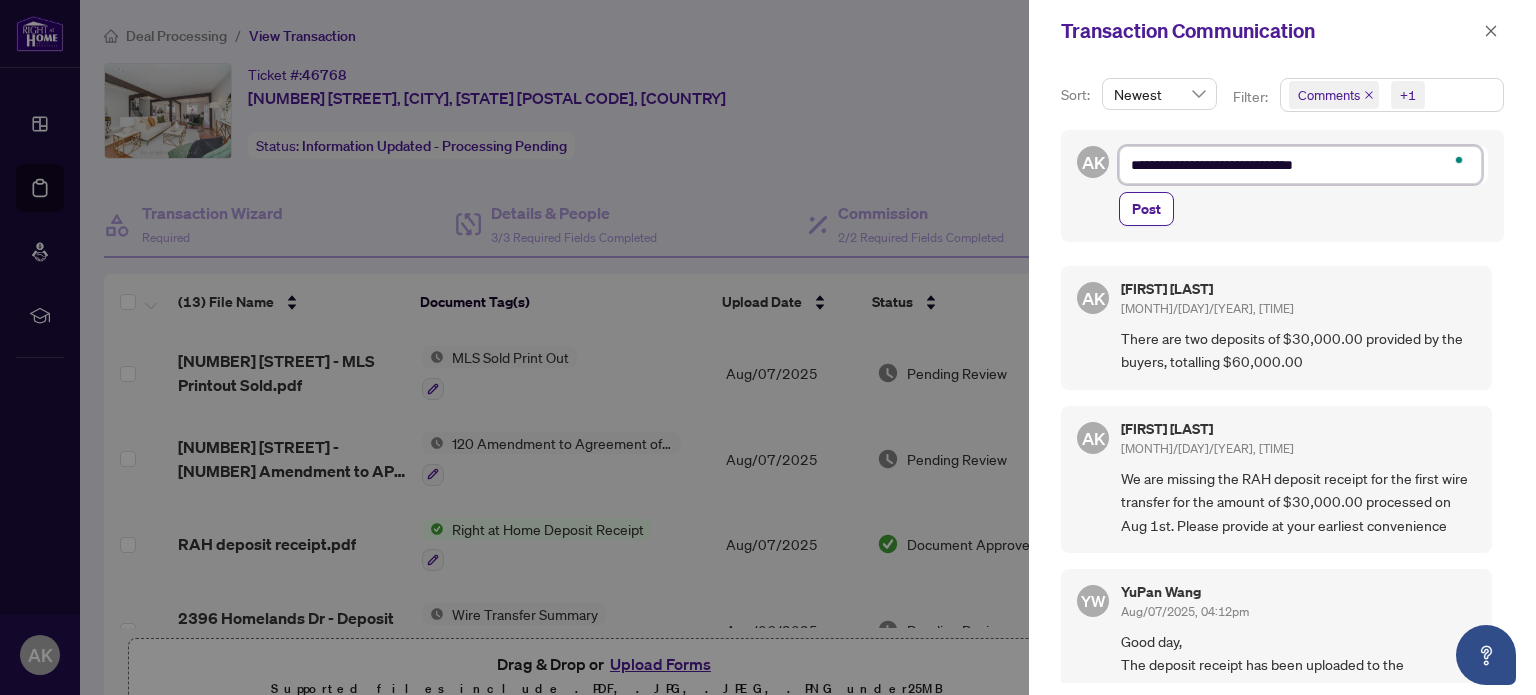 type on "**********" 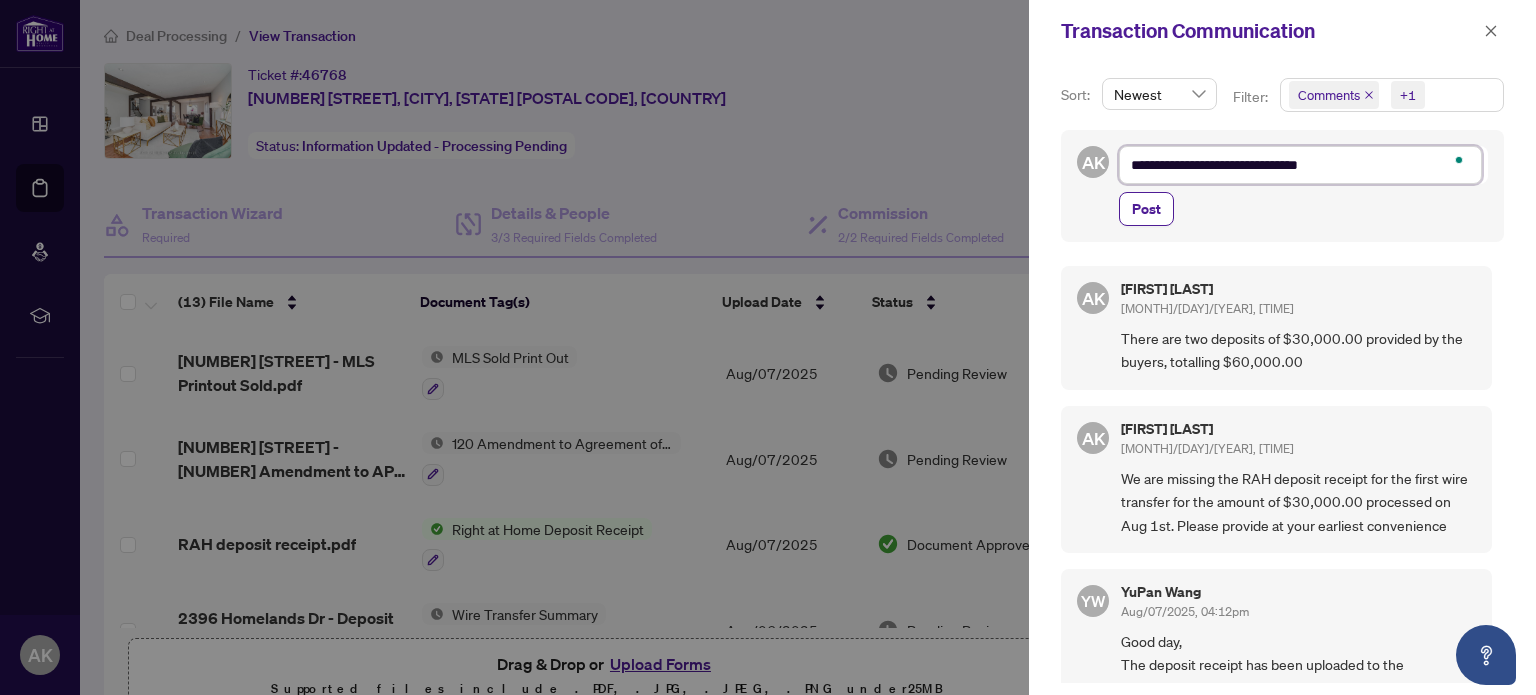 type on "**********" 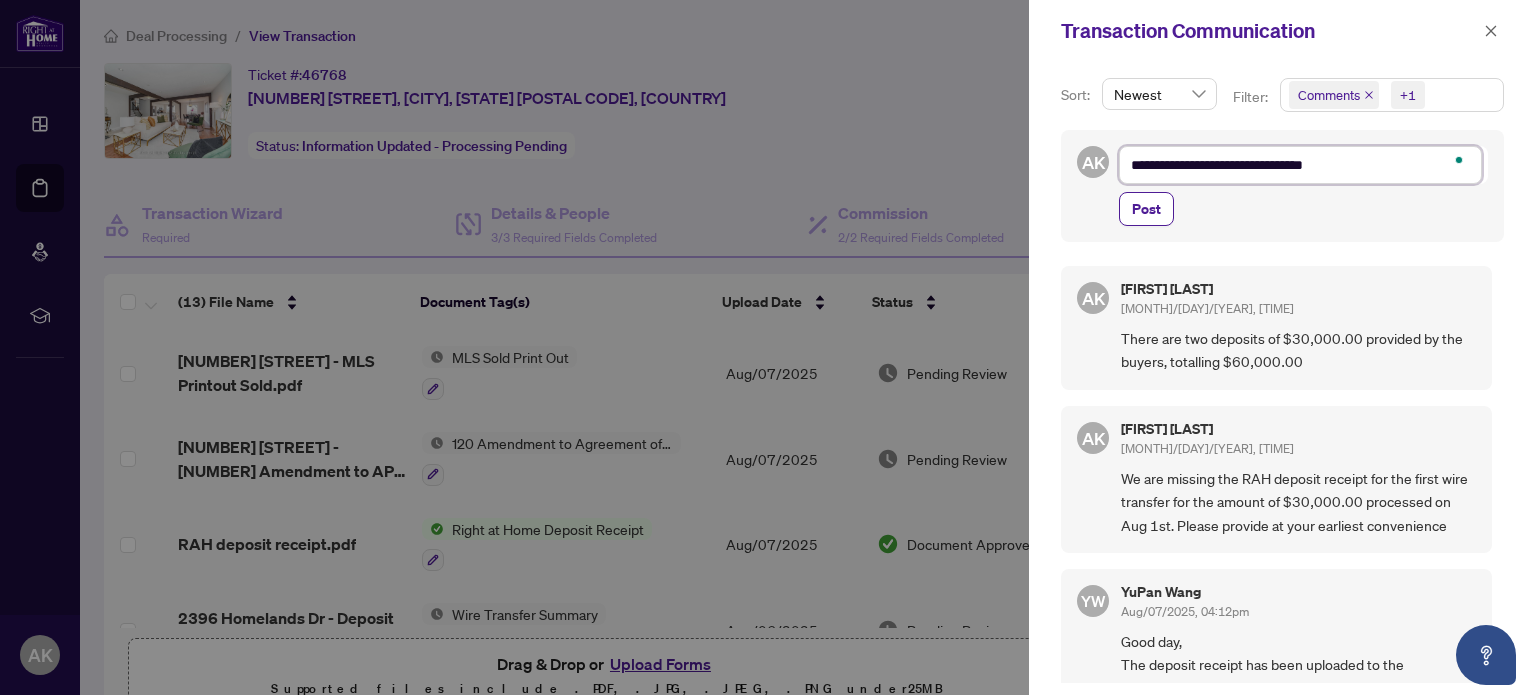 type on "**********" 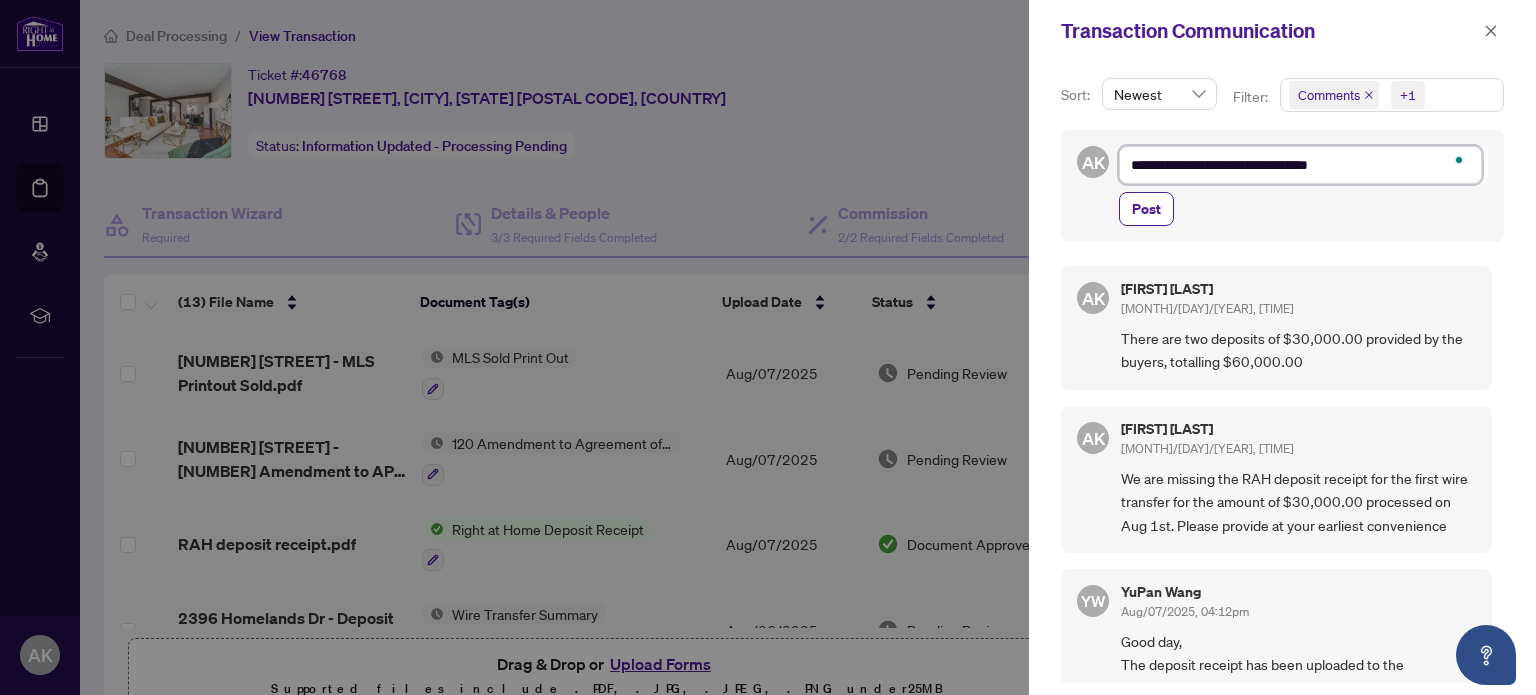 type on "**********" 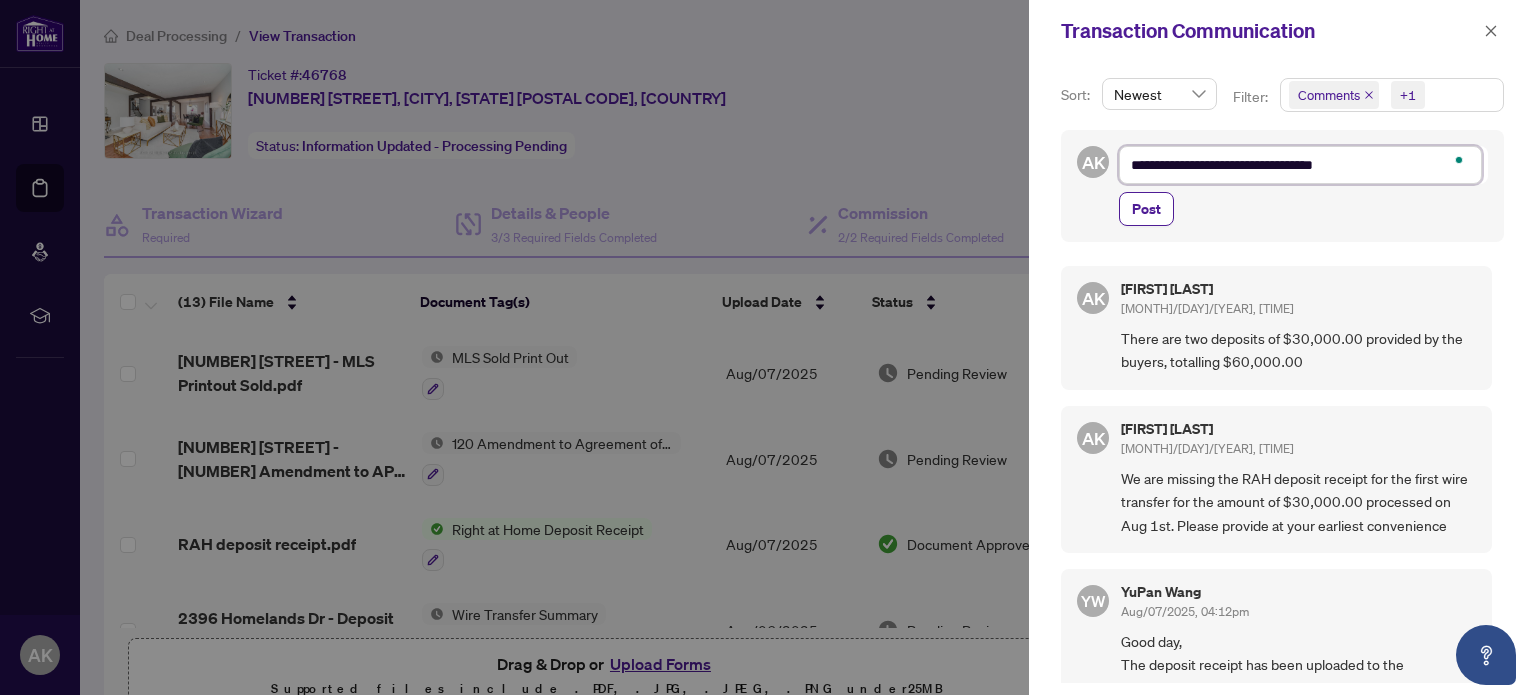 type on "**********" 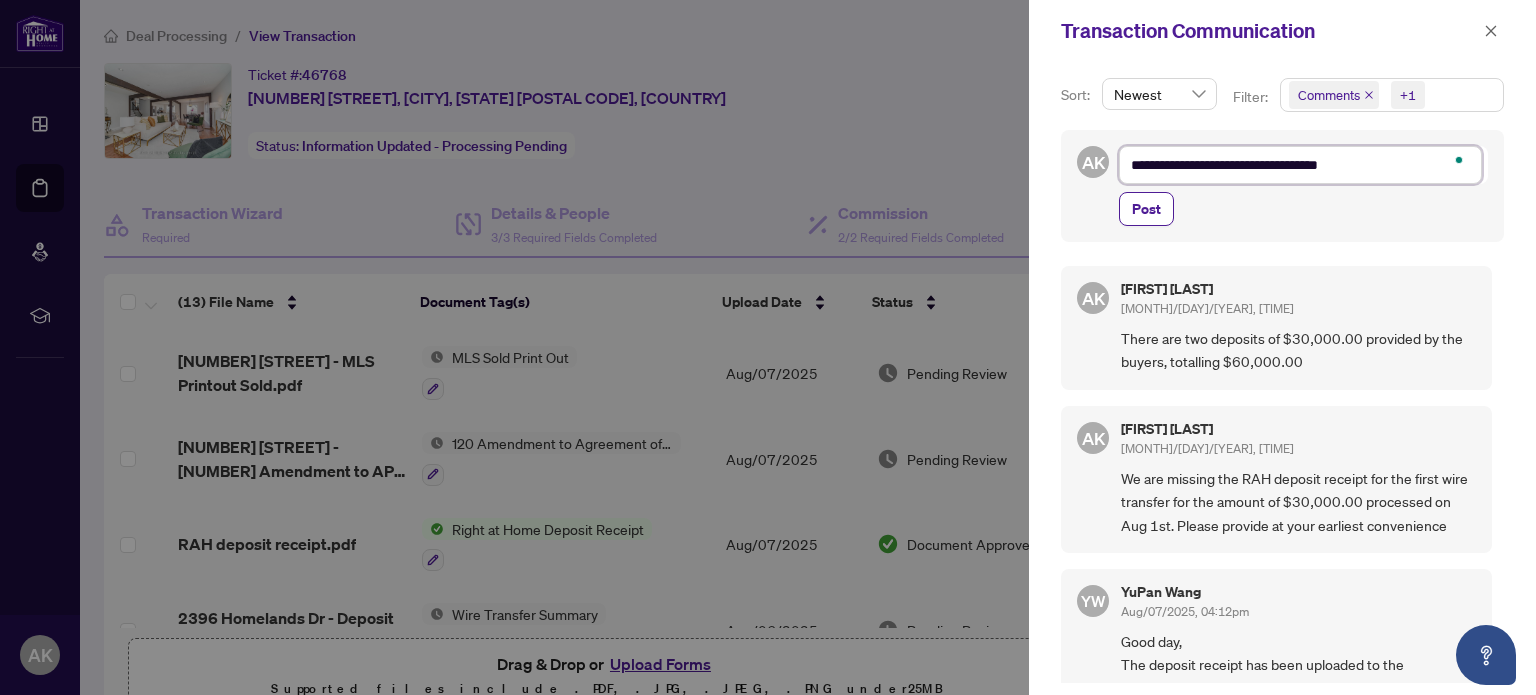 type on "**********" 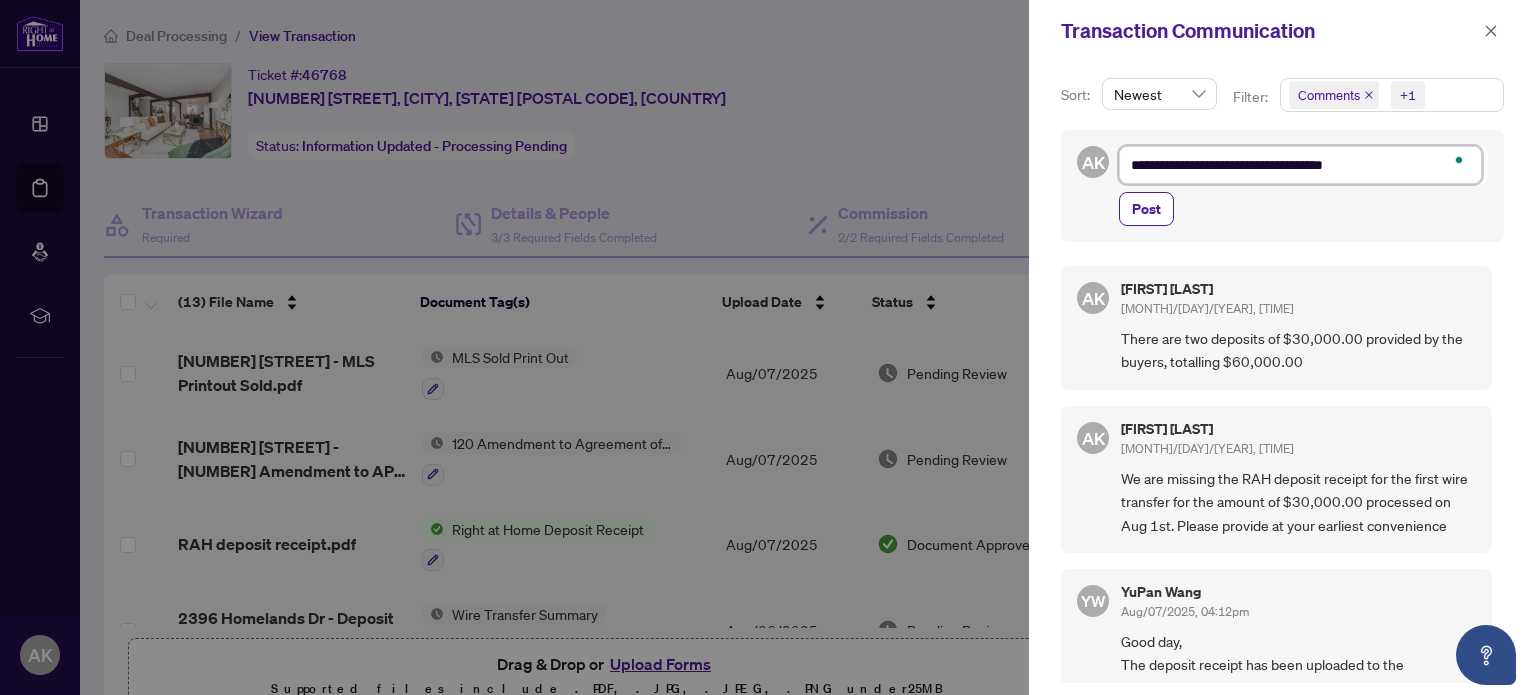 type on "**********" 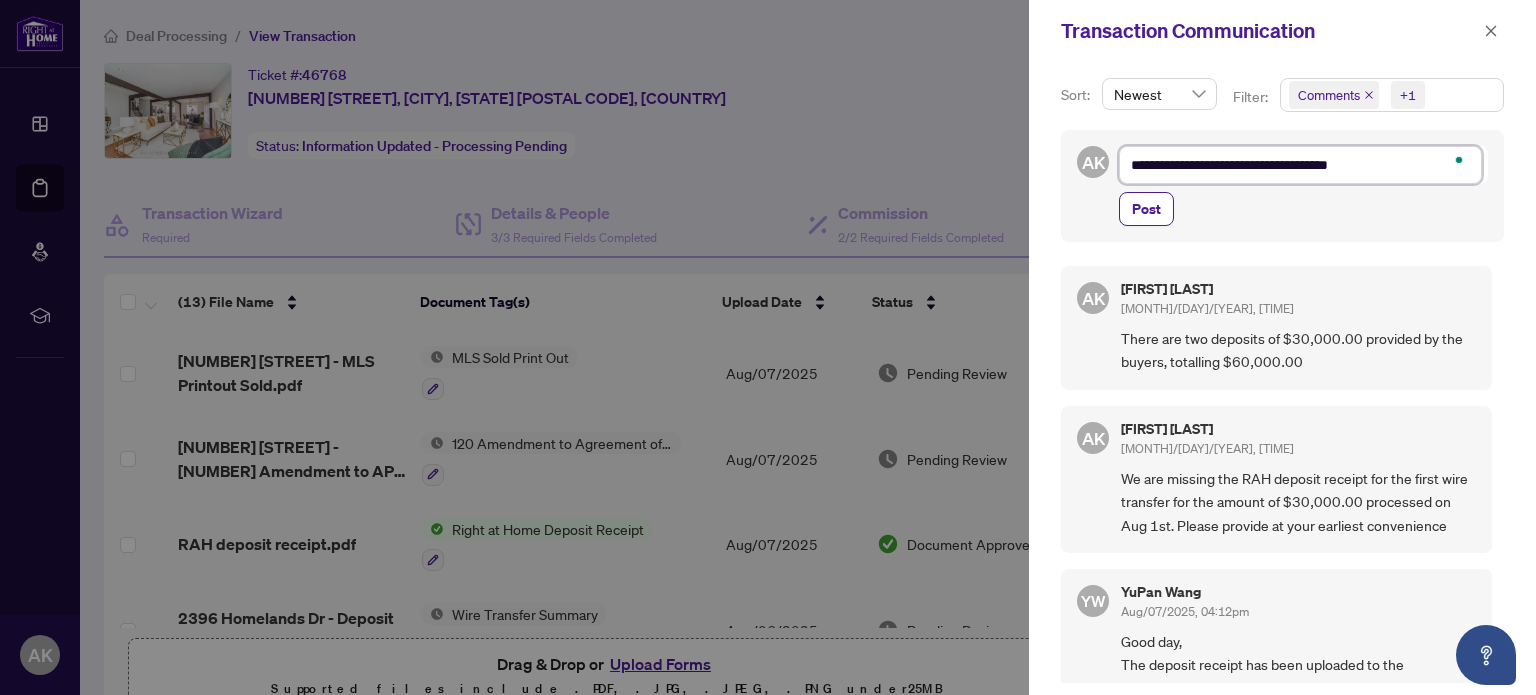 type on "**********" 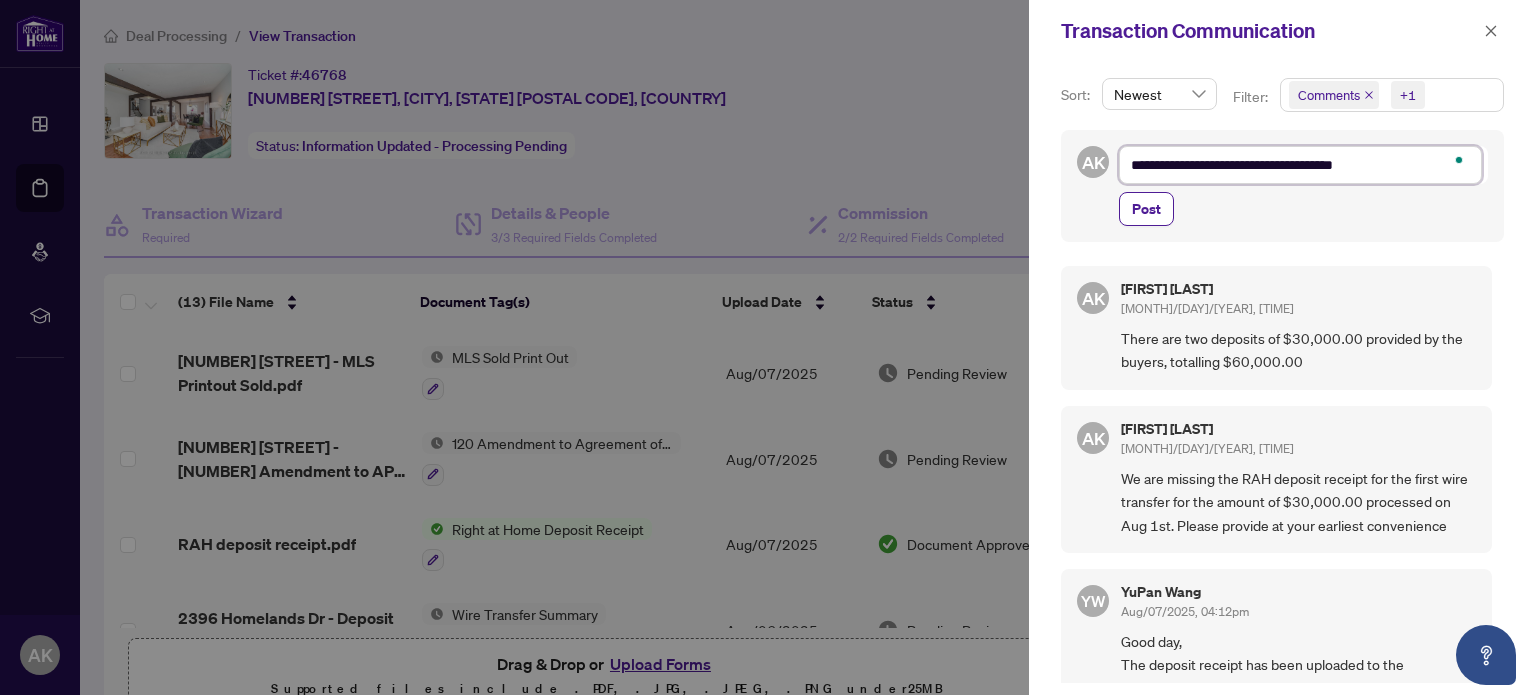 type on "**********" 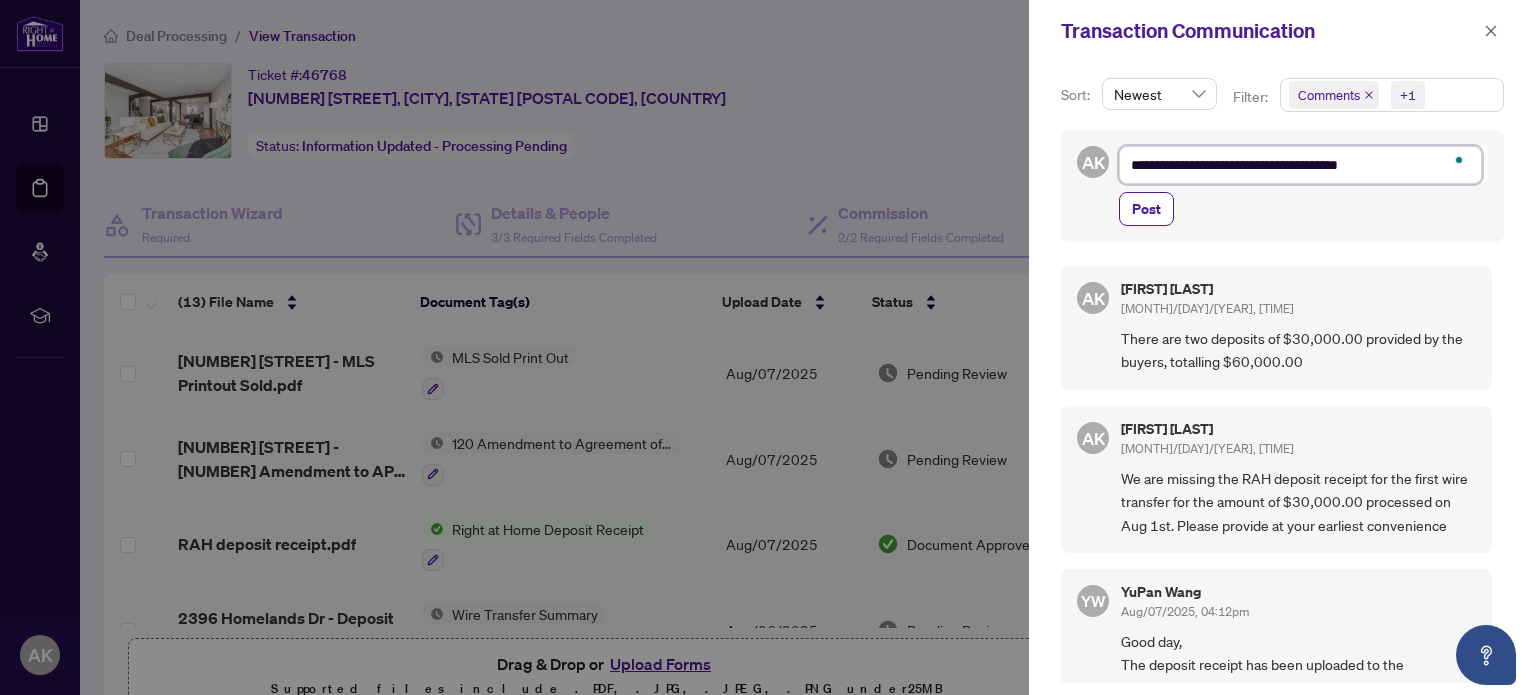 type on "**********" 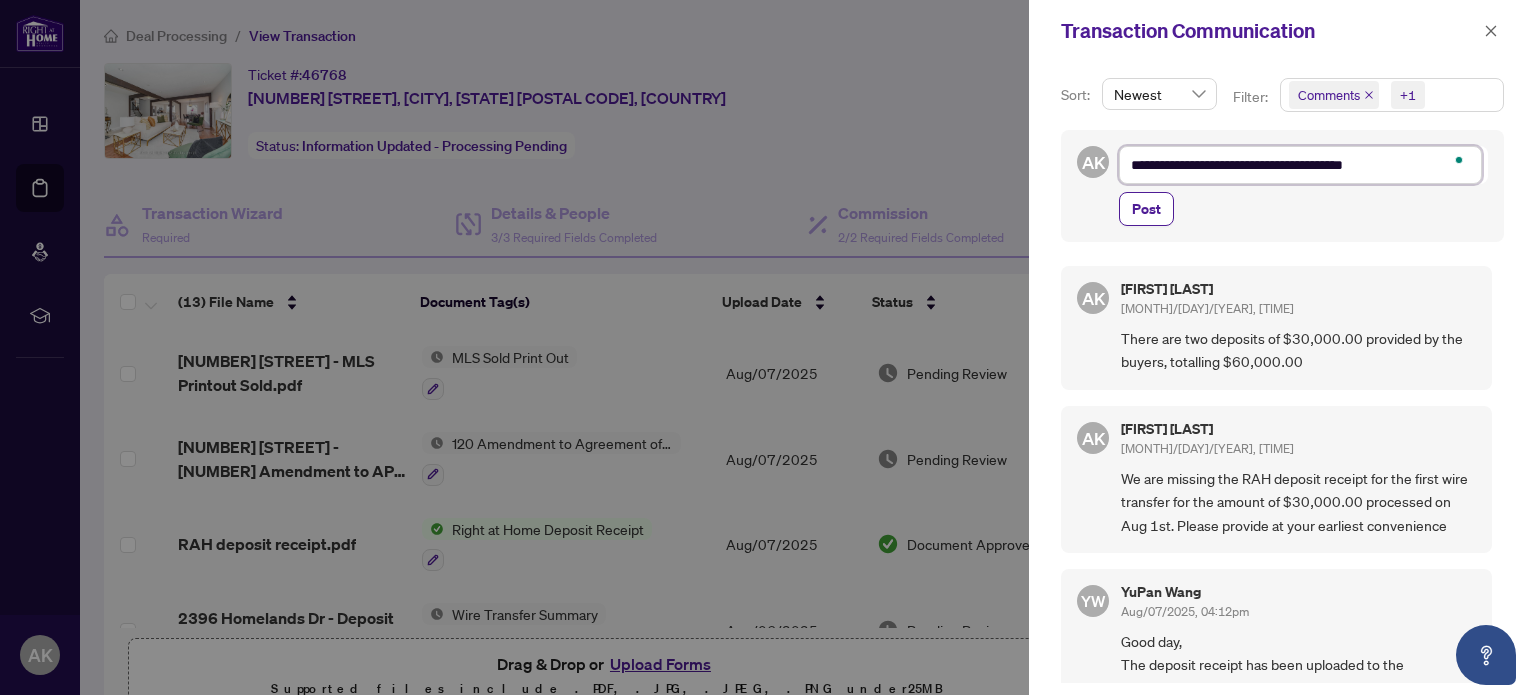 type on "**********" 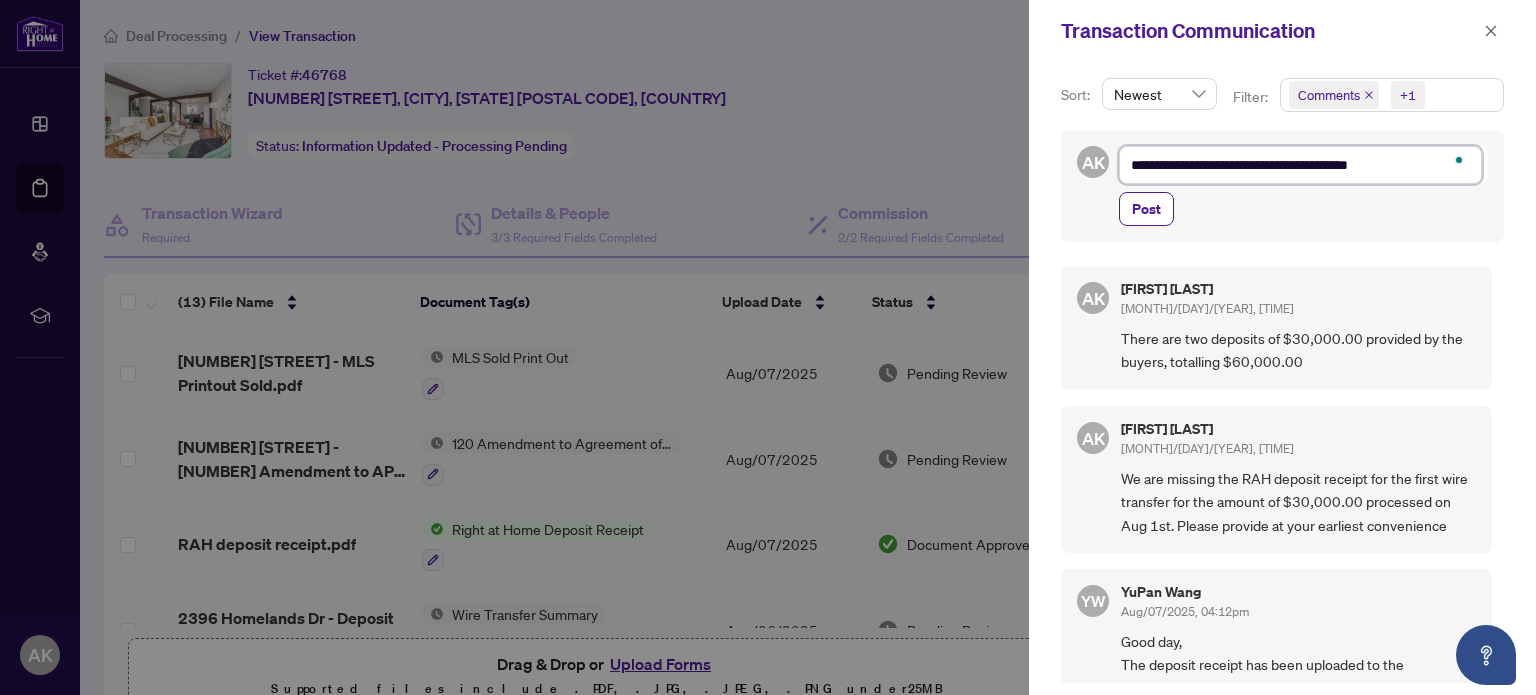 type on "**********" 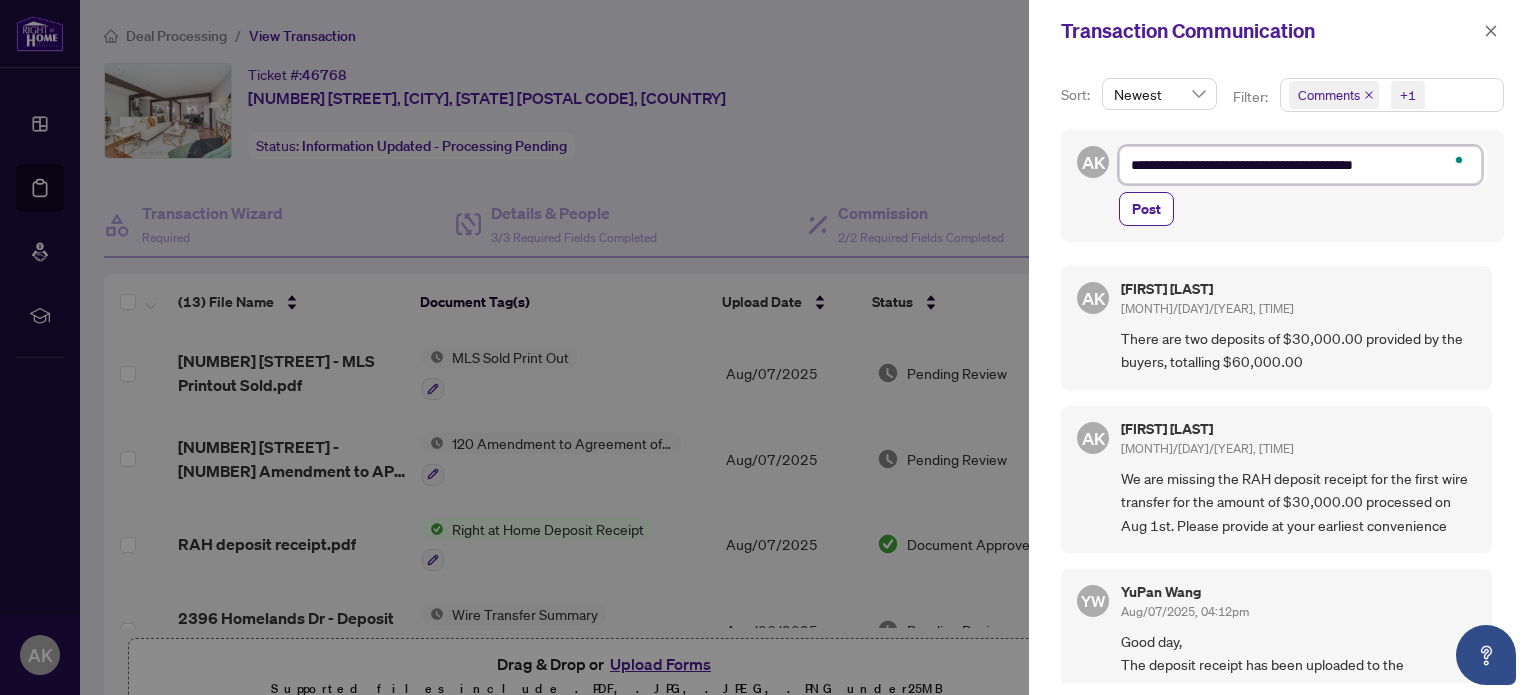 type on "**********" 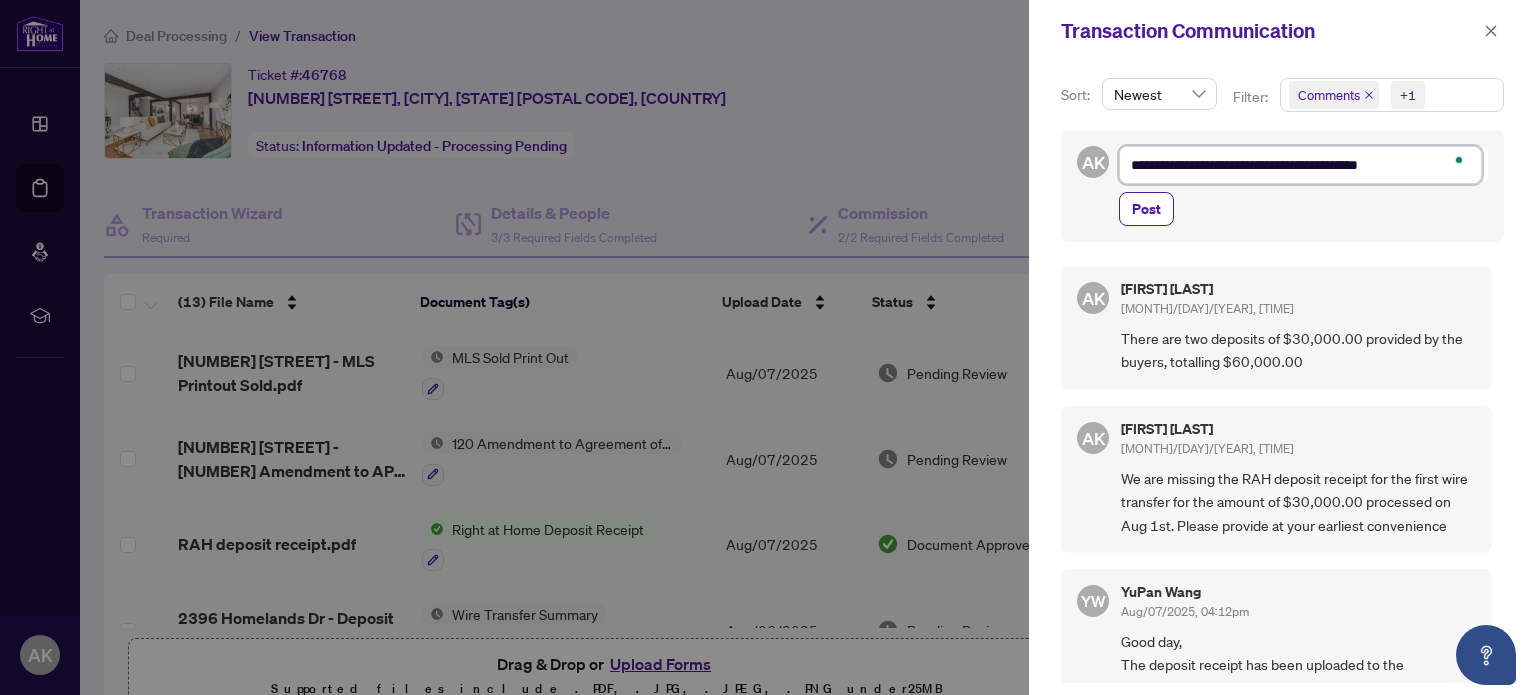type on "**********" 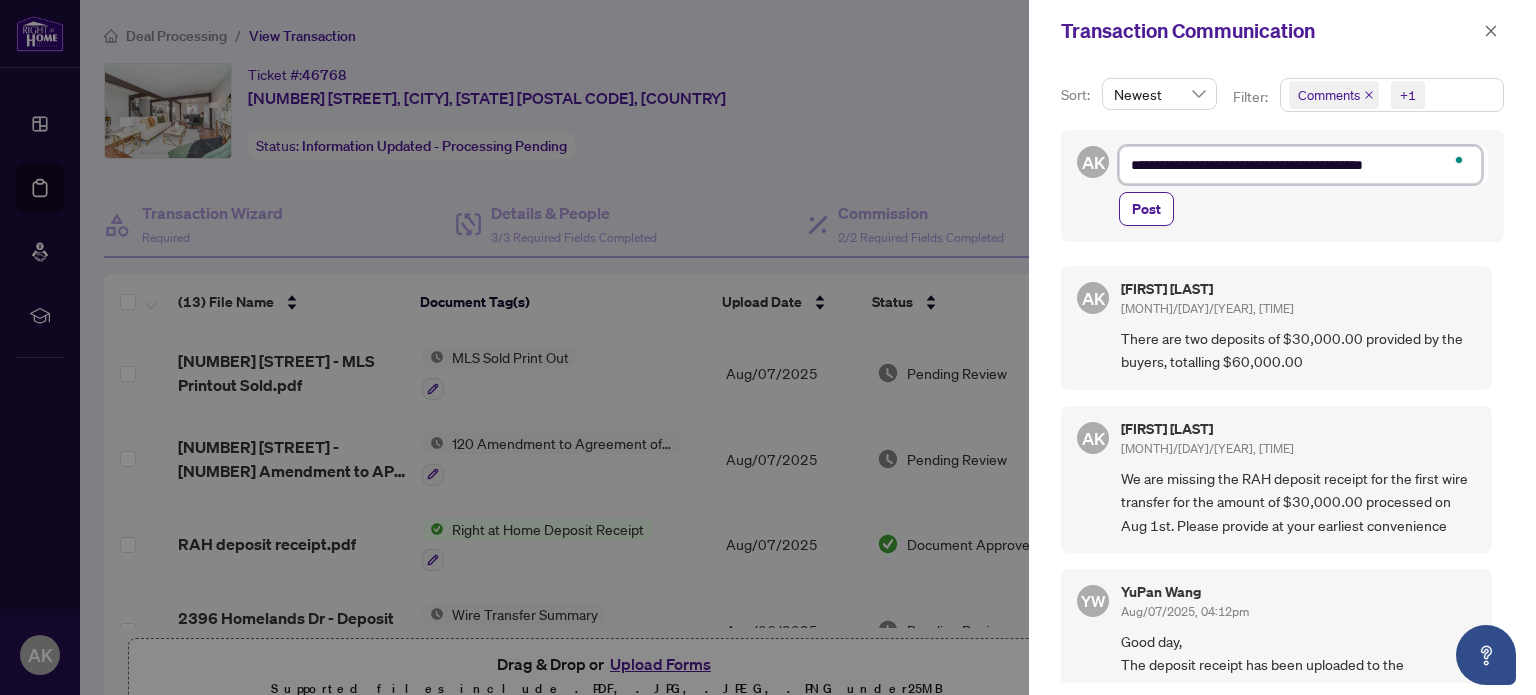 type on "**********" 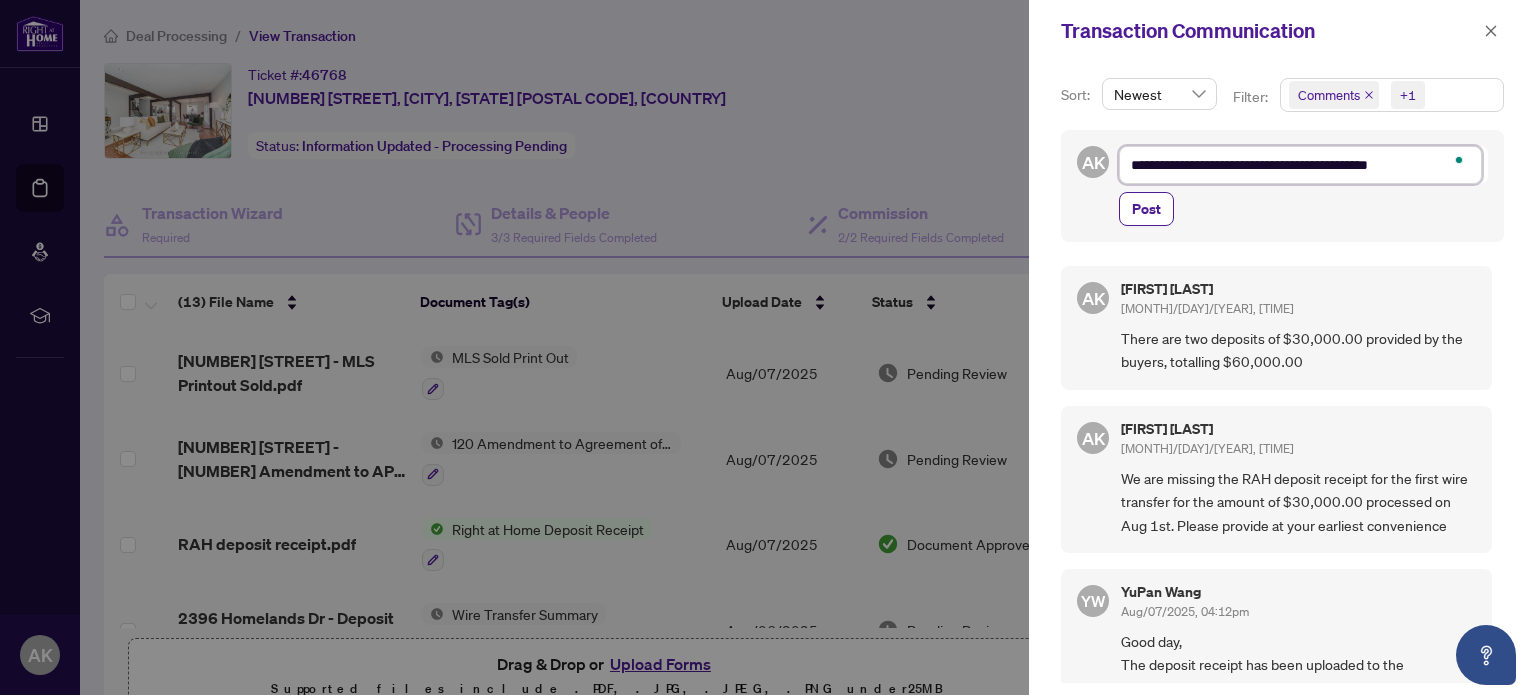 type on "**********" 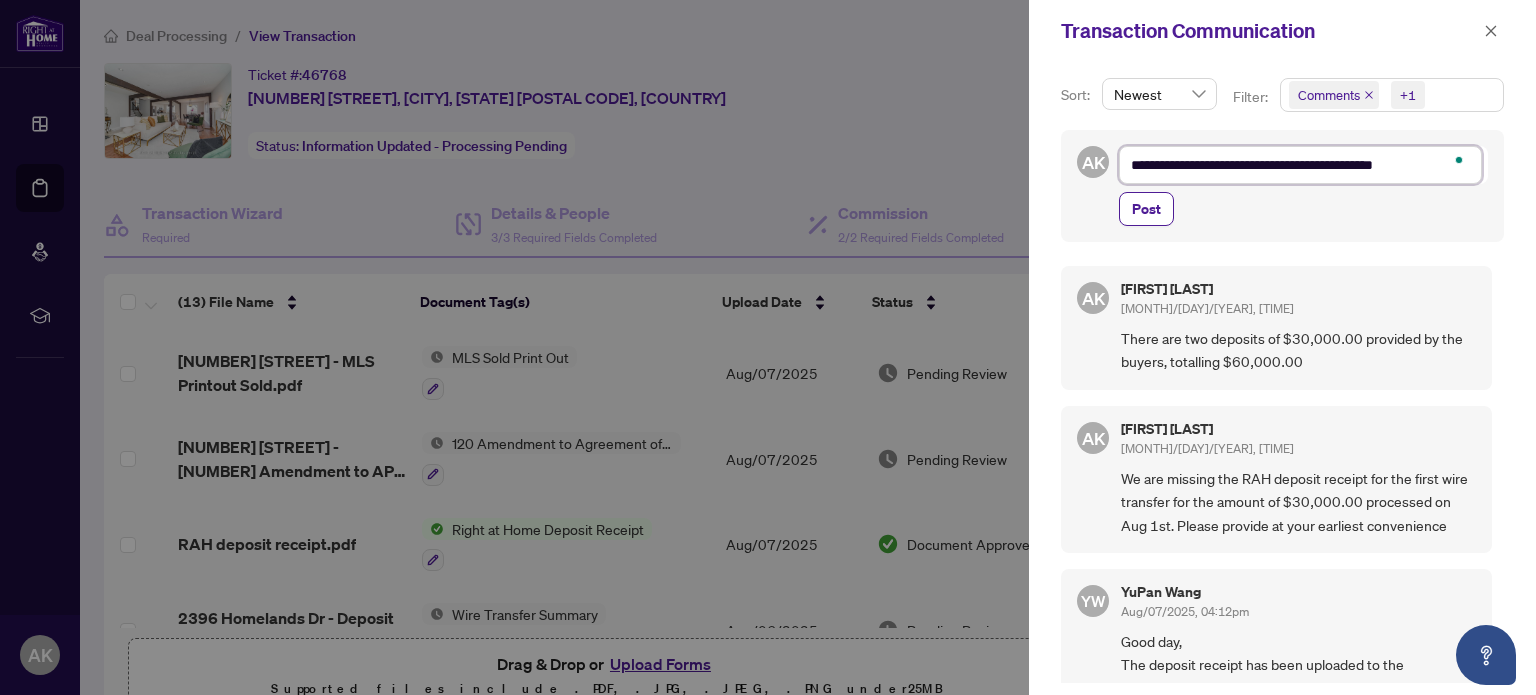 type on "**********" 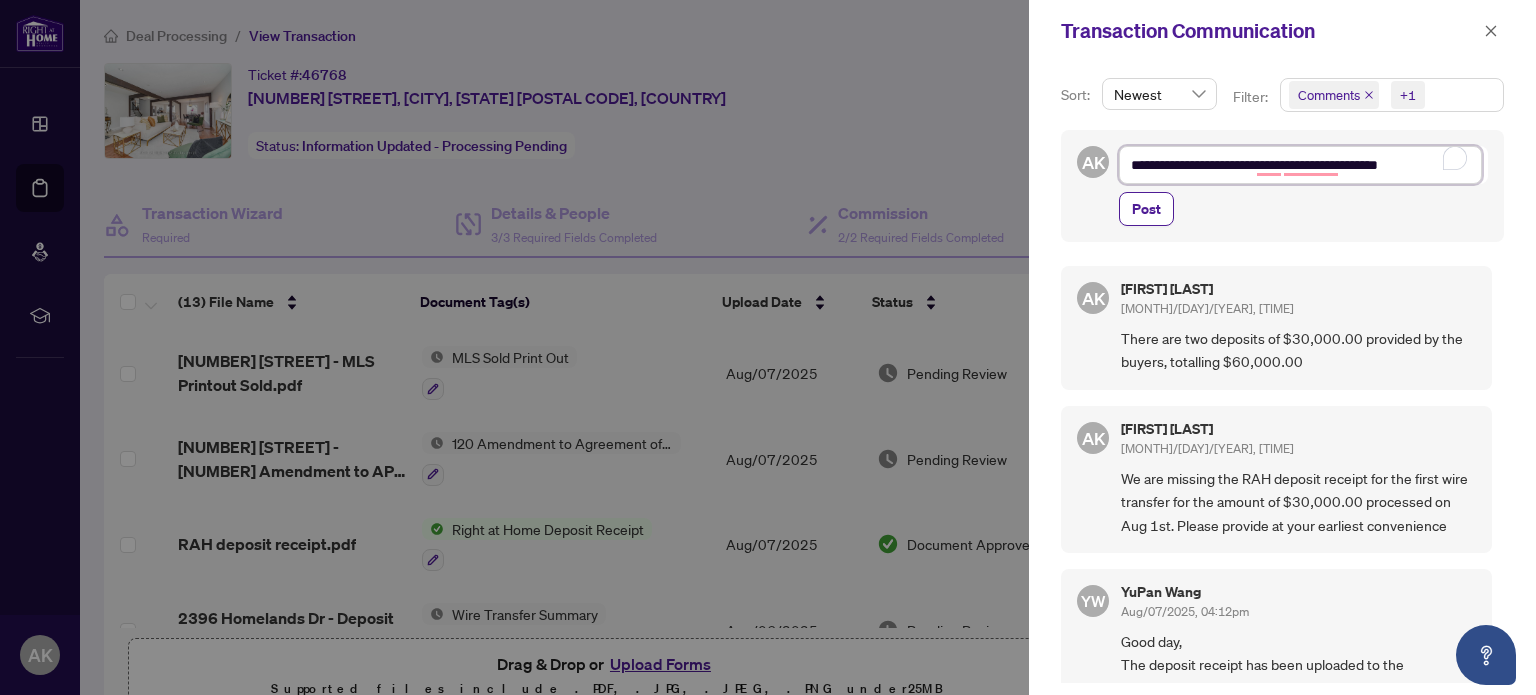 type on "**********" 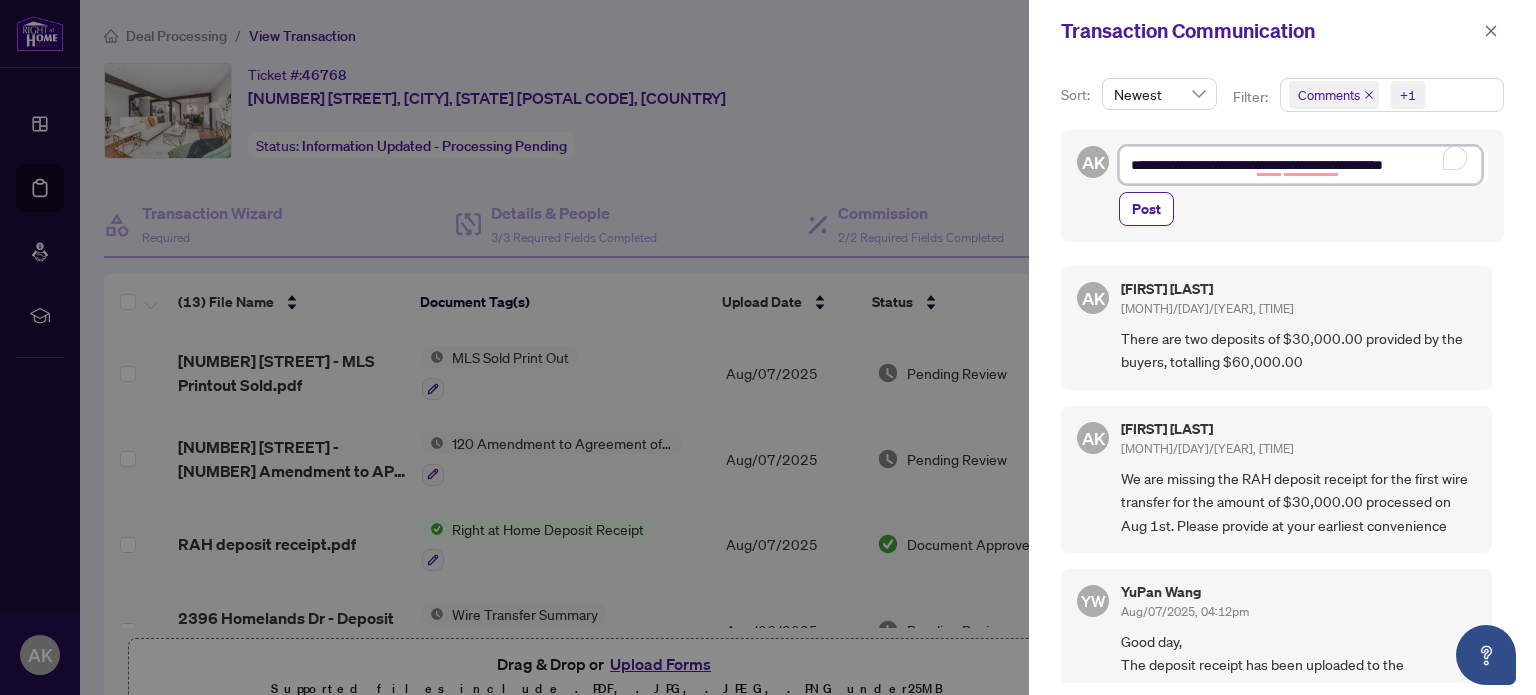 type on "**********" 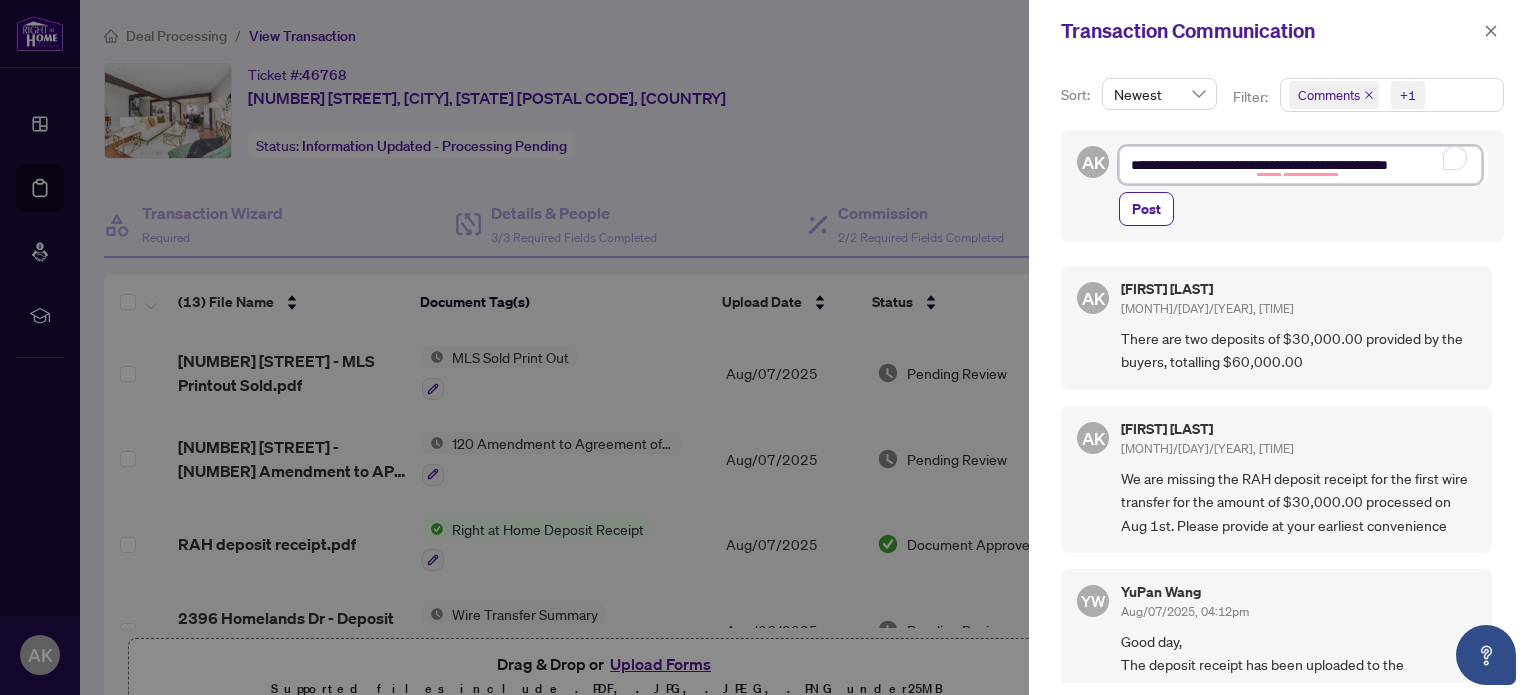 type on "**********" 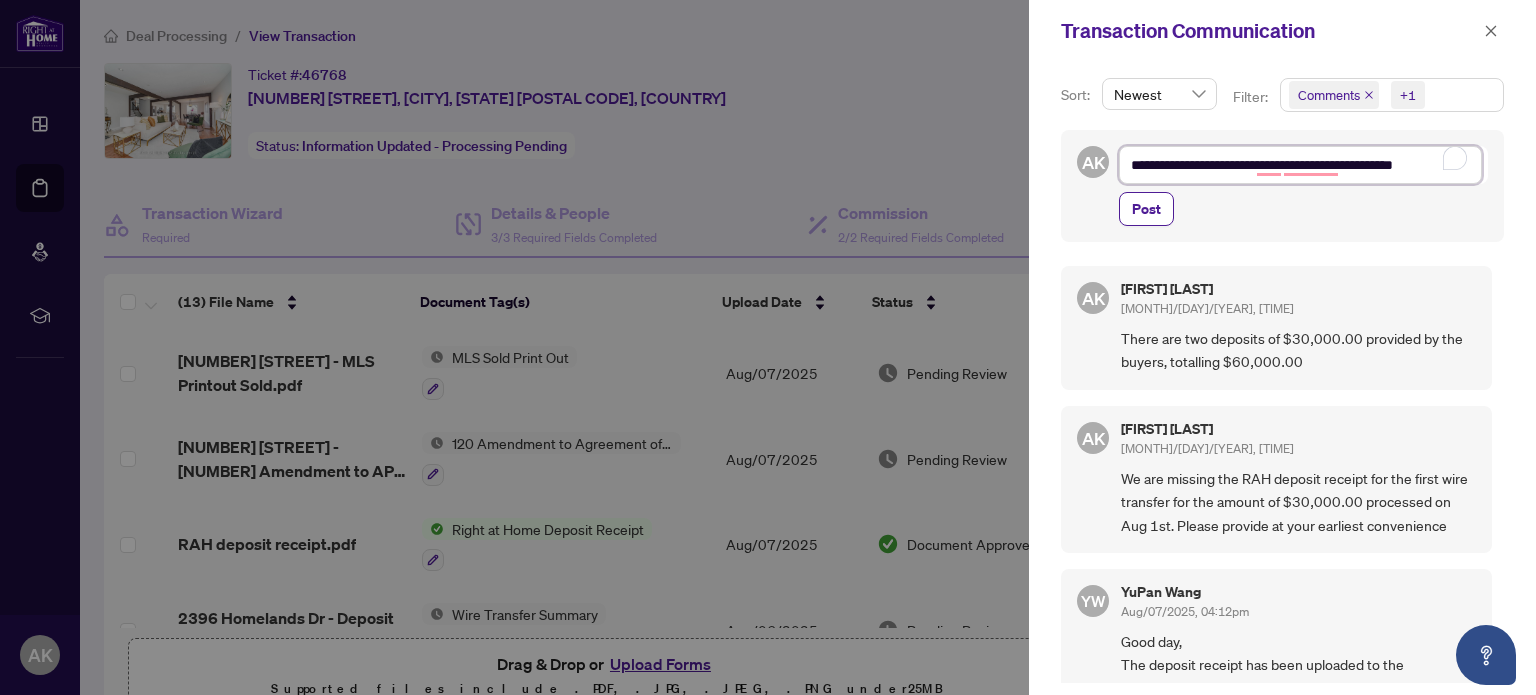 type on "**********" 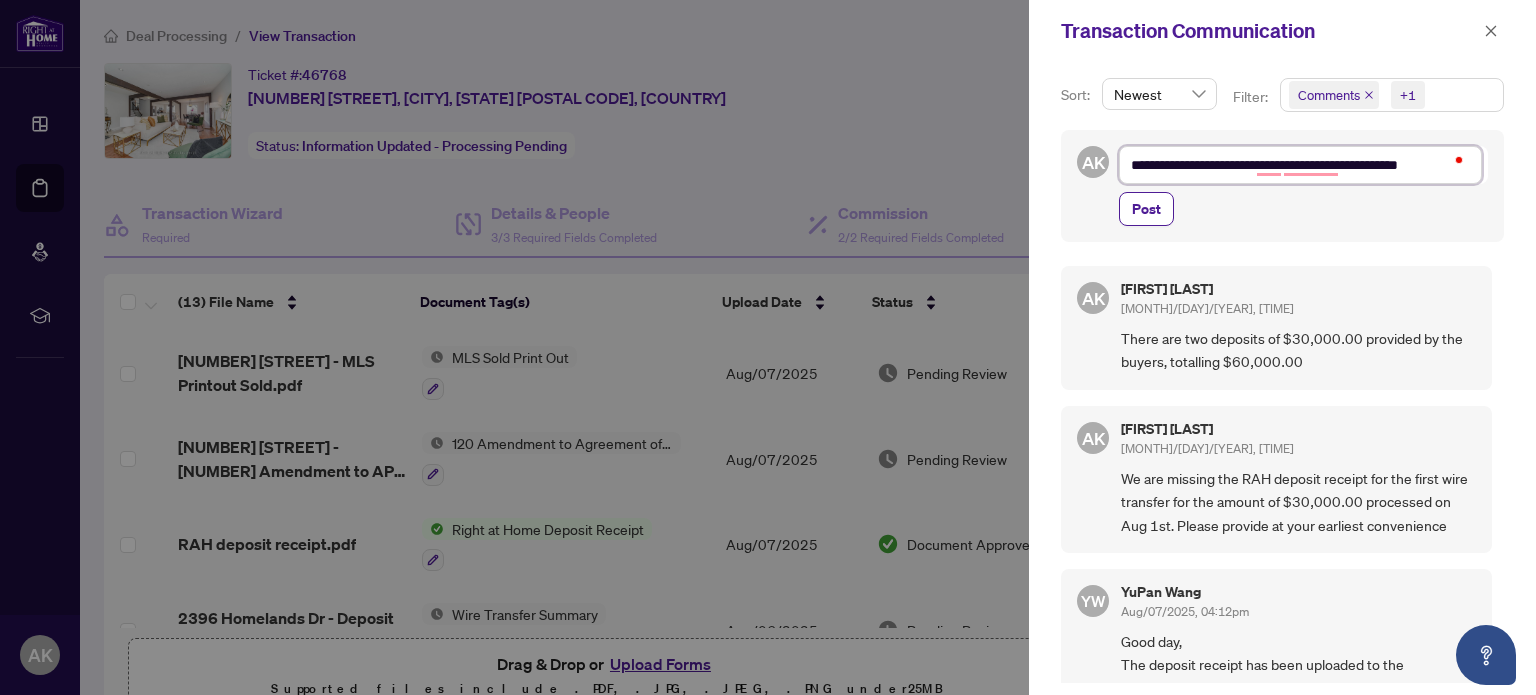 type on "**********" 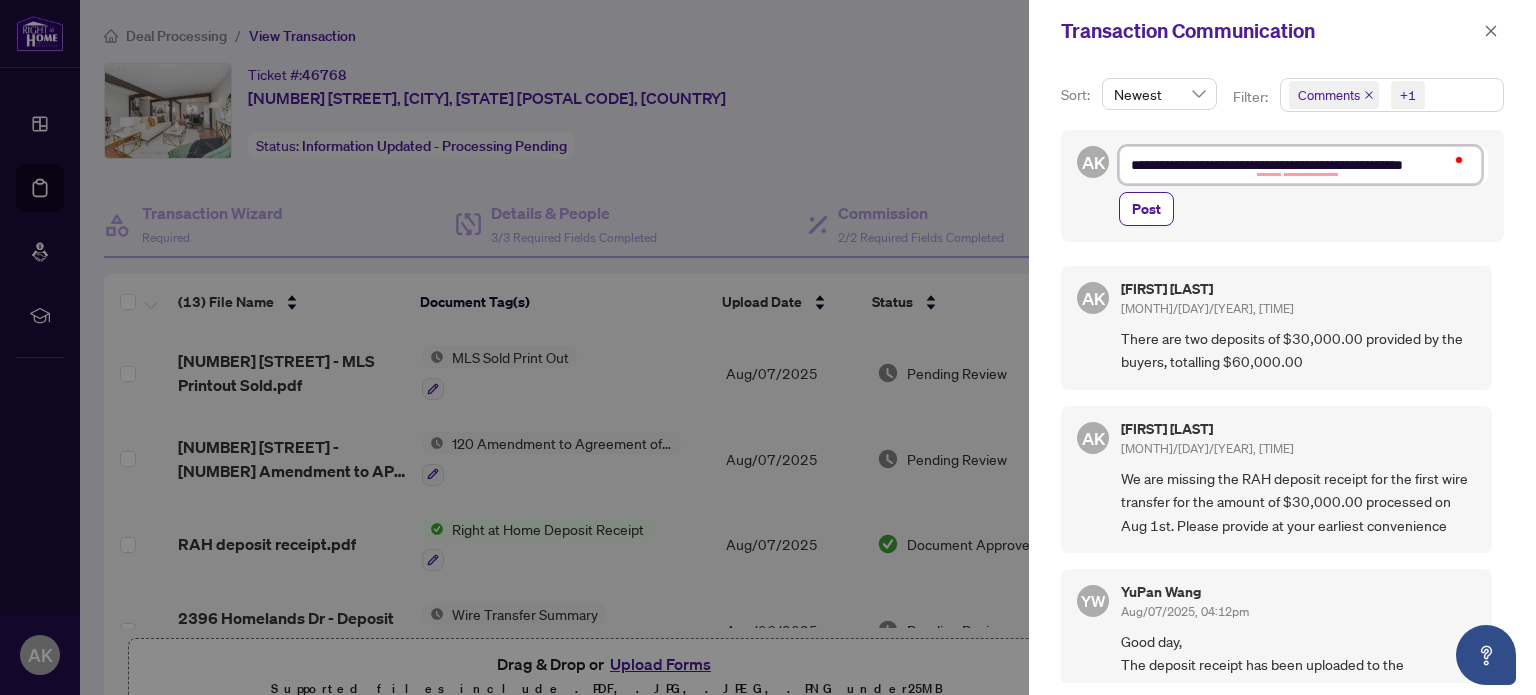 type on "**********" 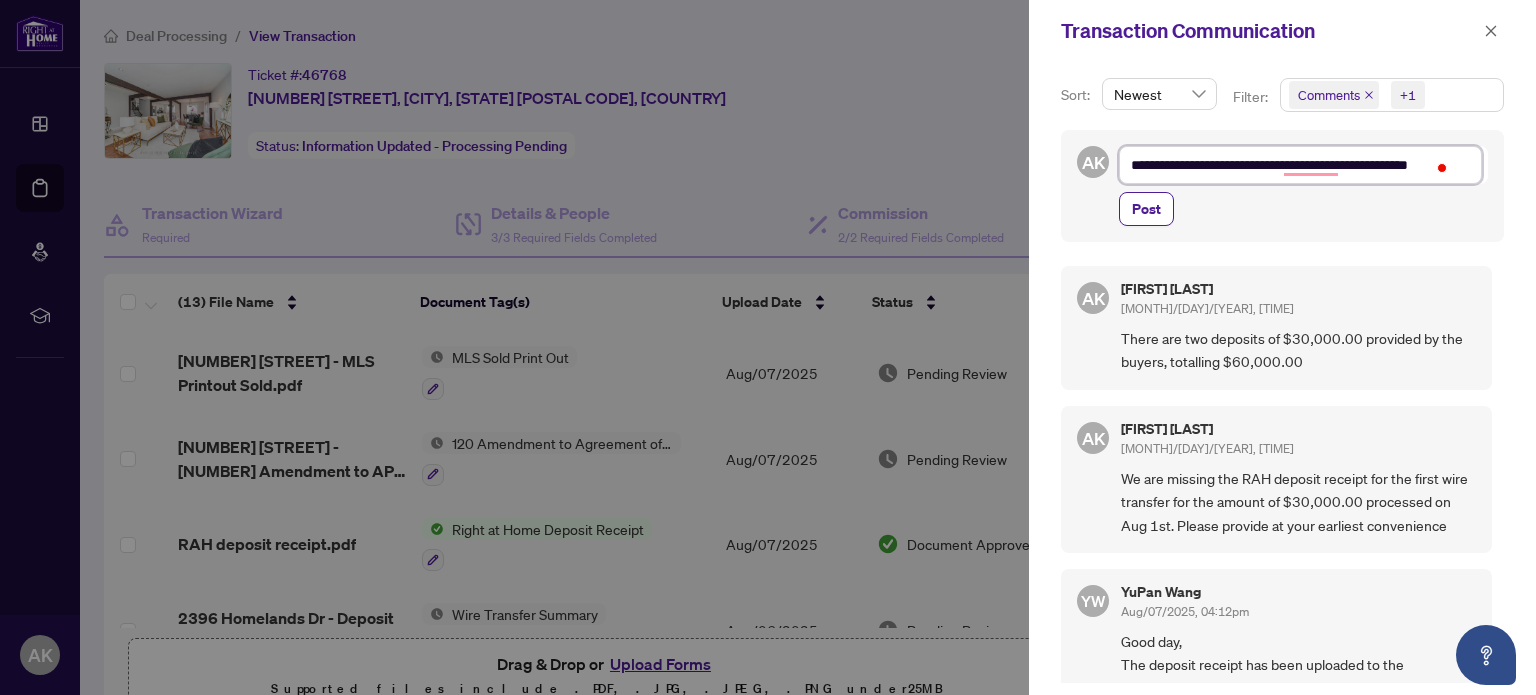 type on "**********" 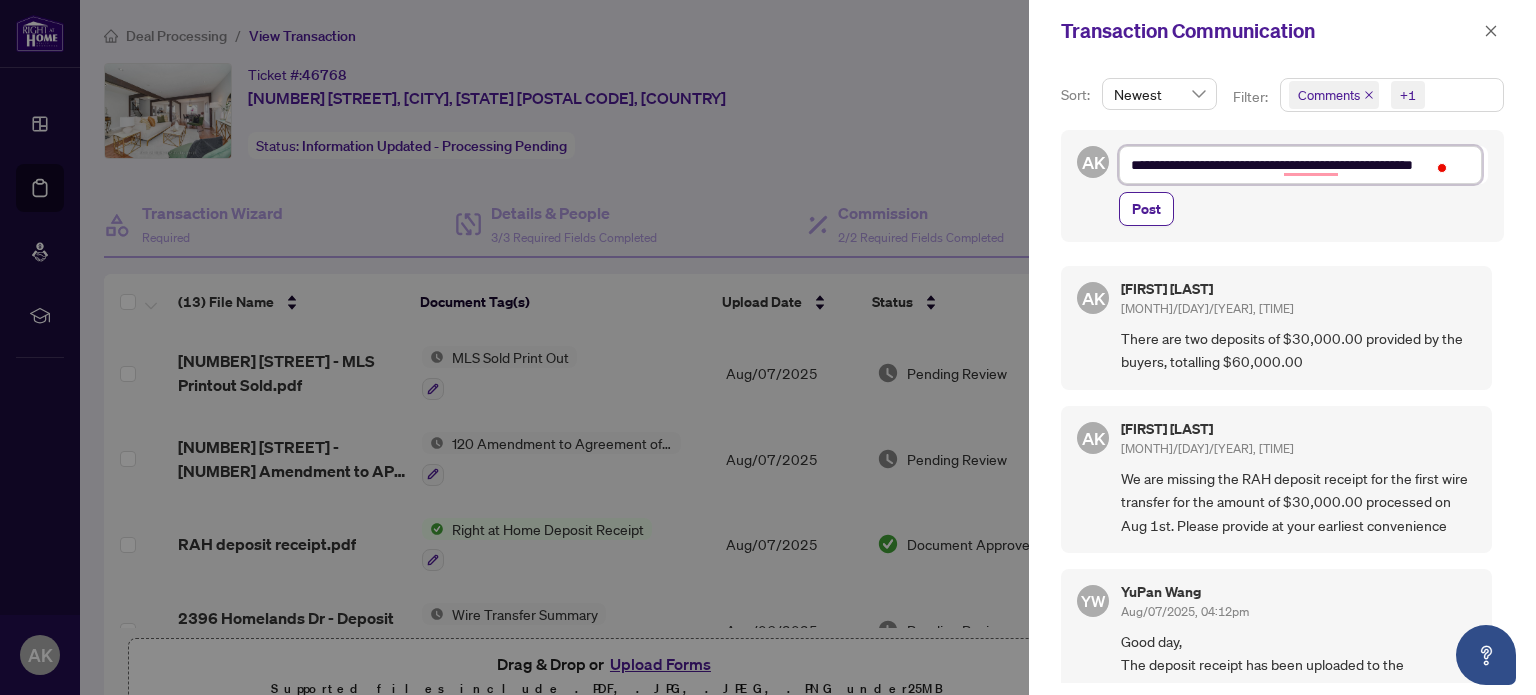 scroll, scrollTop: 0, scrollLeft: 0, axis: both 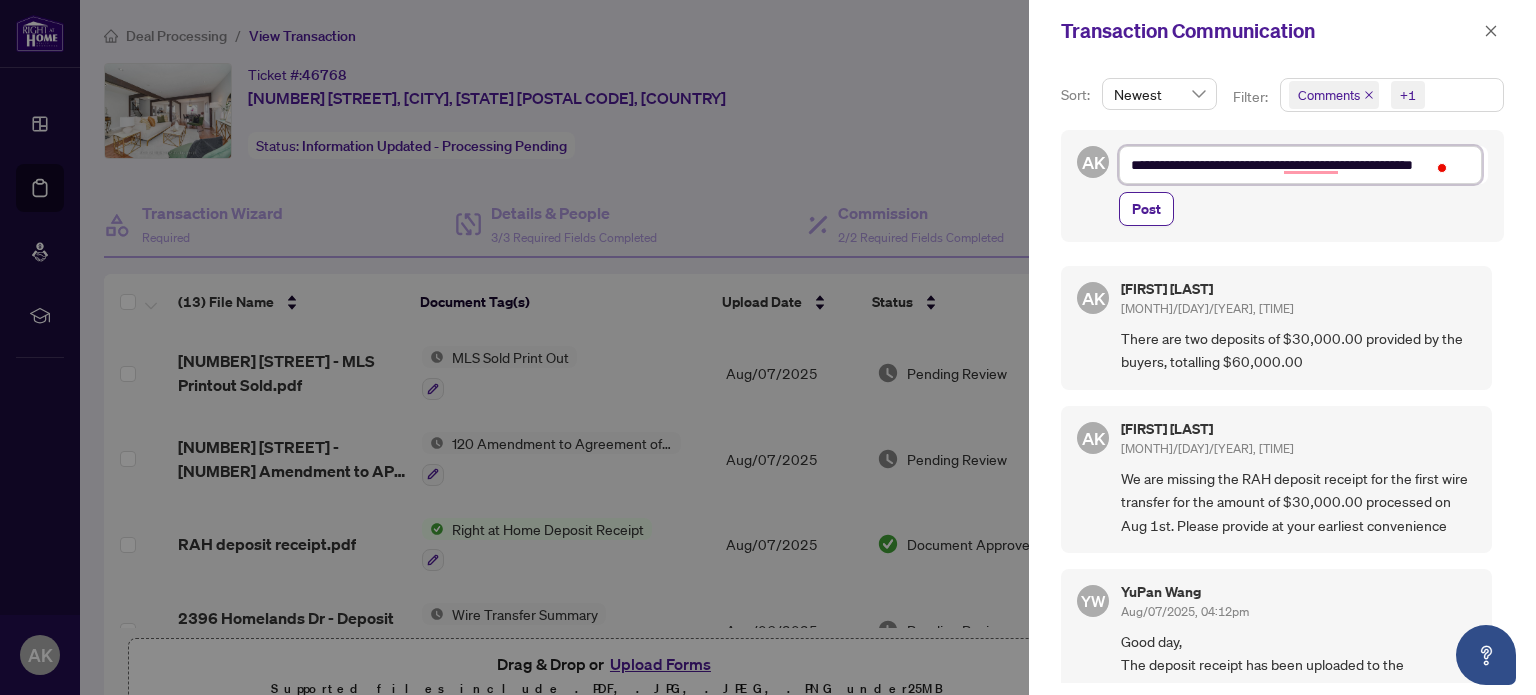 type on "**********" 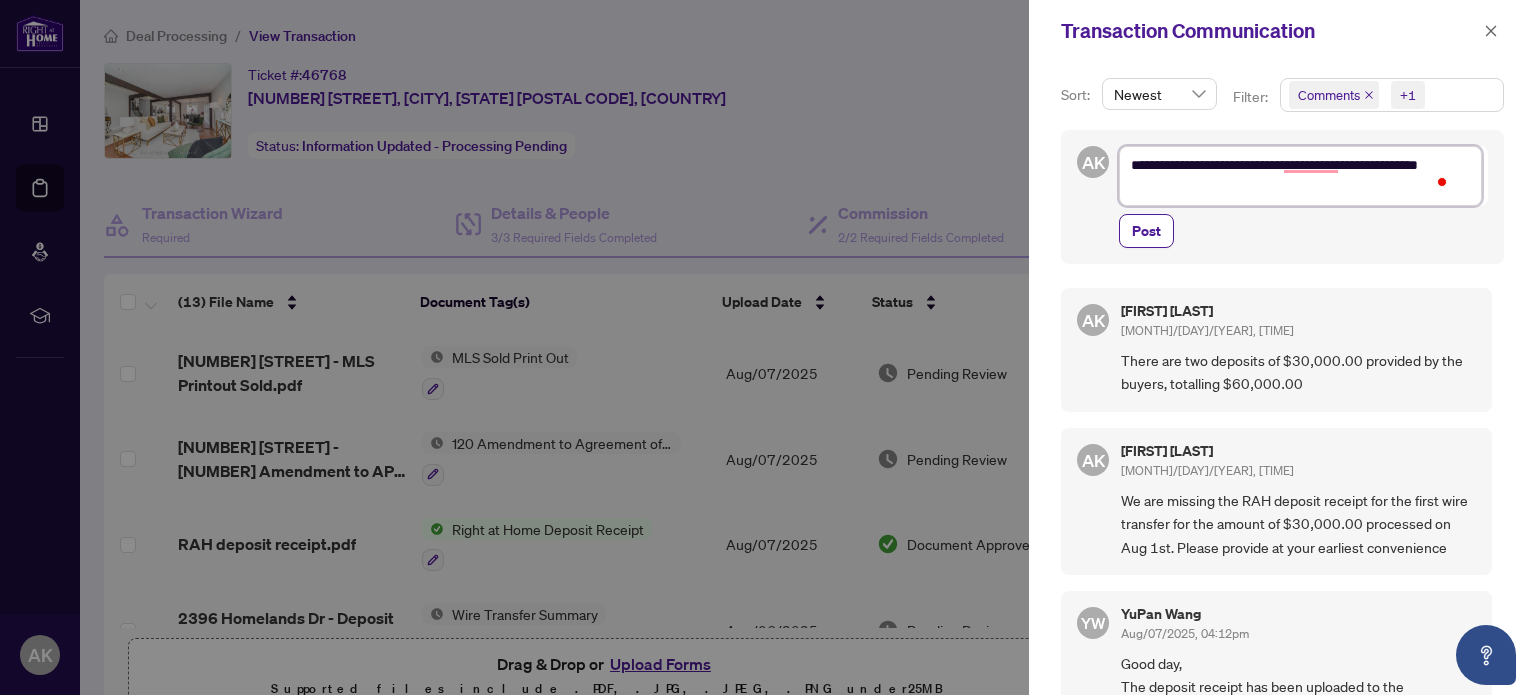 scroll, scrollTop: 0, scrollLeft: 0, axis: both 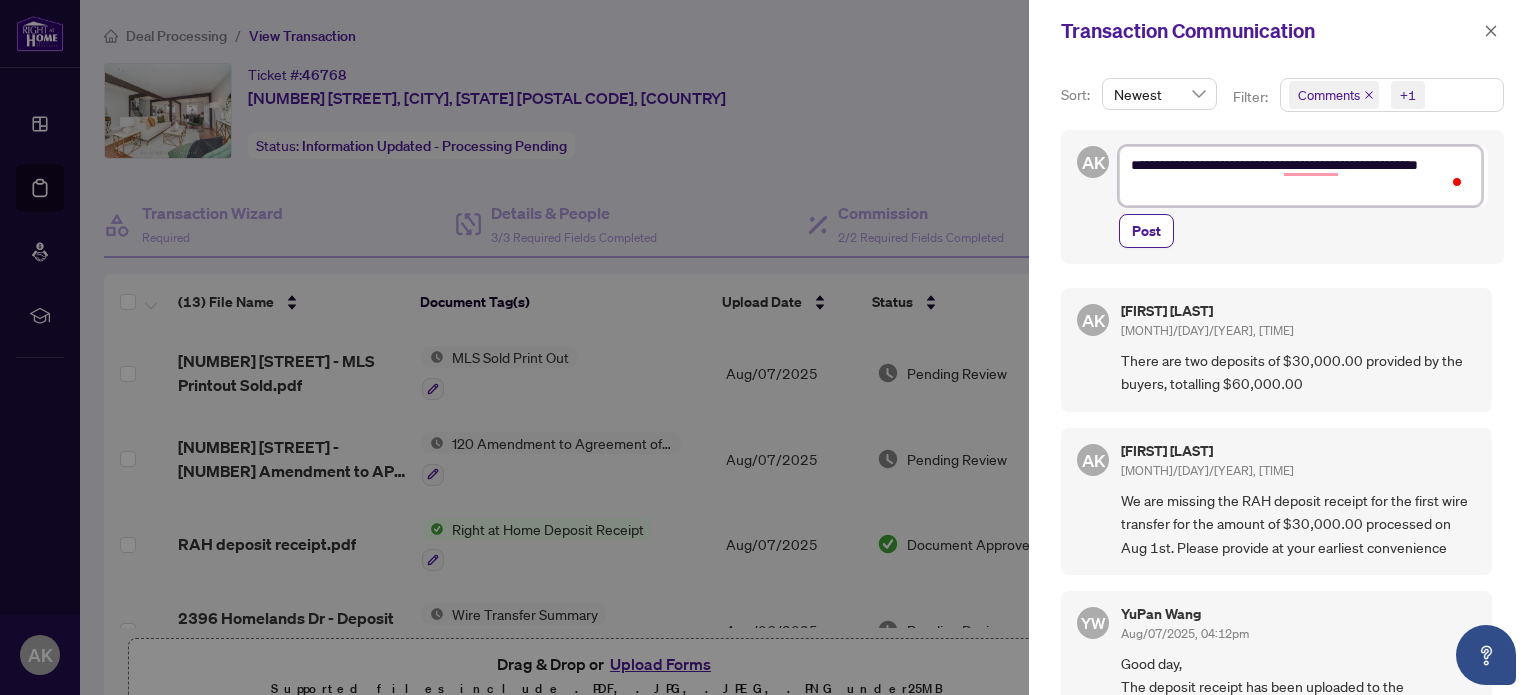 type on "**********" 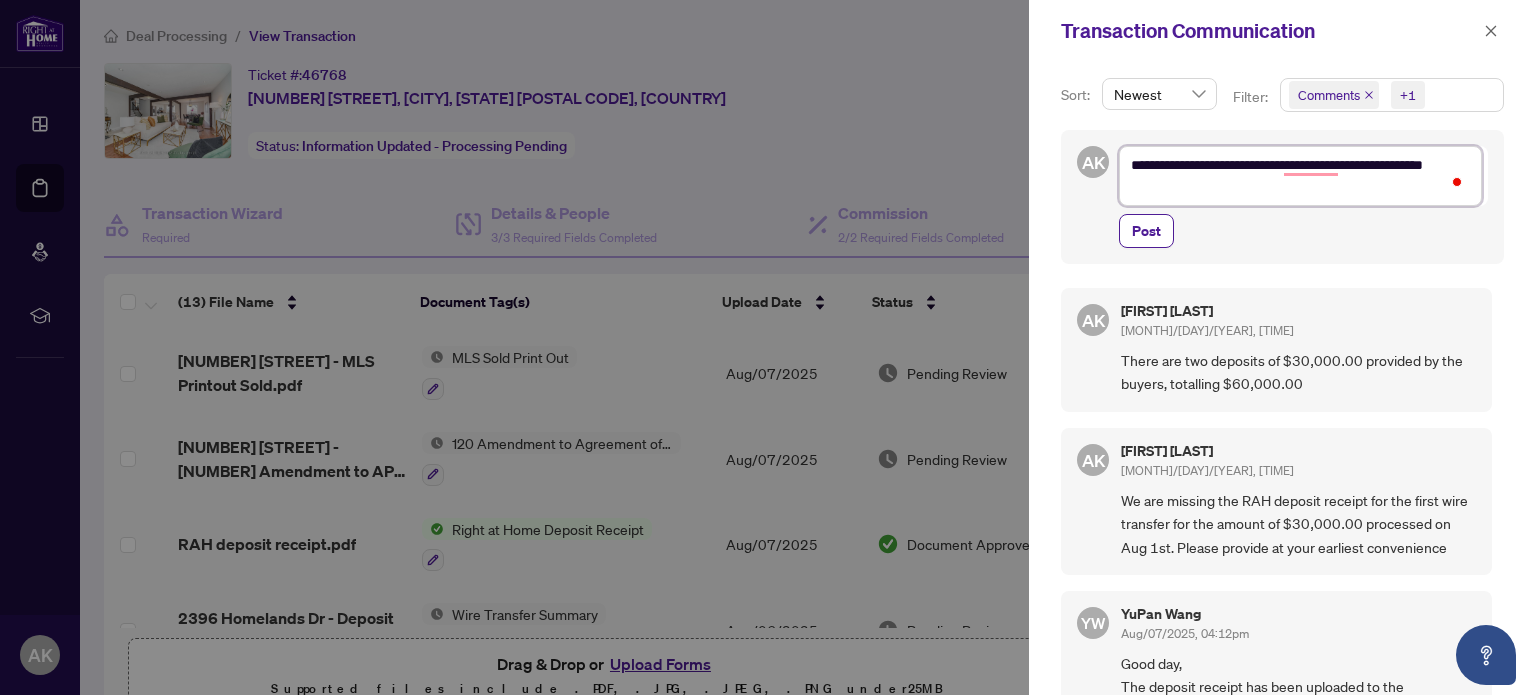 type on "**********" 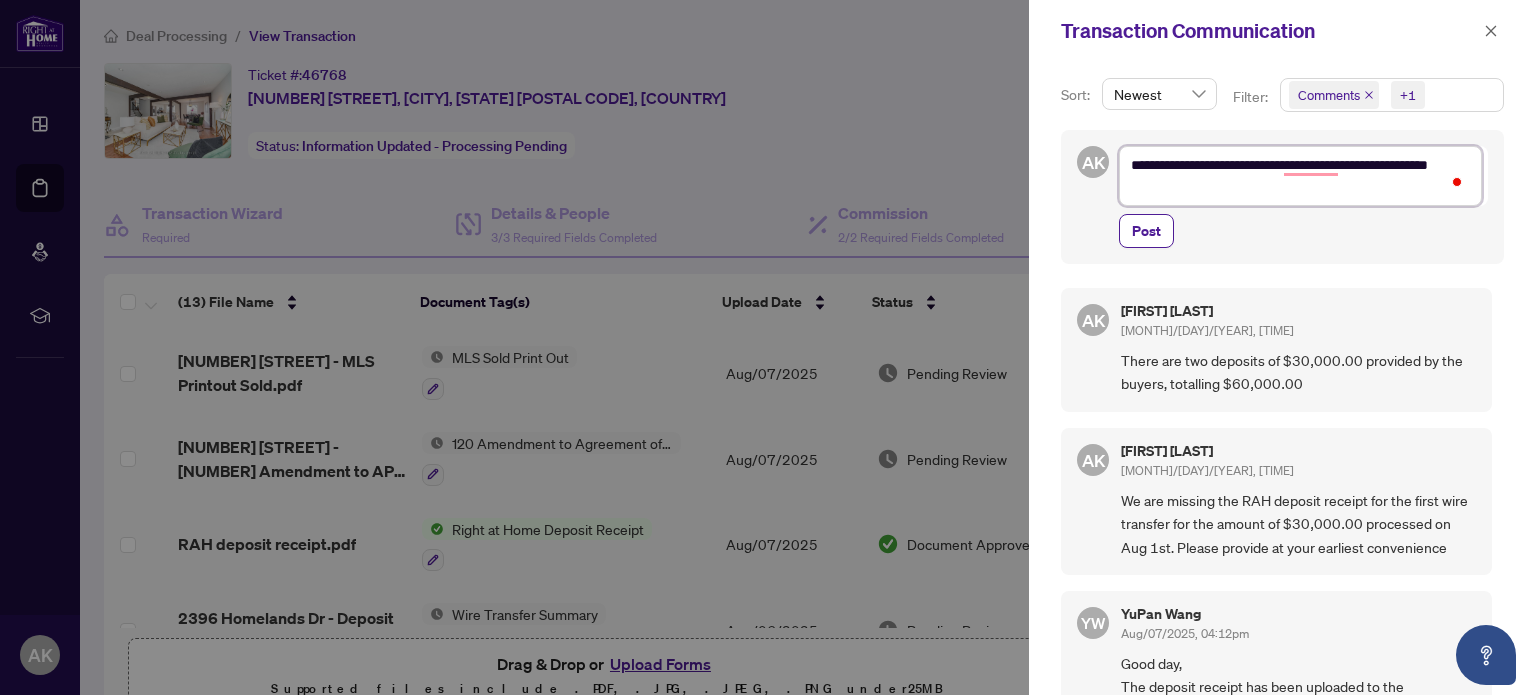 type on "**********" 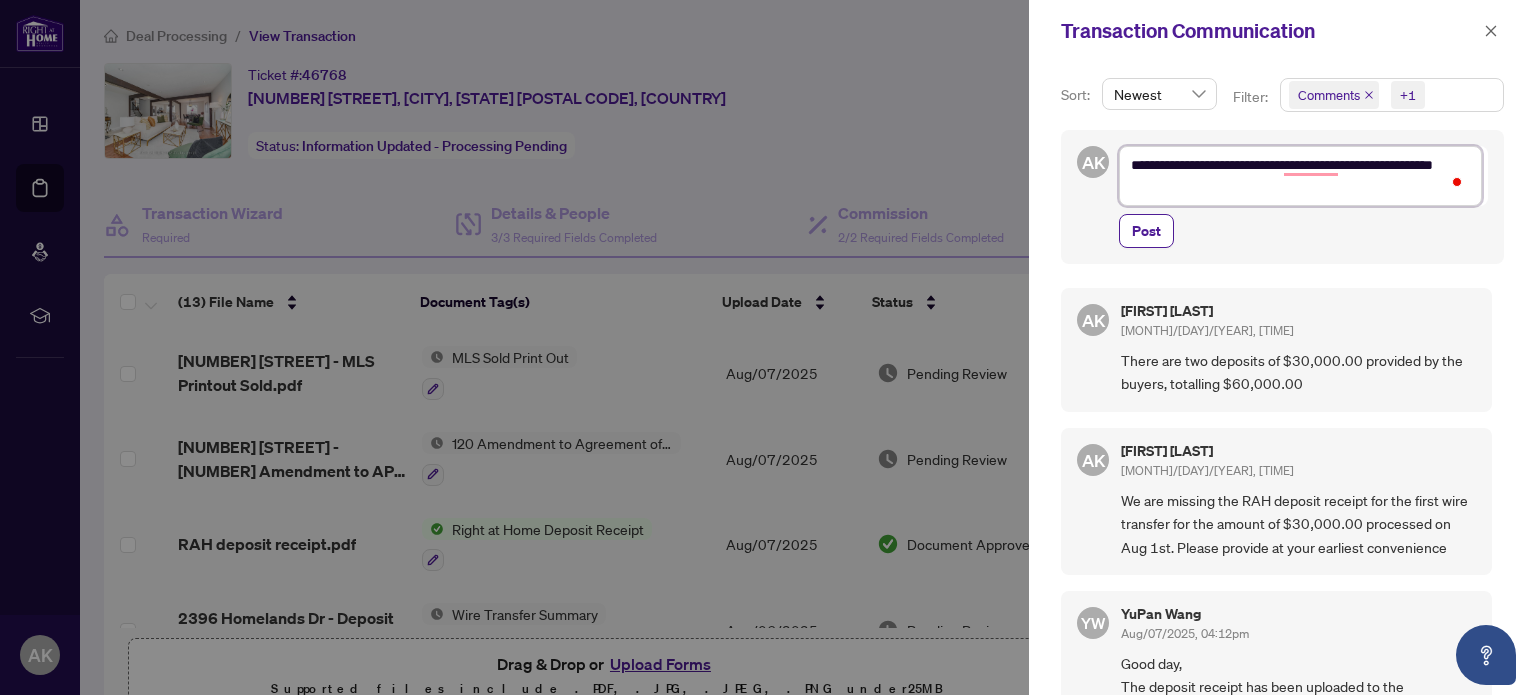 type on "**********" 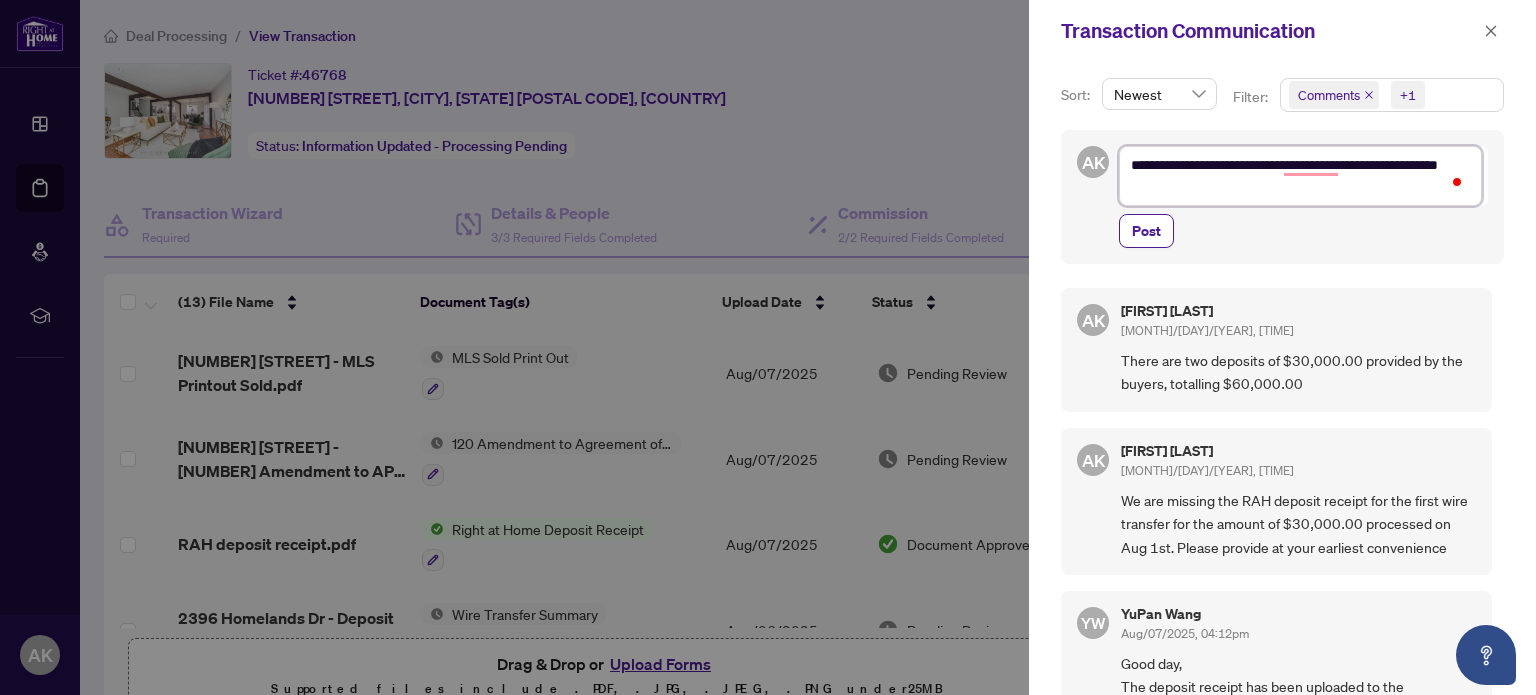 type on "**********" 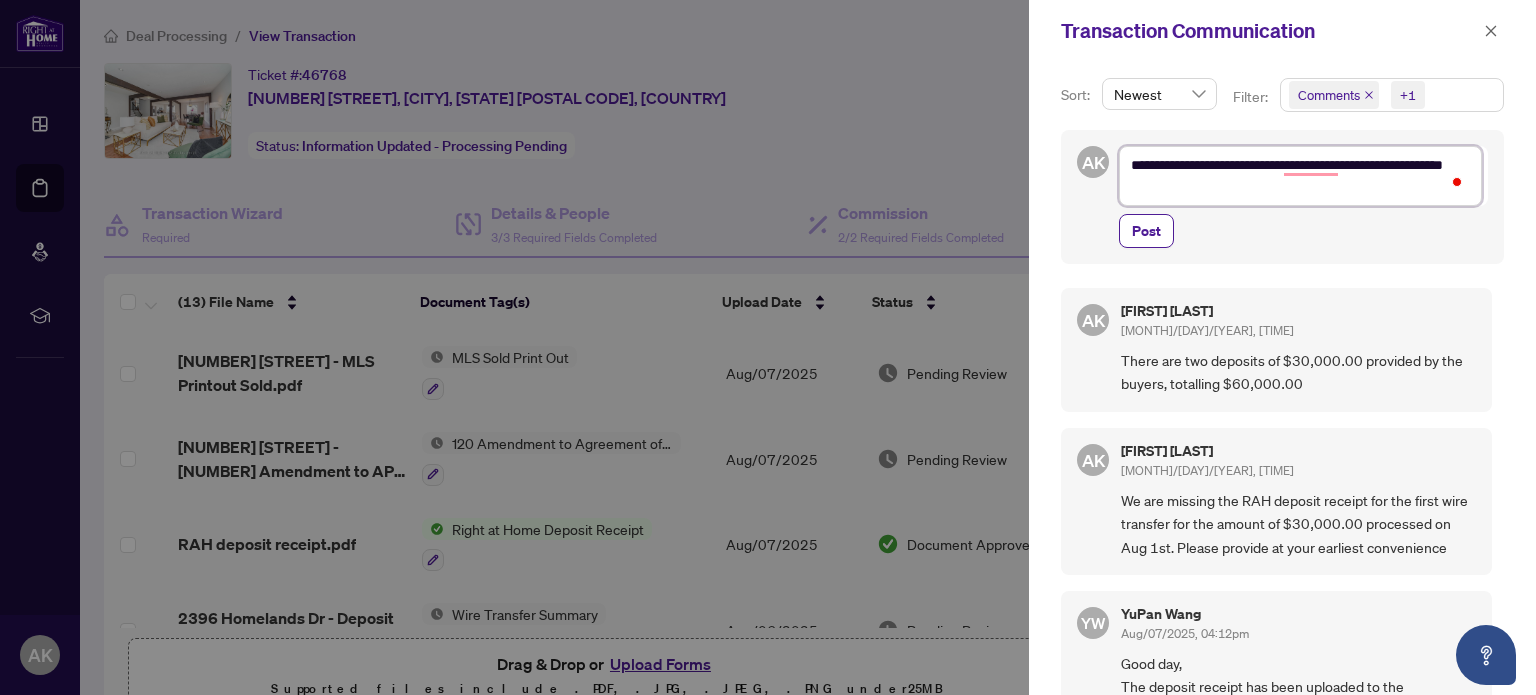 type on "**********" 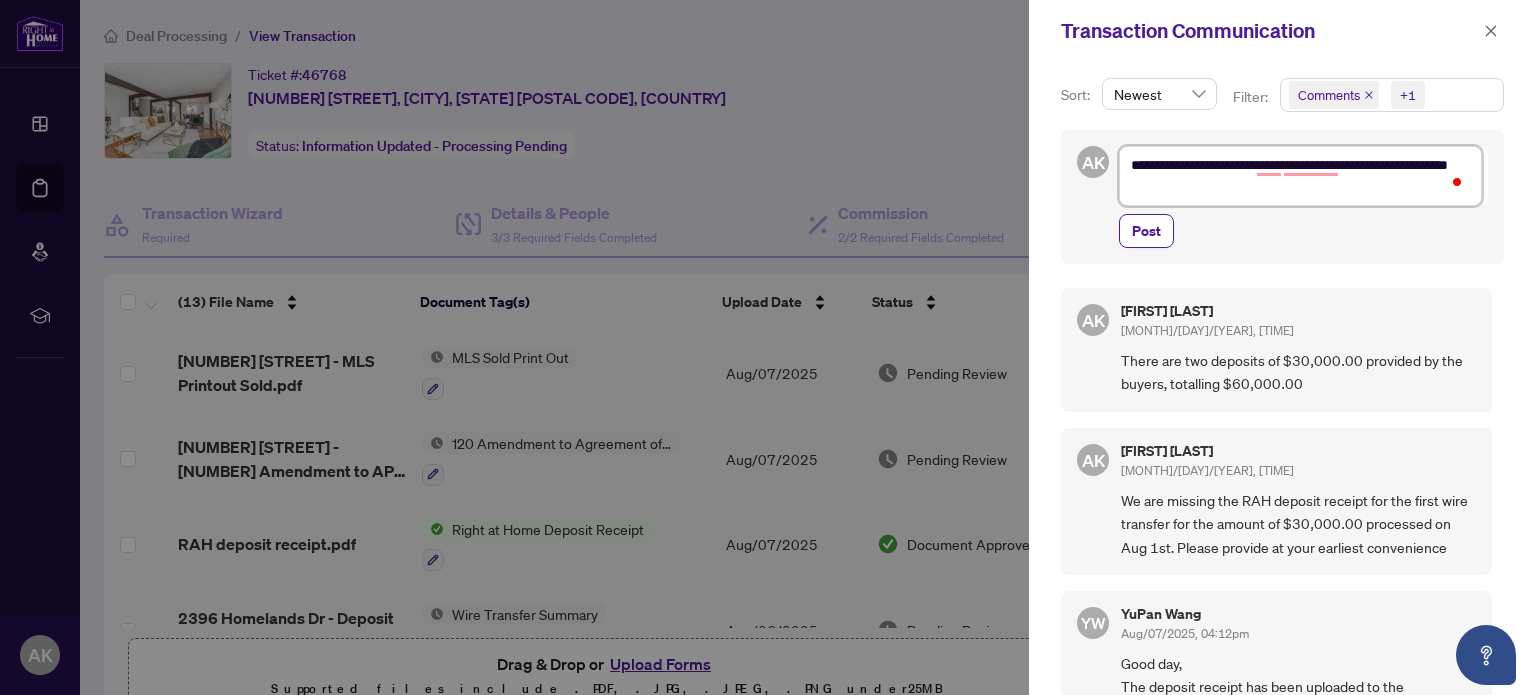 type on "**********" 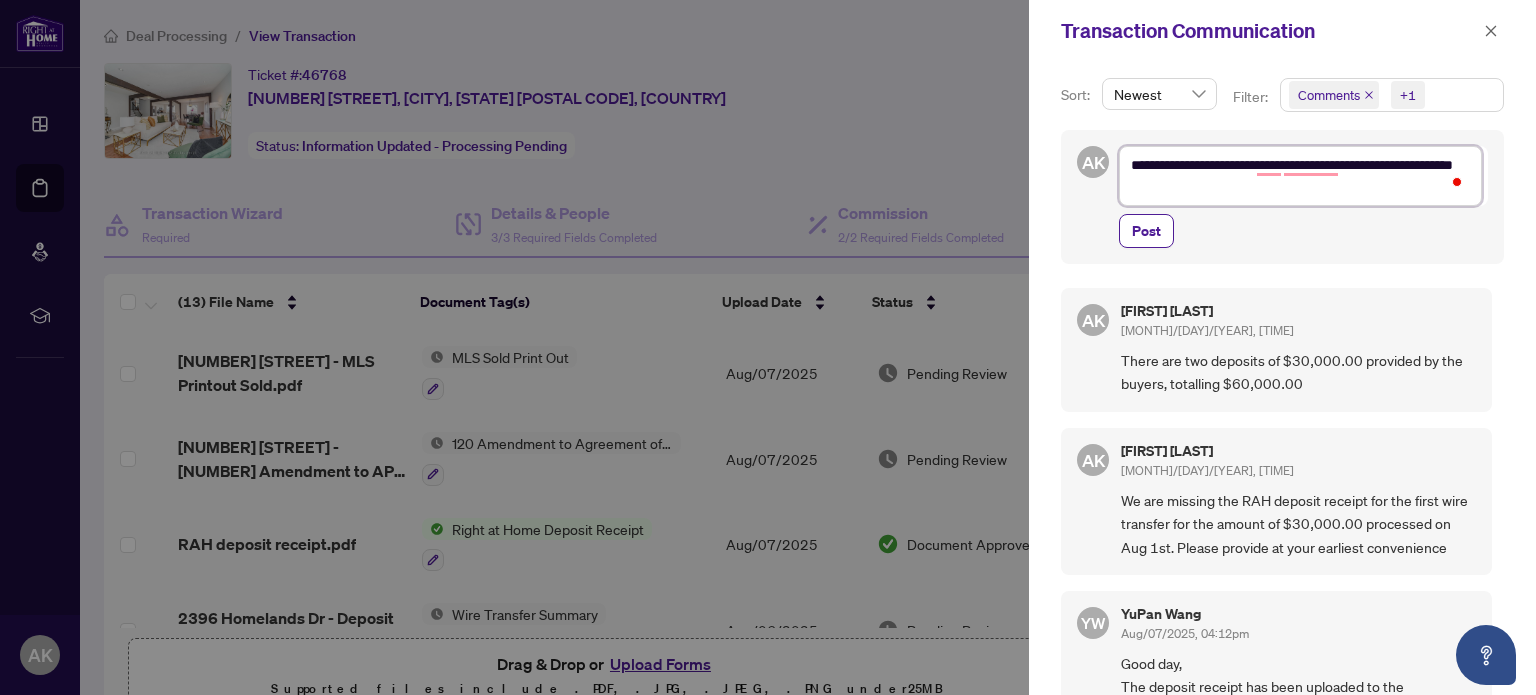 type on "**********" 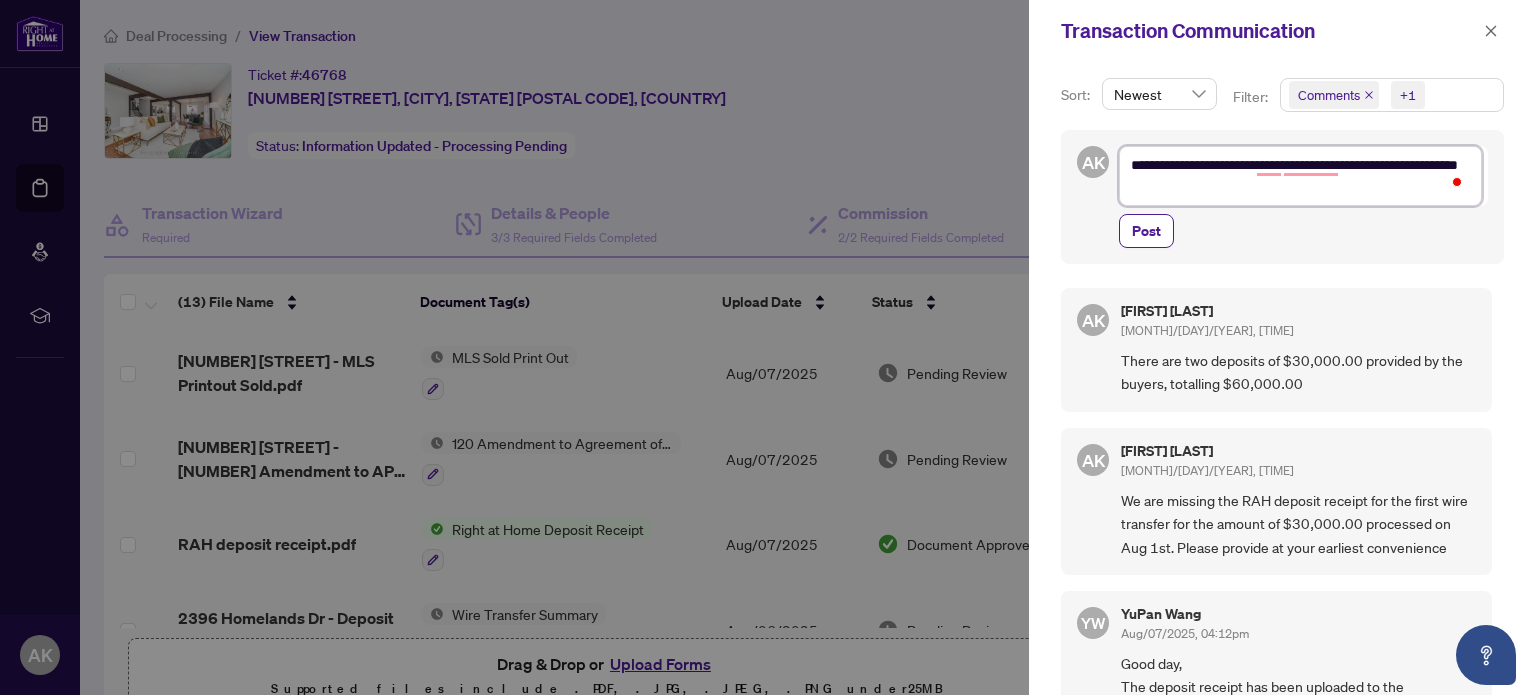 type on "**********" 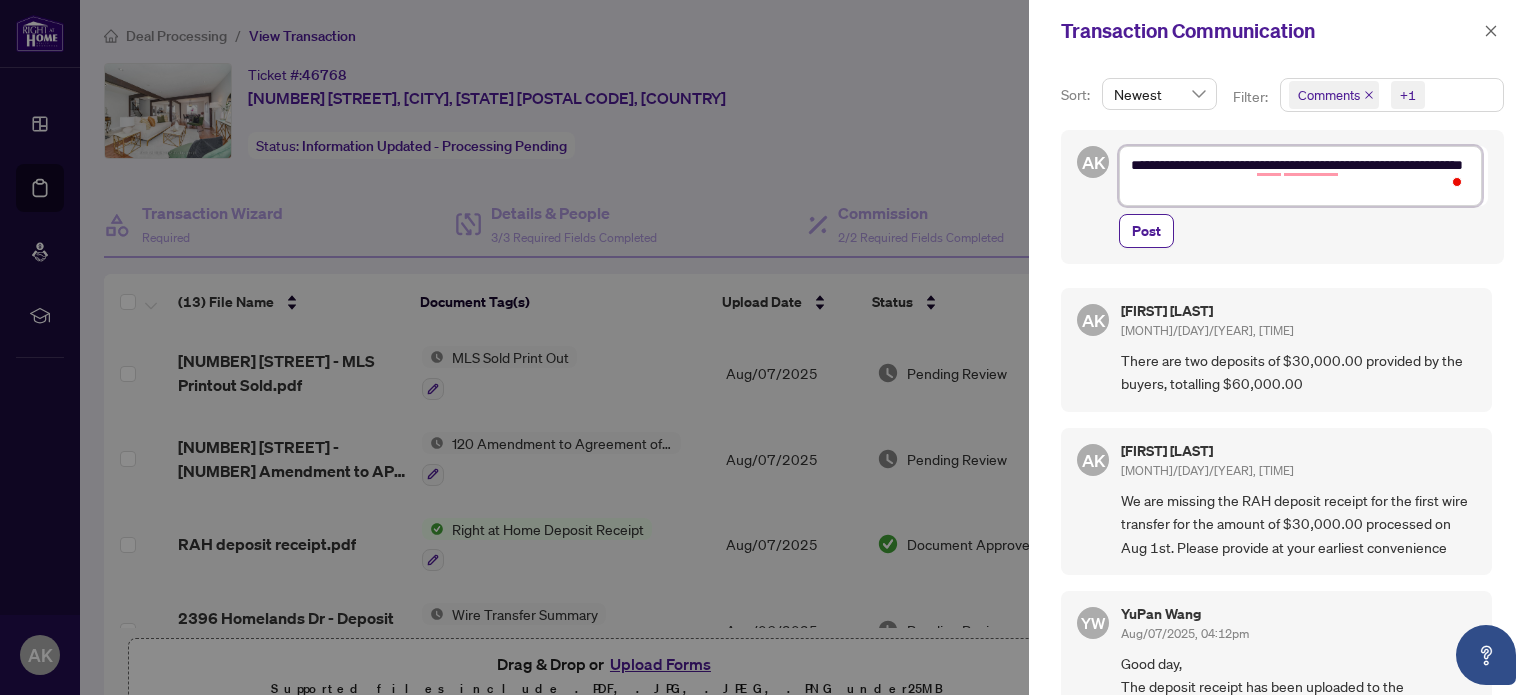 type on "**********" 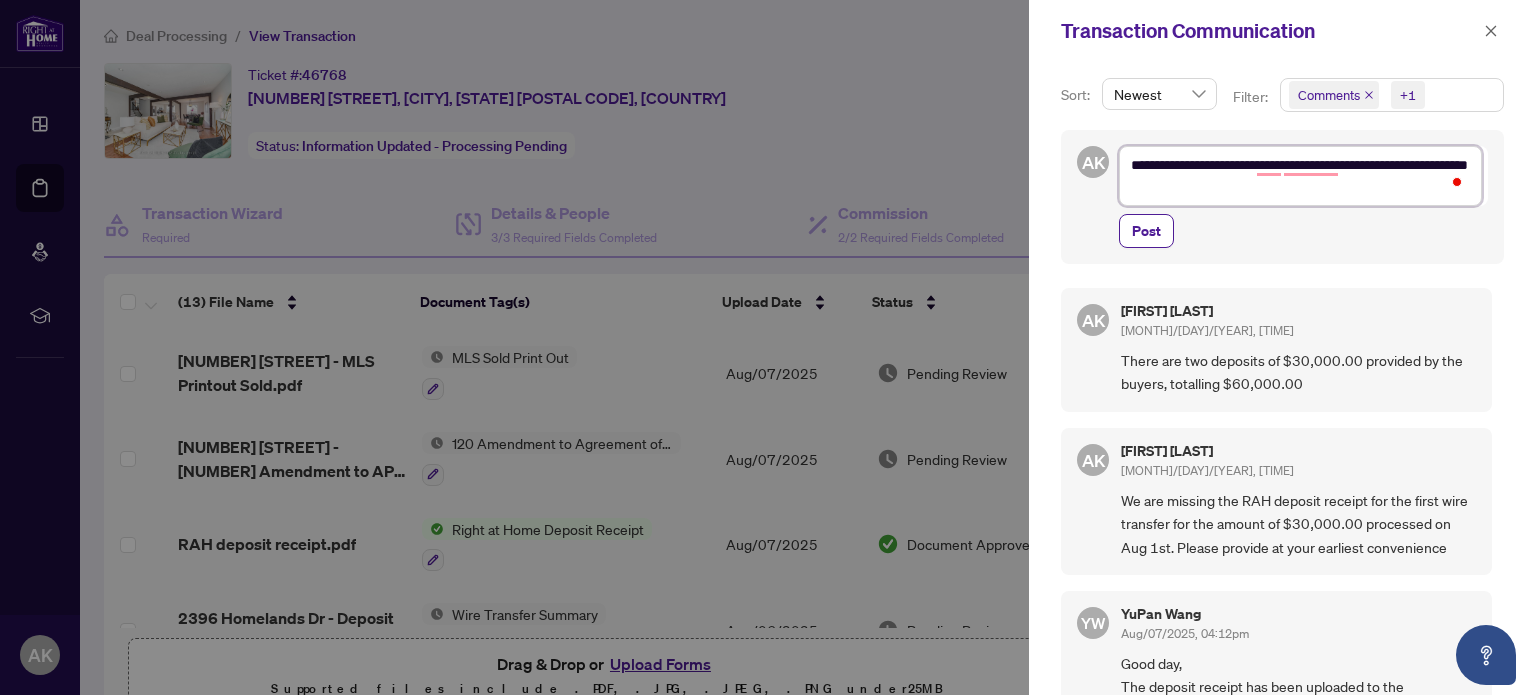 type on "**********" 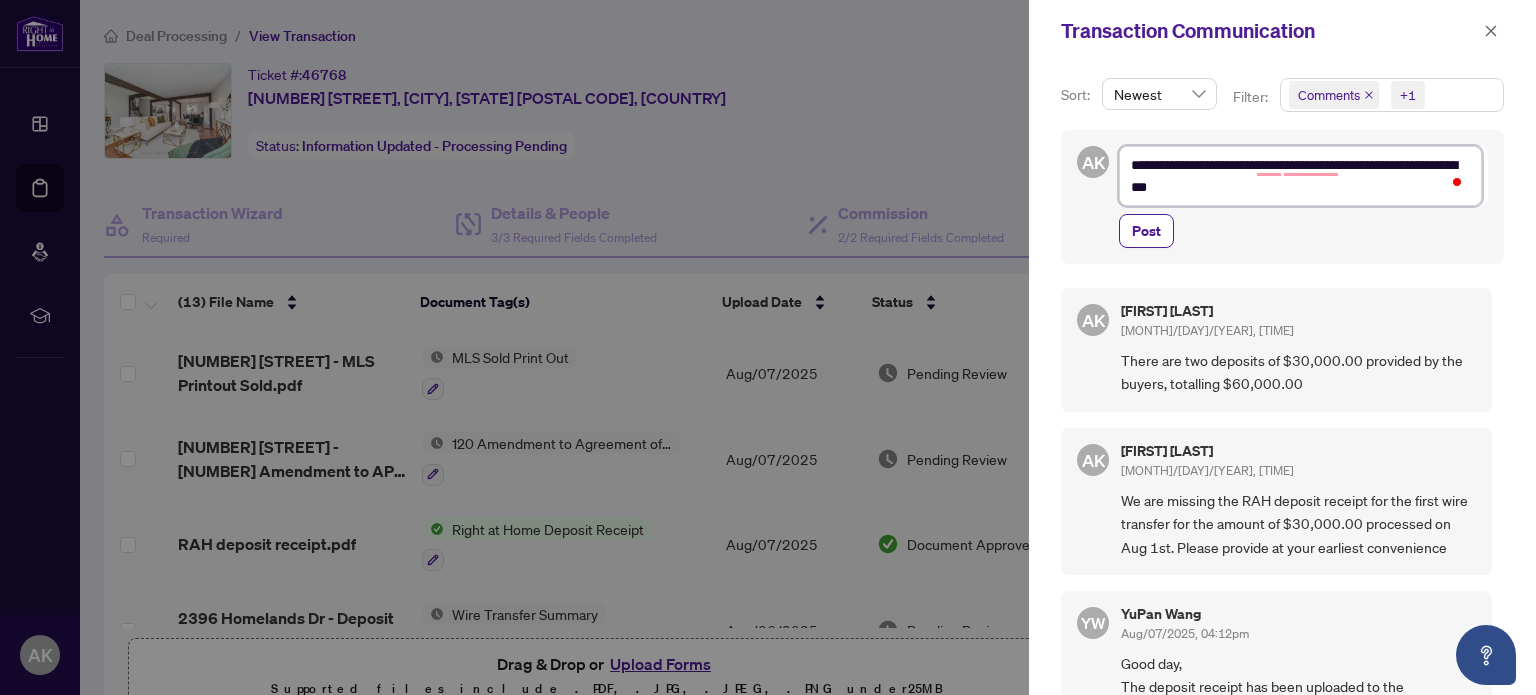 type on "**********" 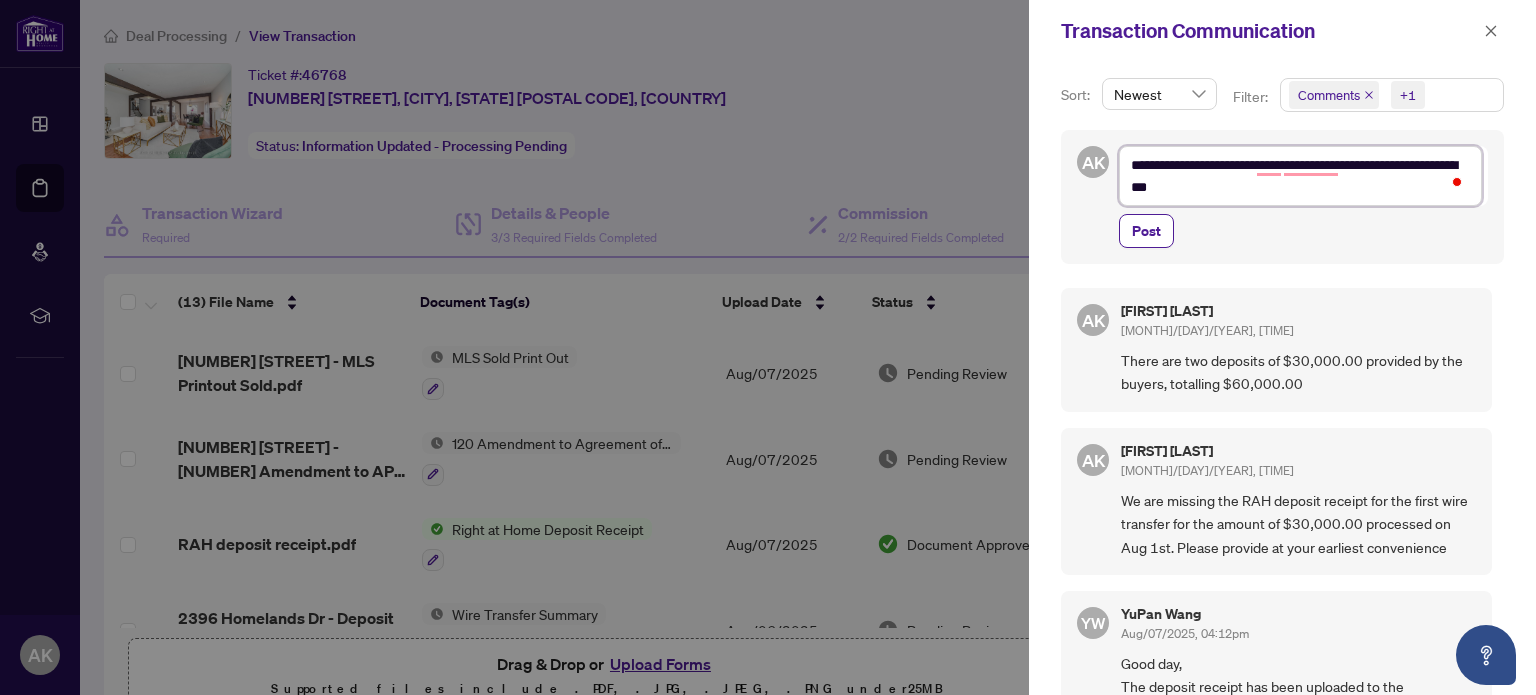 type on "**********" 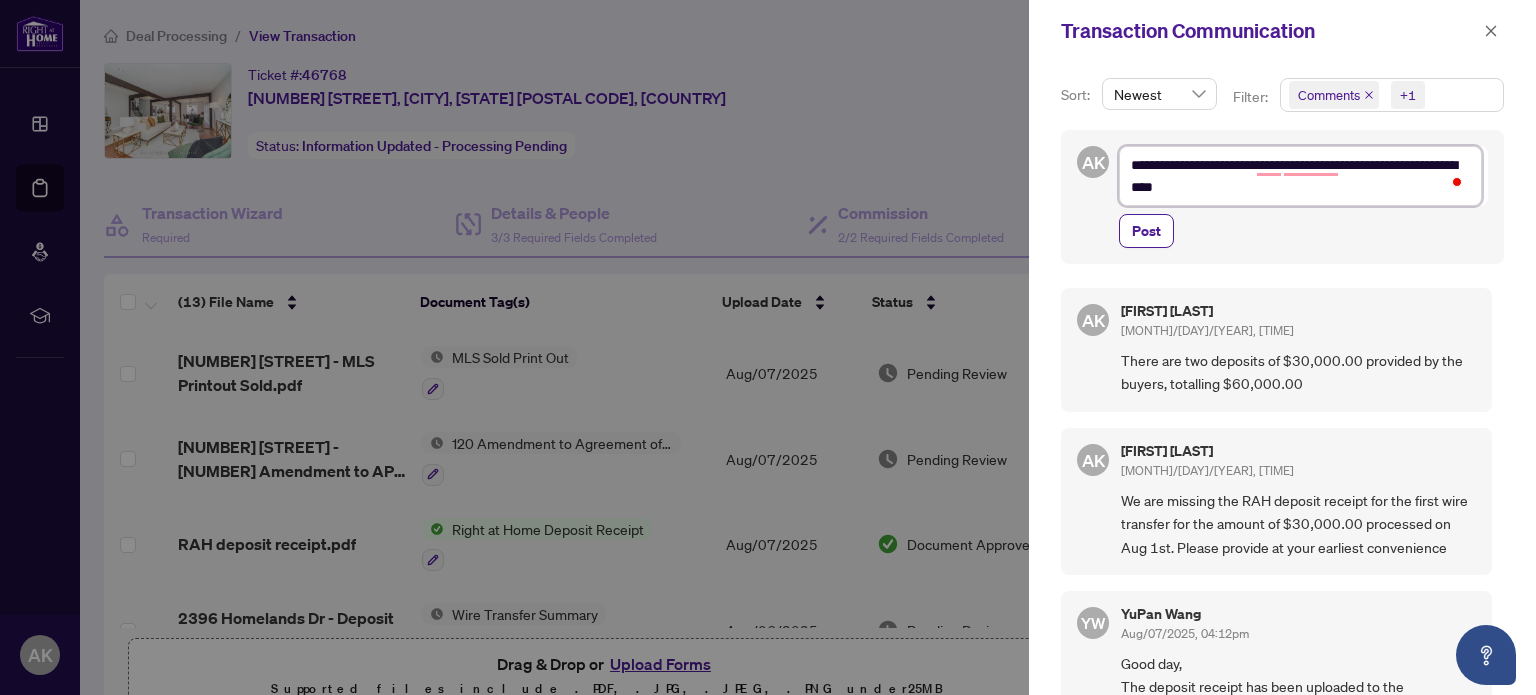 type on "**********" 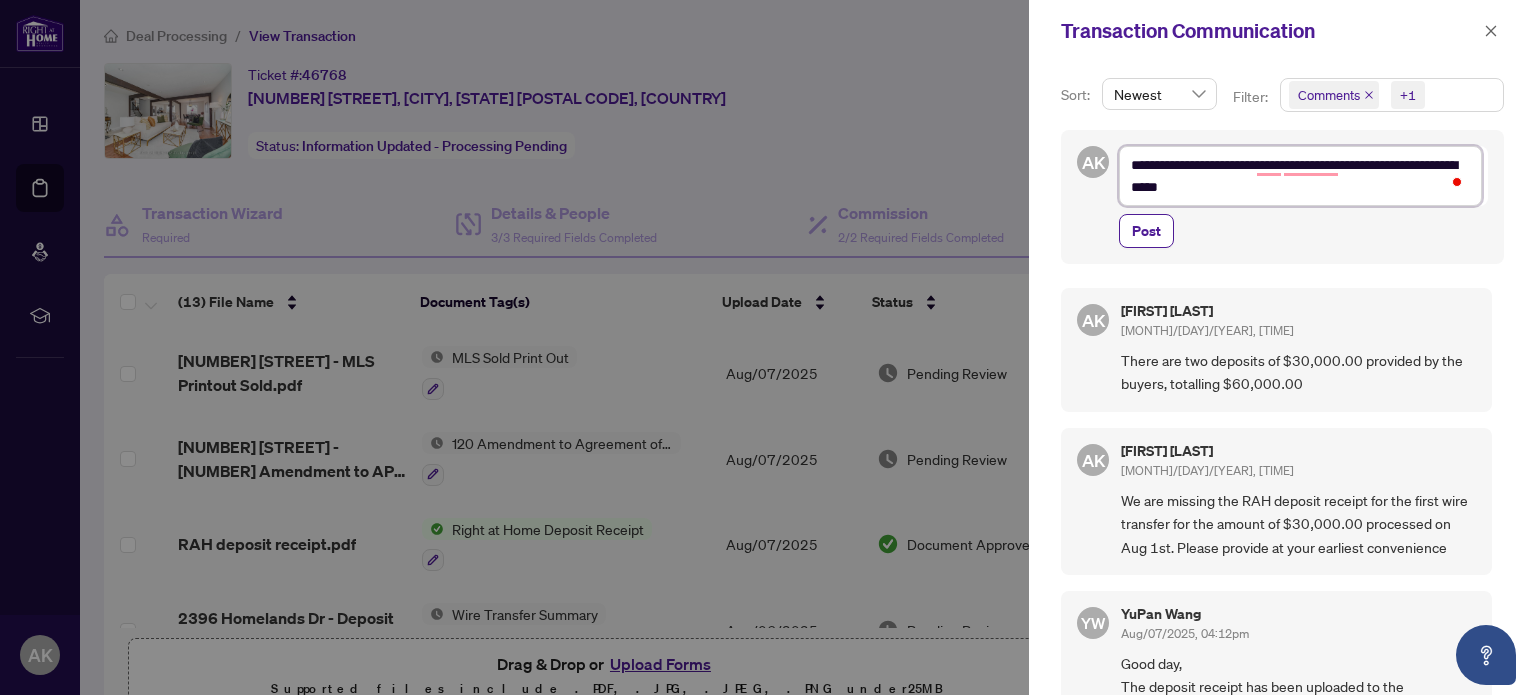 type on "**********" 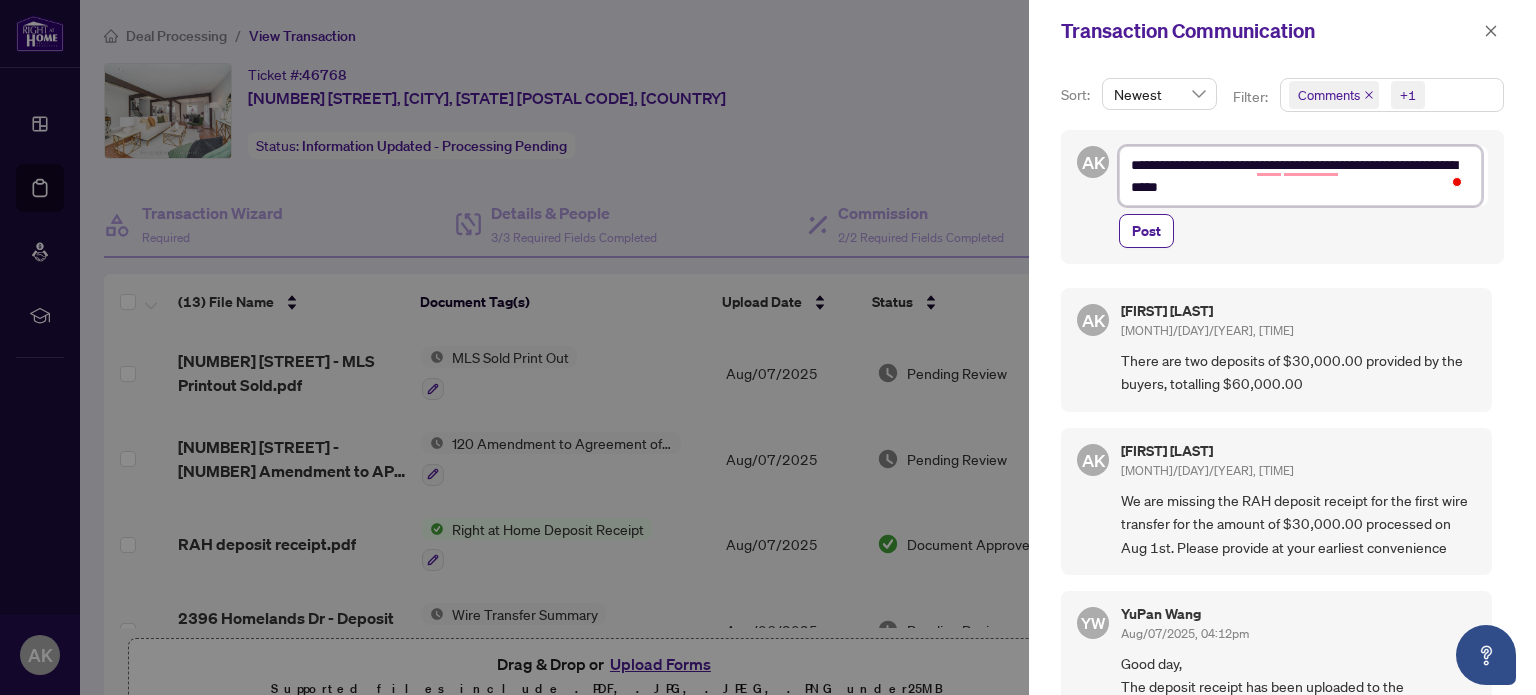 type on "**********" 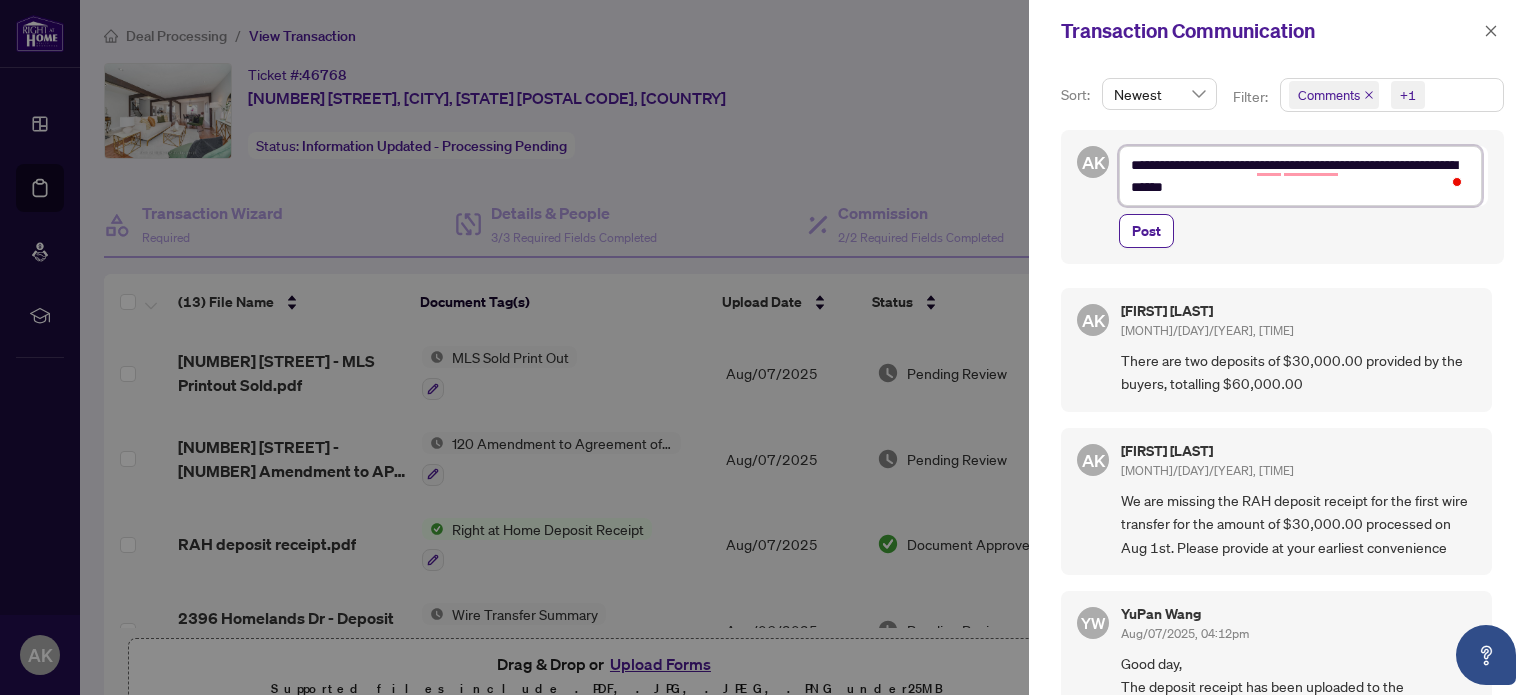 type on "**********" 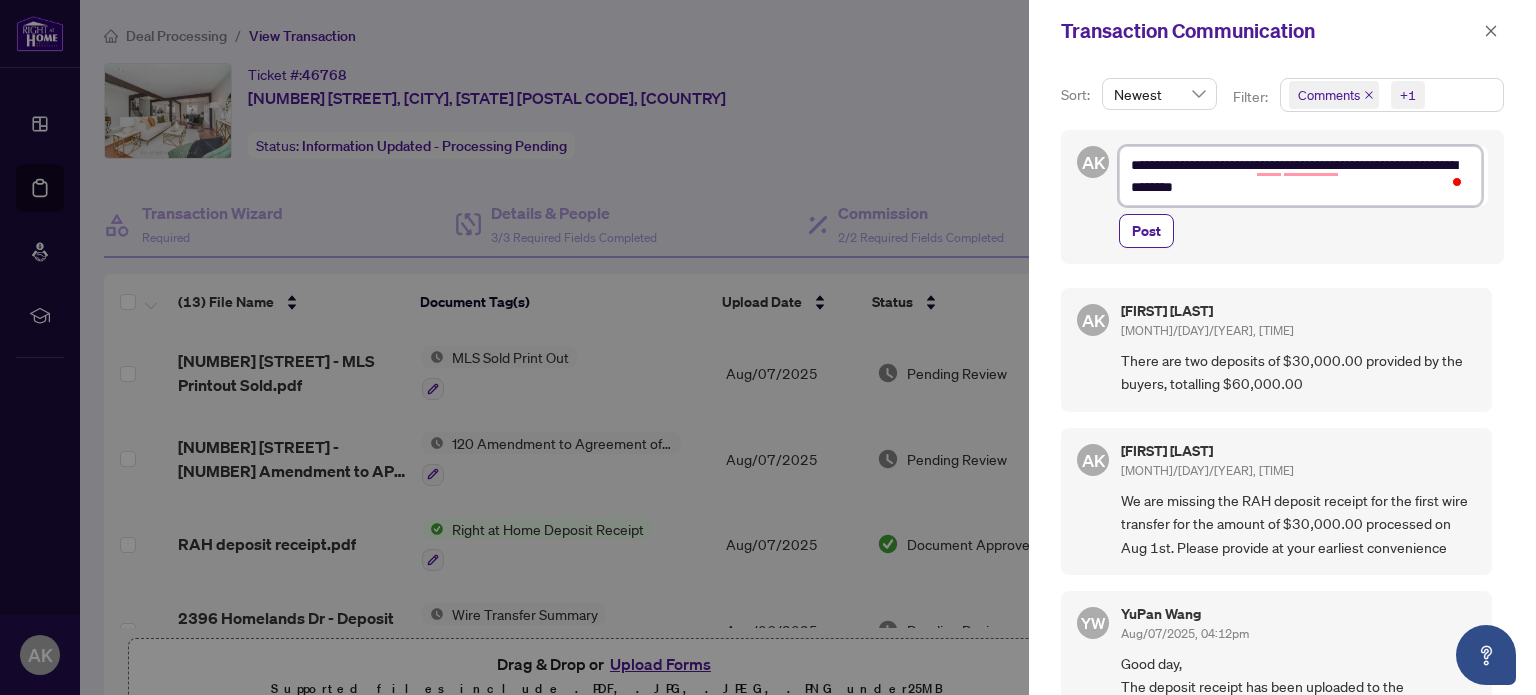 type on "**********" 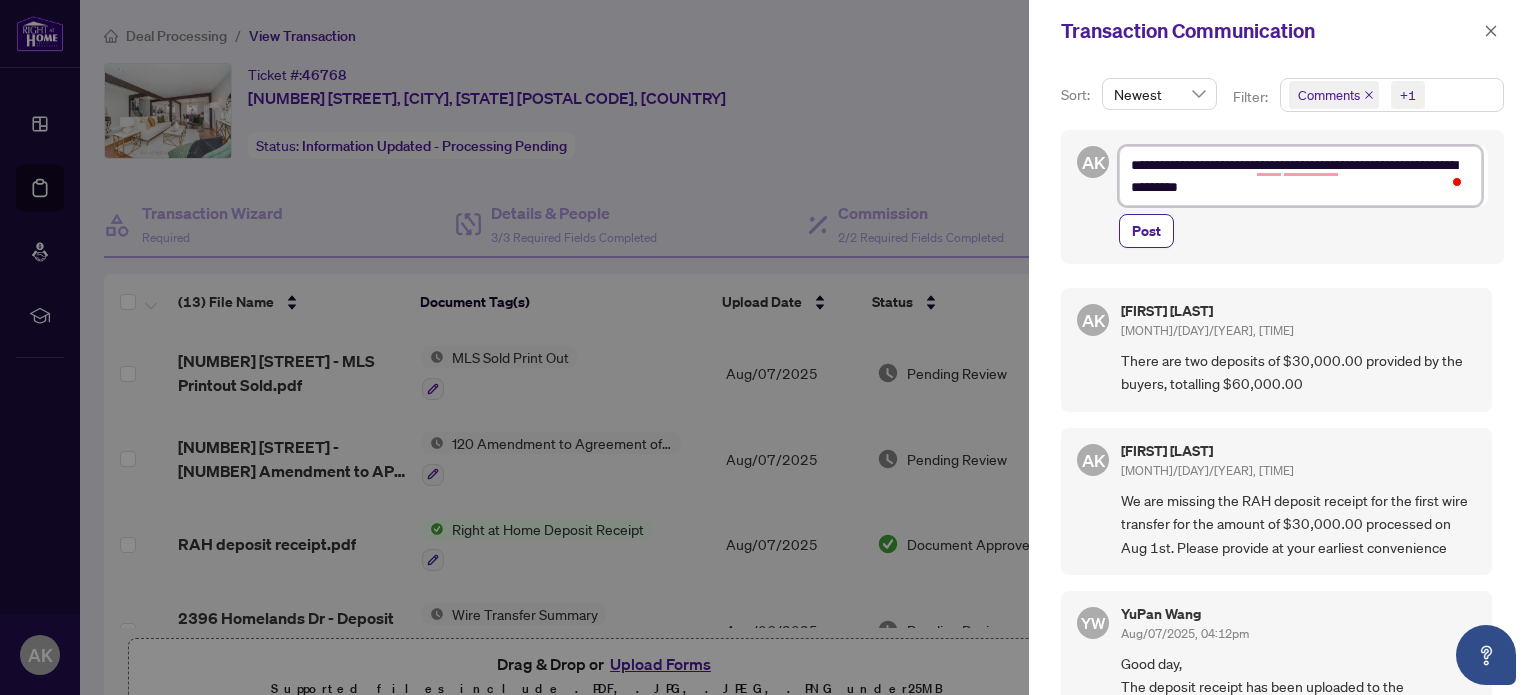 type on "**********" 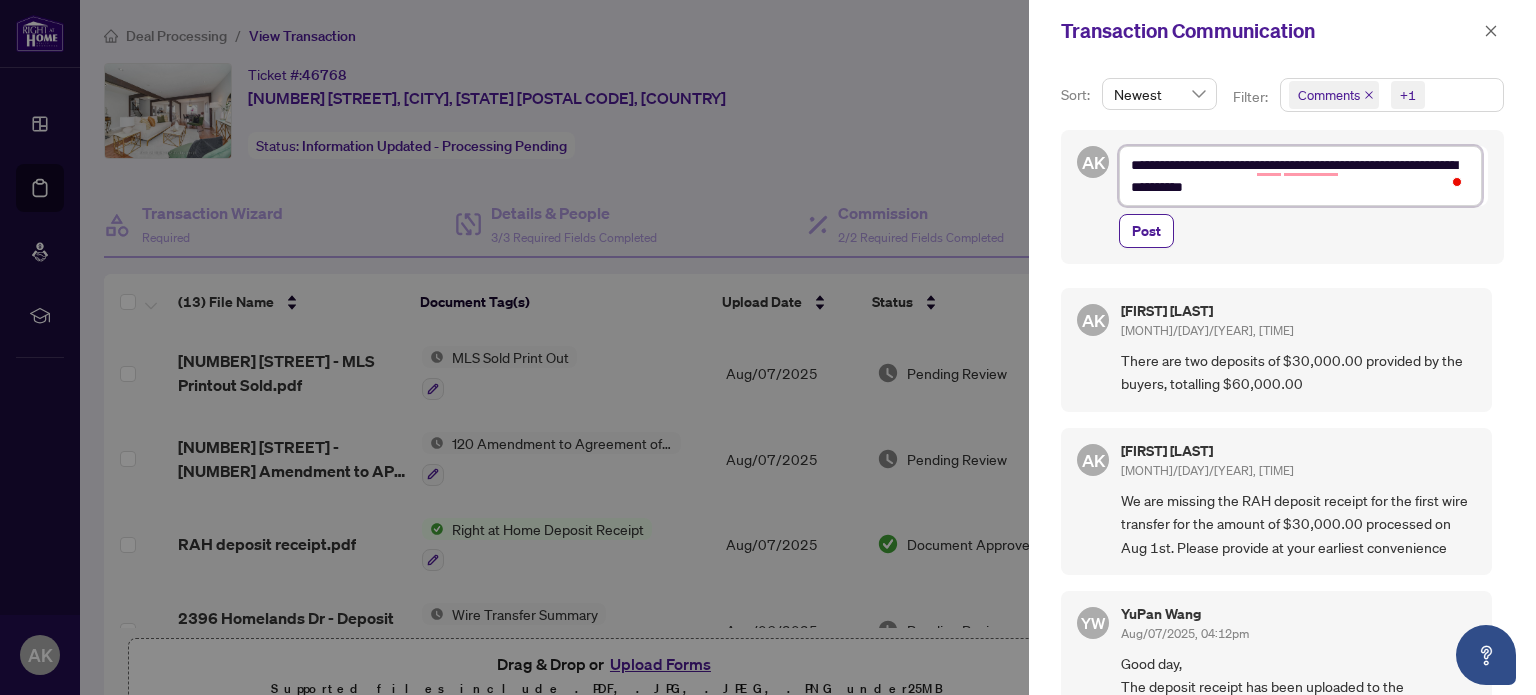 type on "**********" 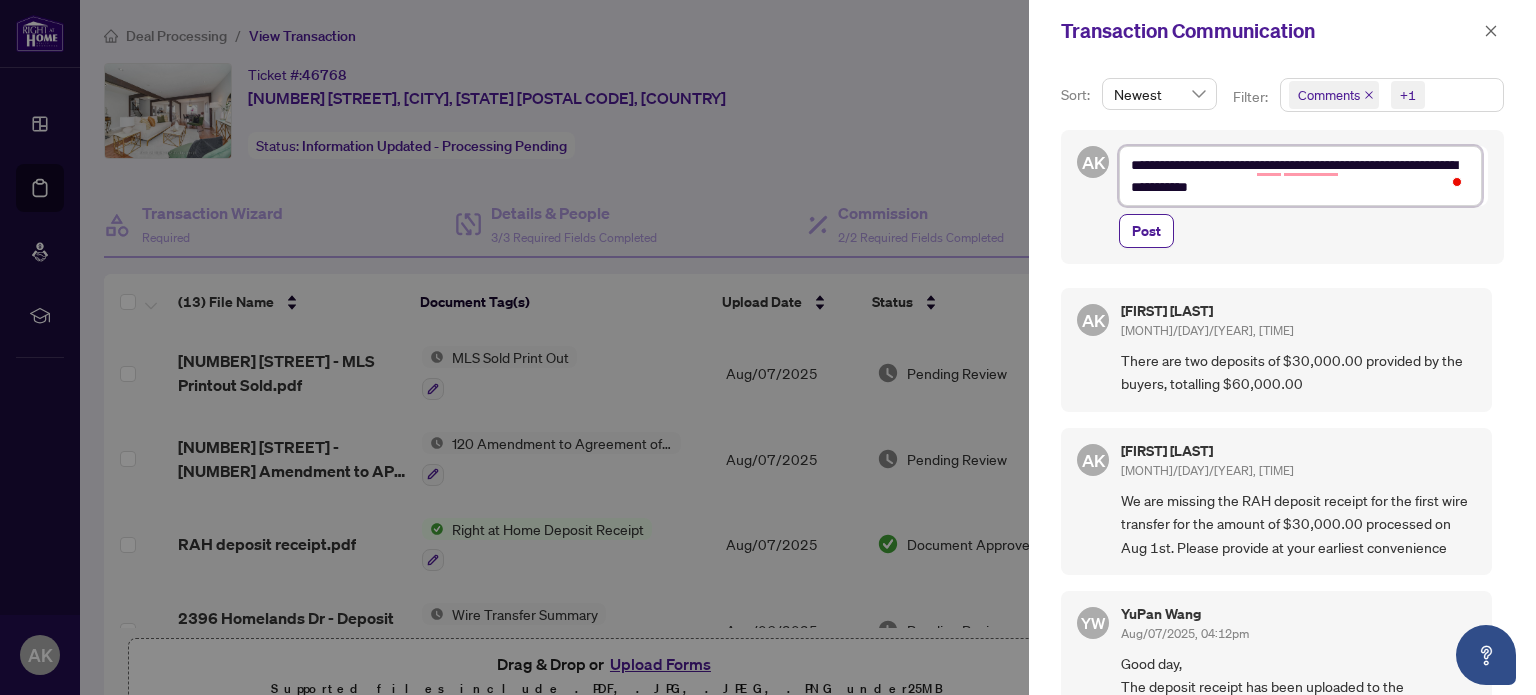 type on "**********" 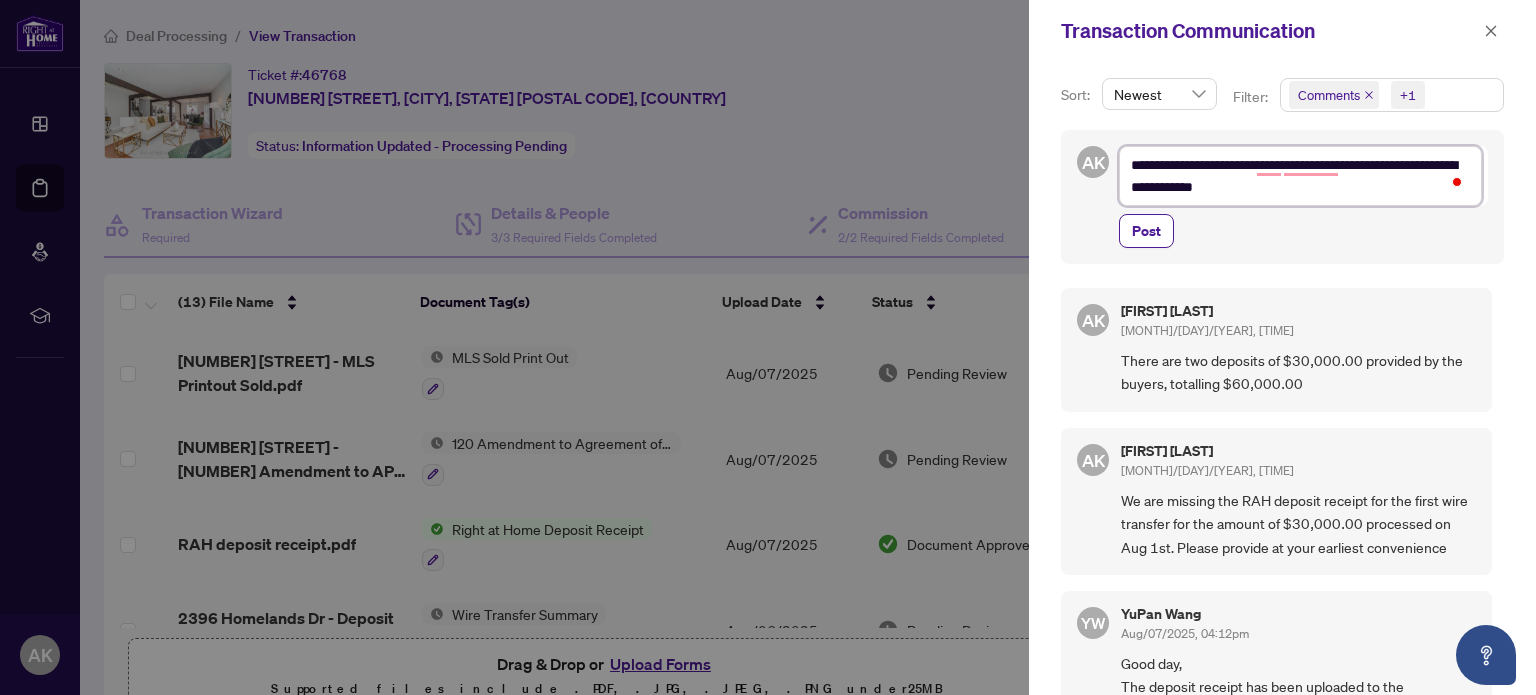 type on "**********" 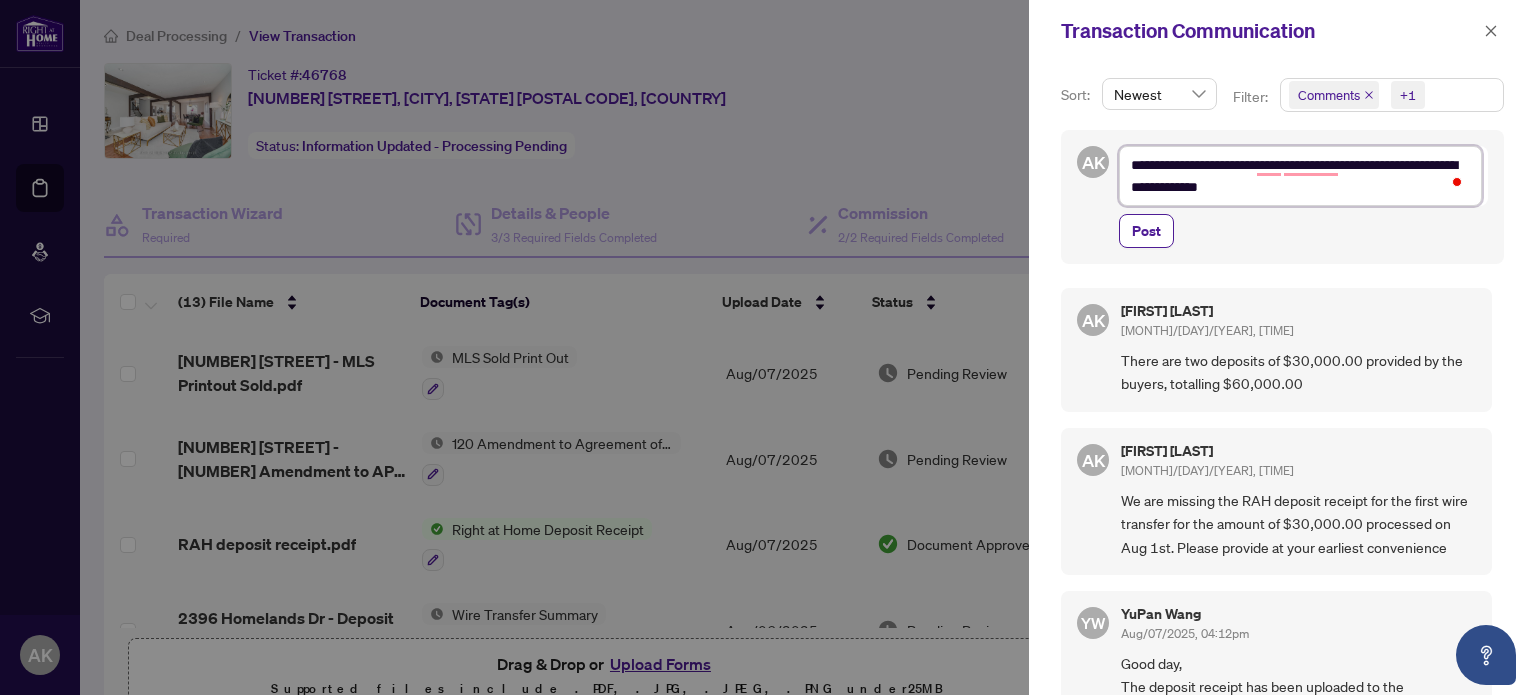 type on "**********" 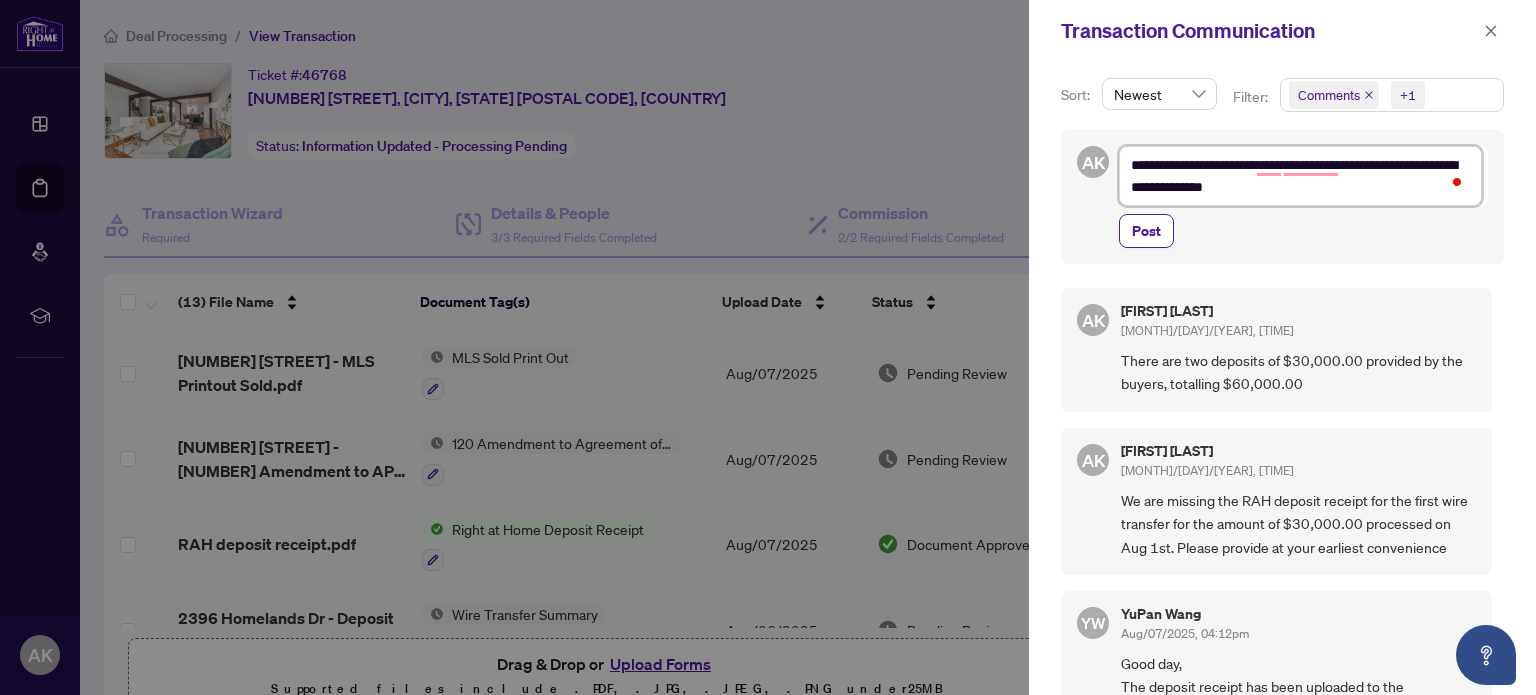 type on "**********" 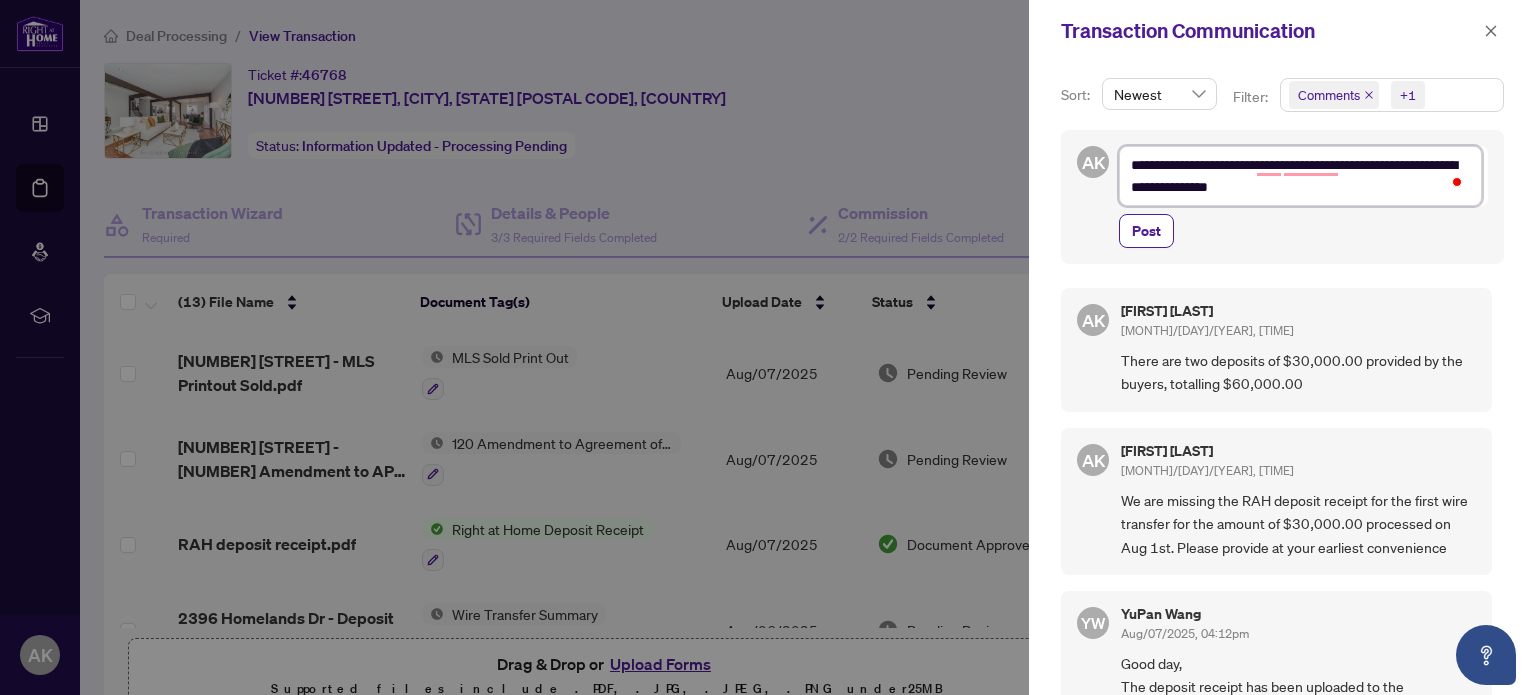 type on "**********" 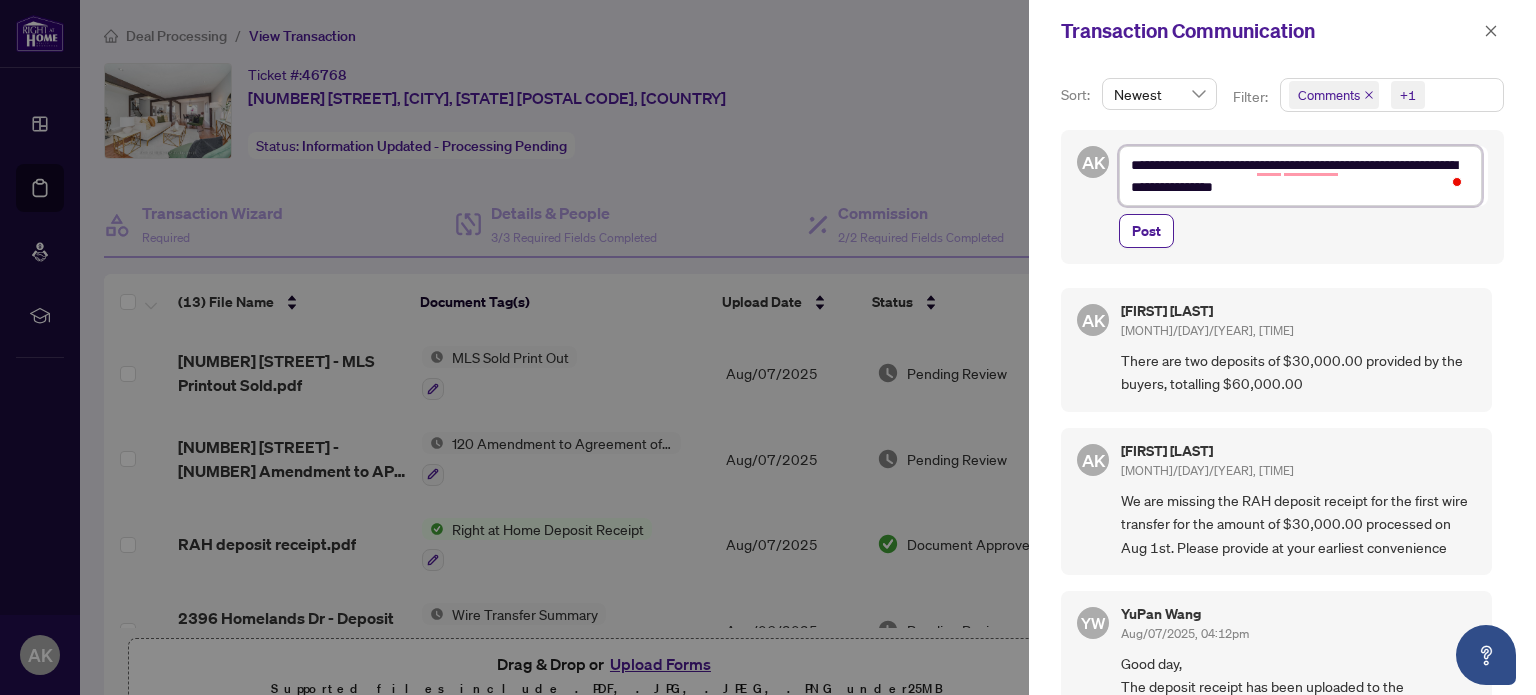 type on "**********" 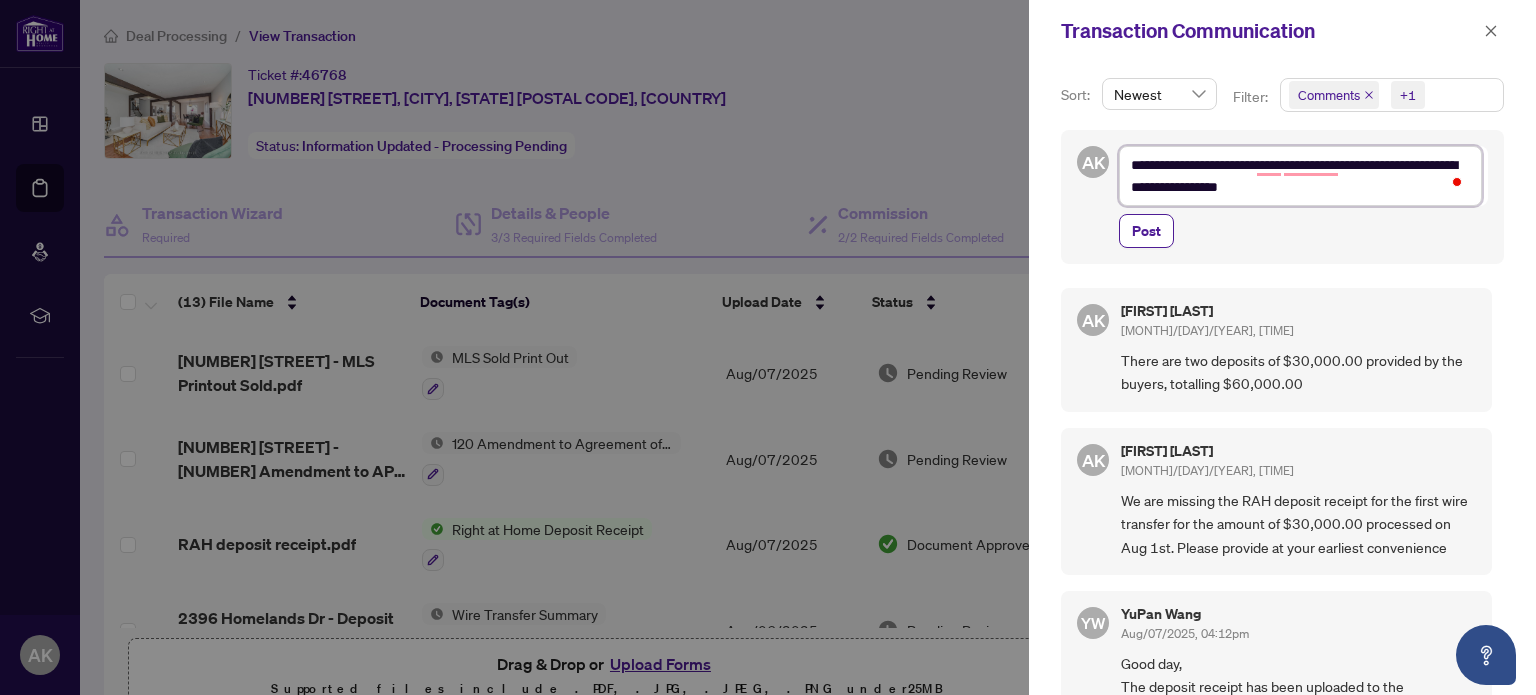 type on "**********" 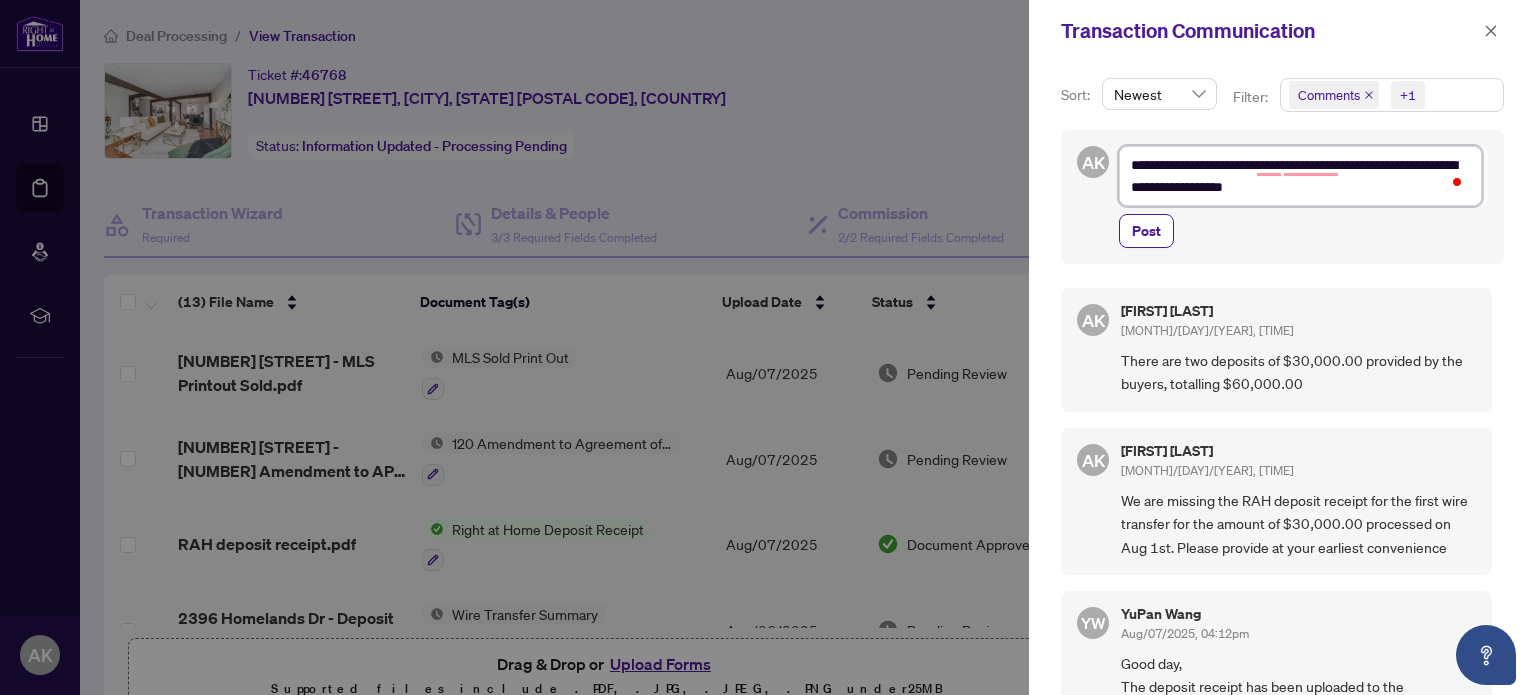 type on "**********" 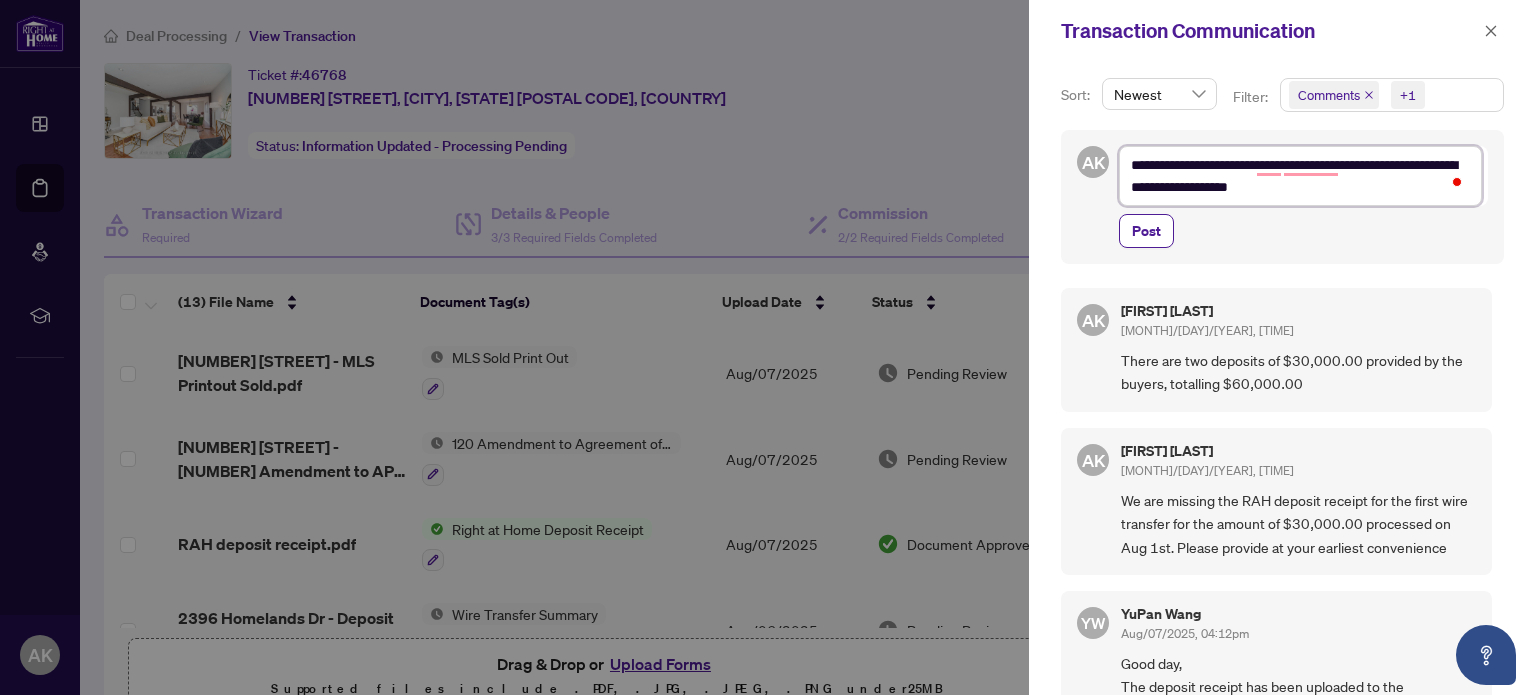 type on "**********" 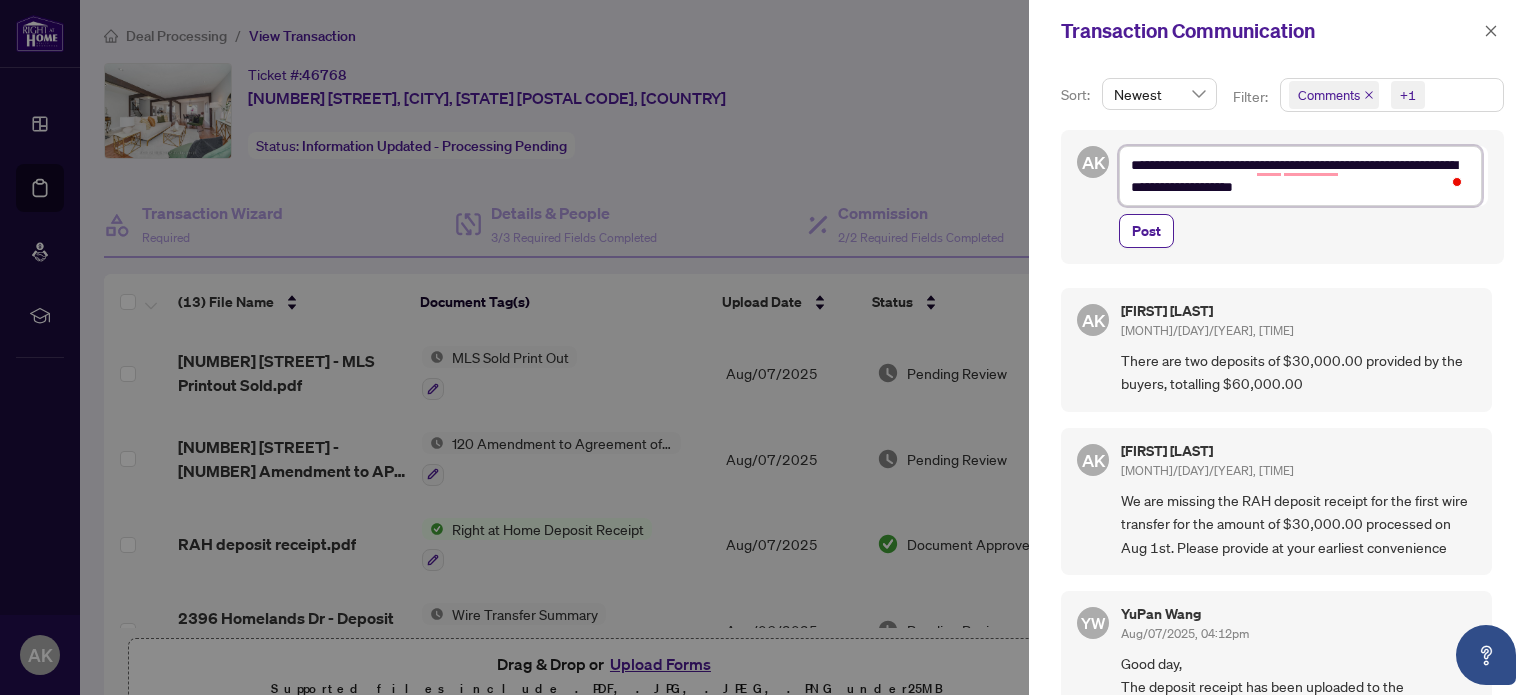type on "**********" 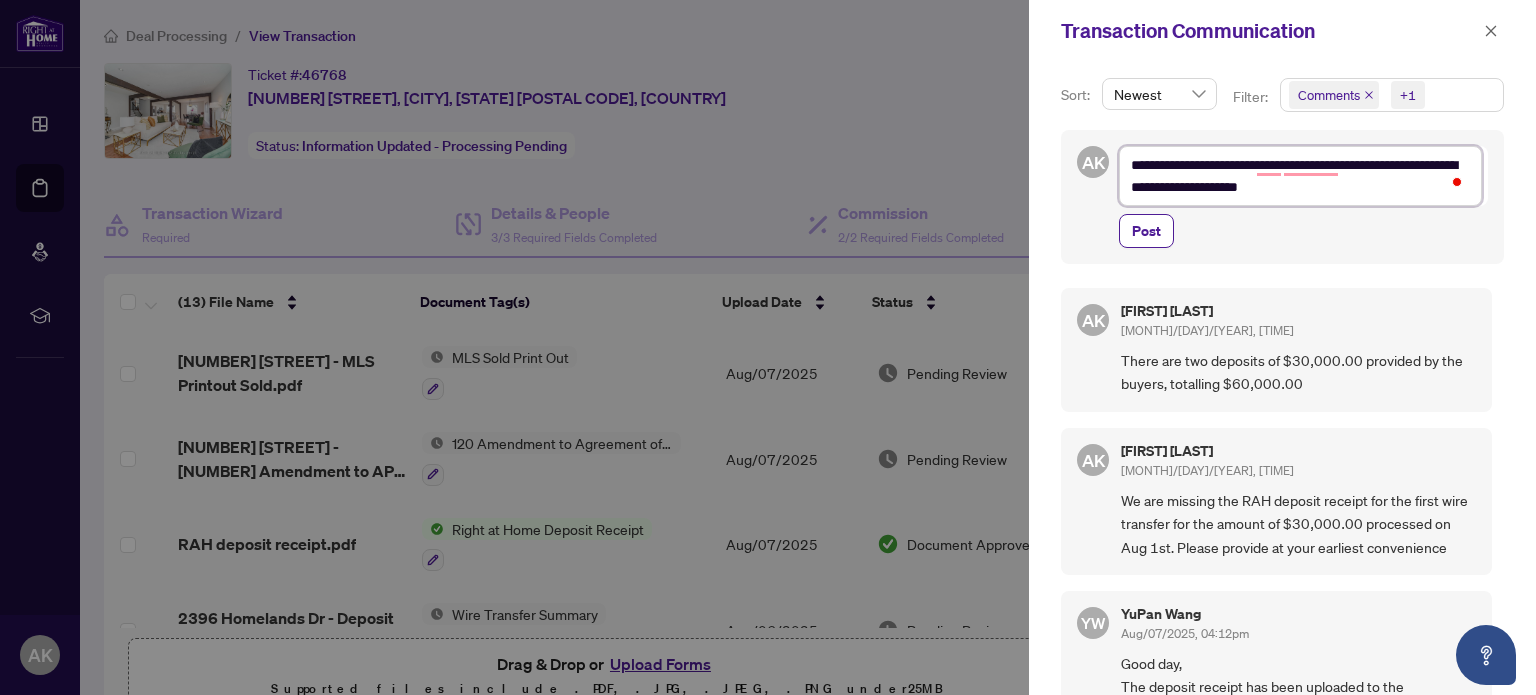 type on "**********" 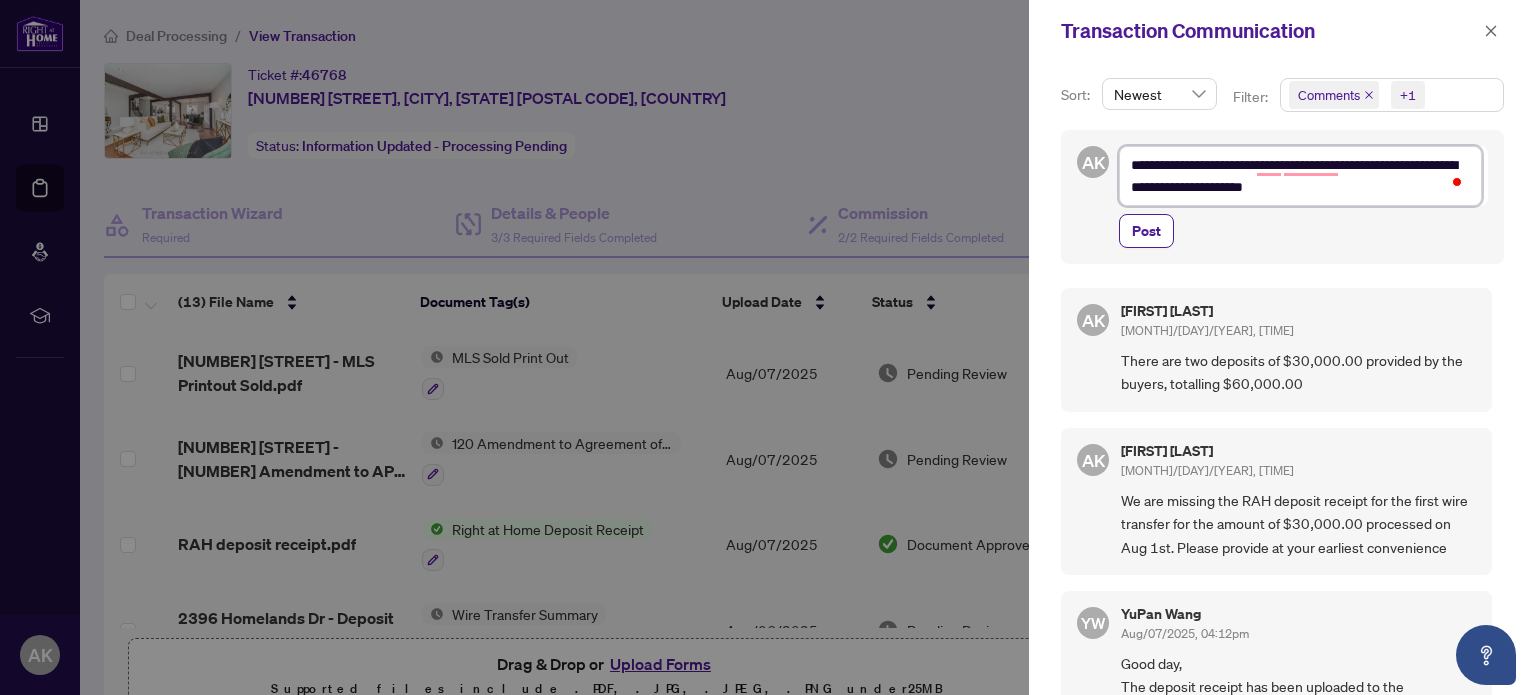 type on "**********" 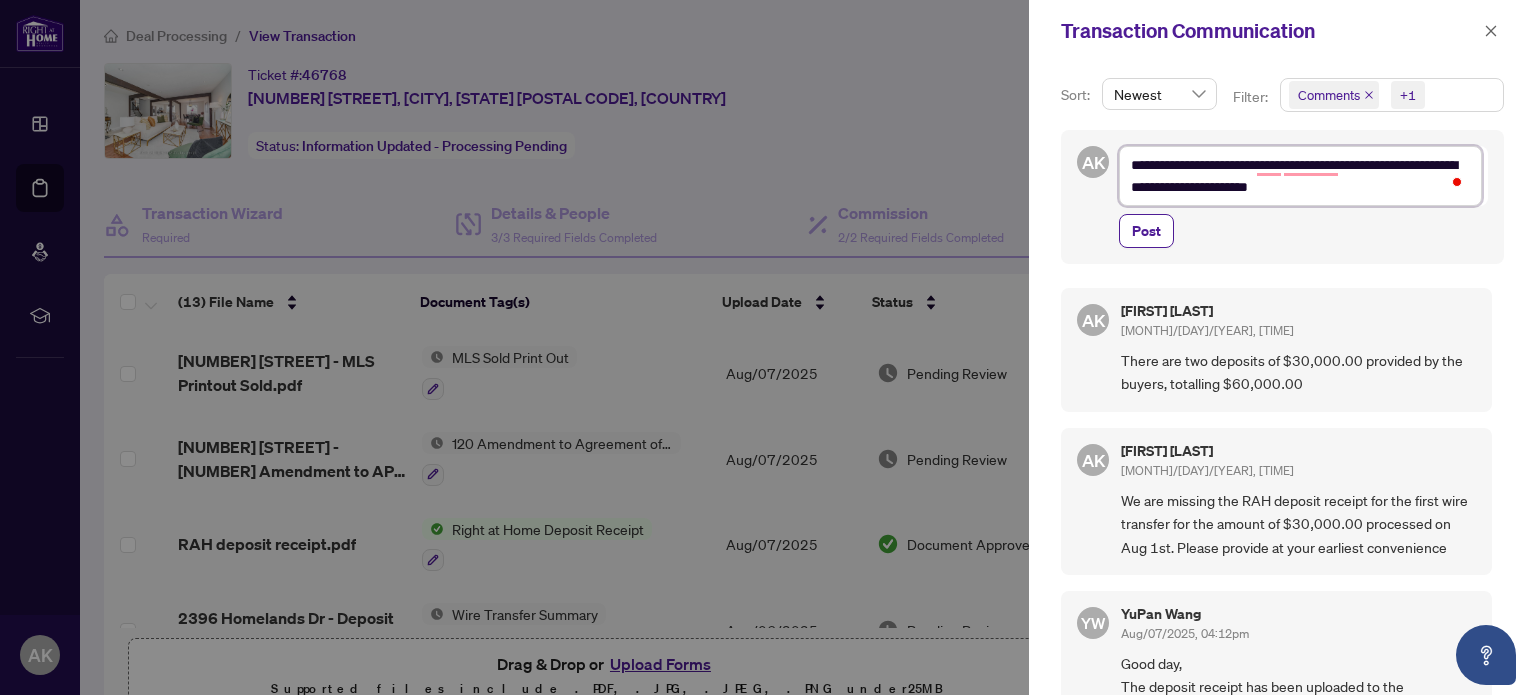 type on "**********" 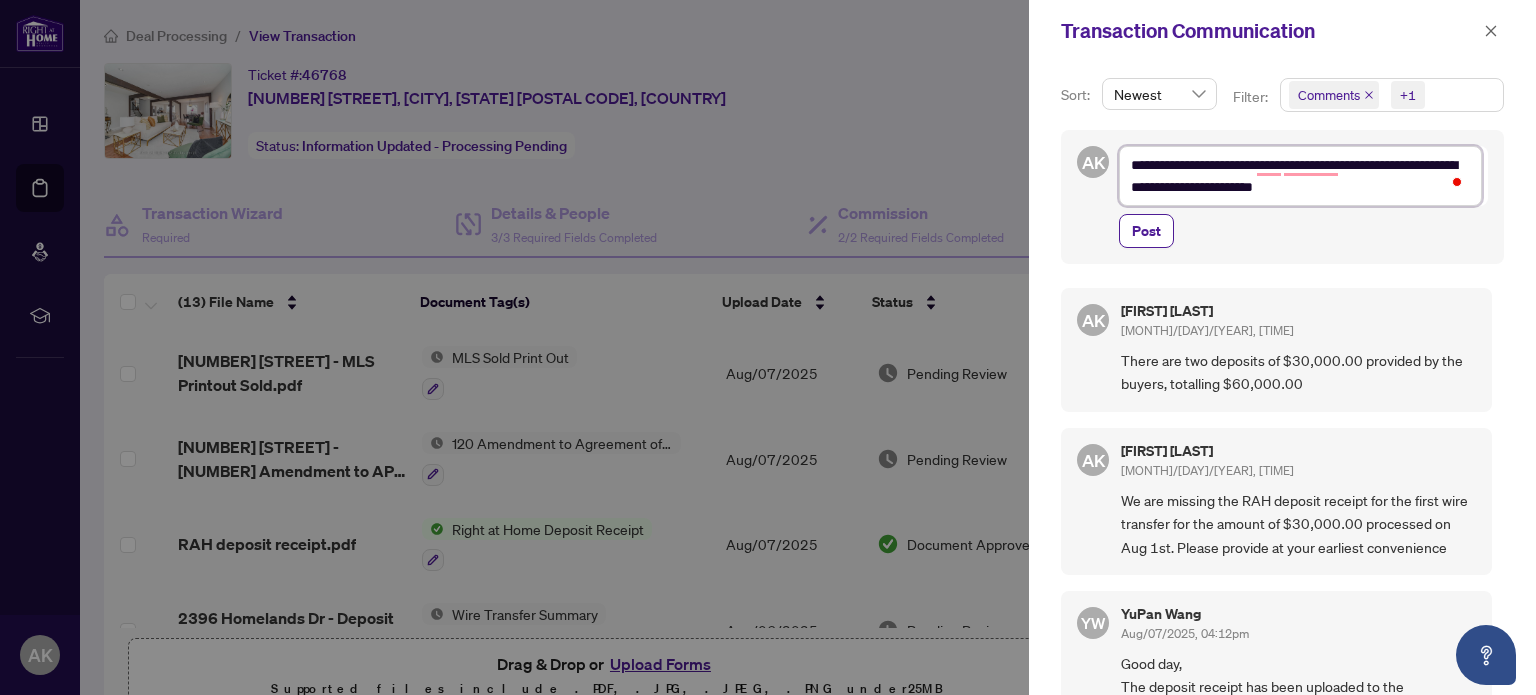 type on "**********" 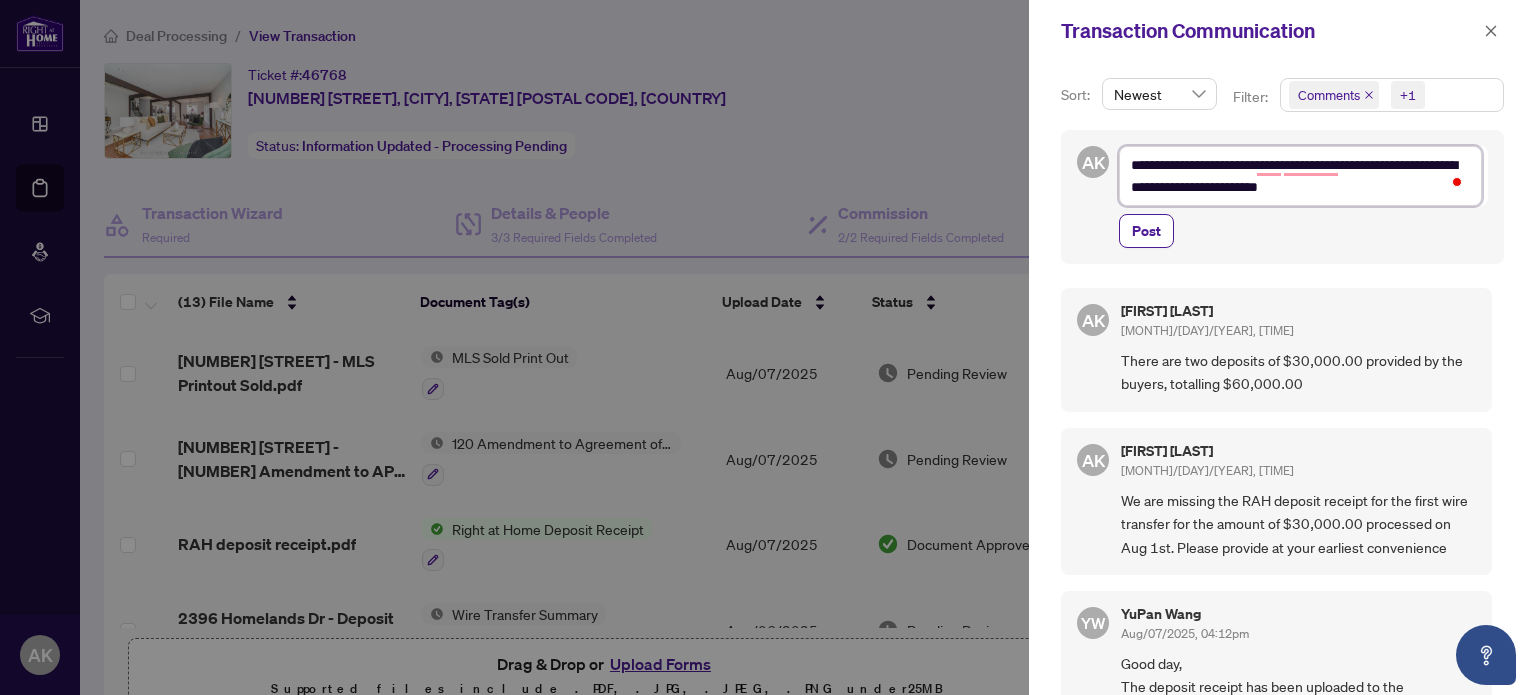 type on "**********" 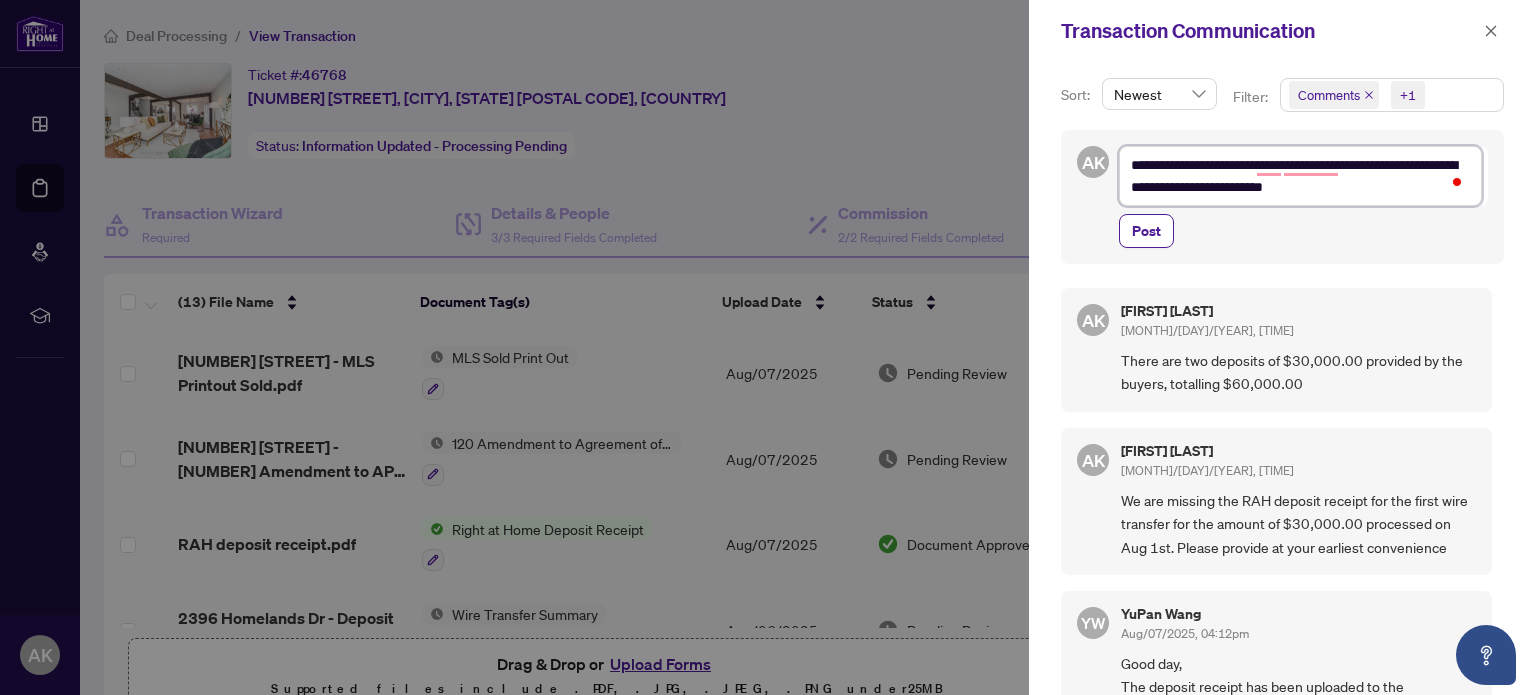 type on "**********" 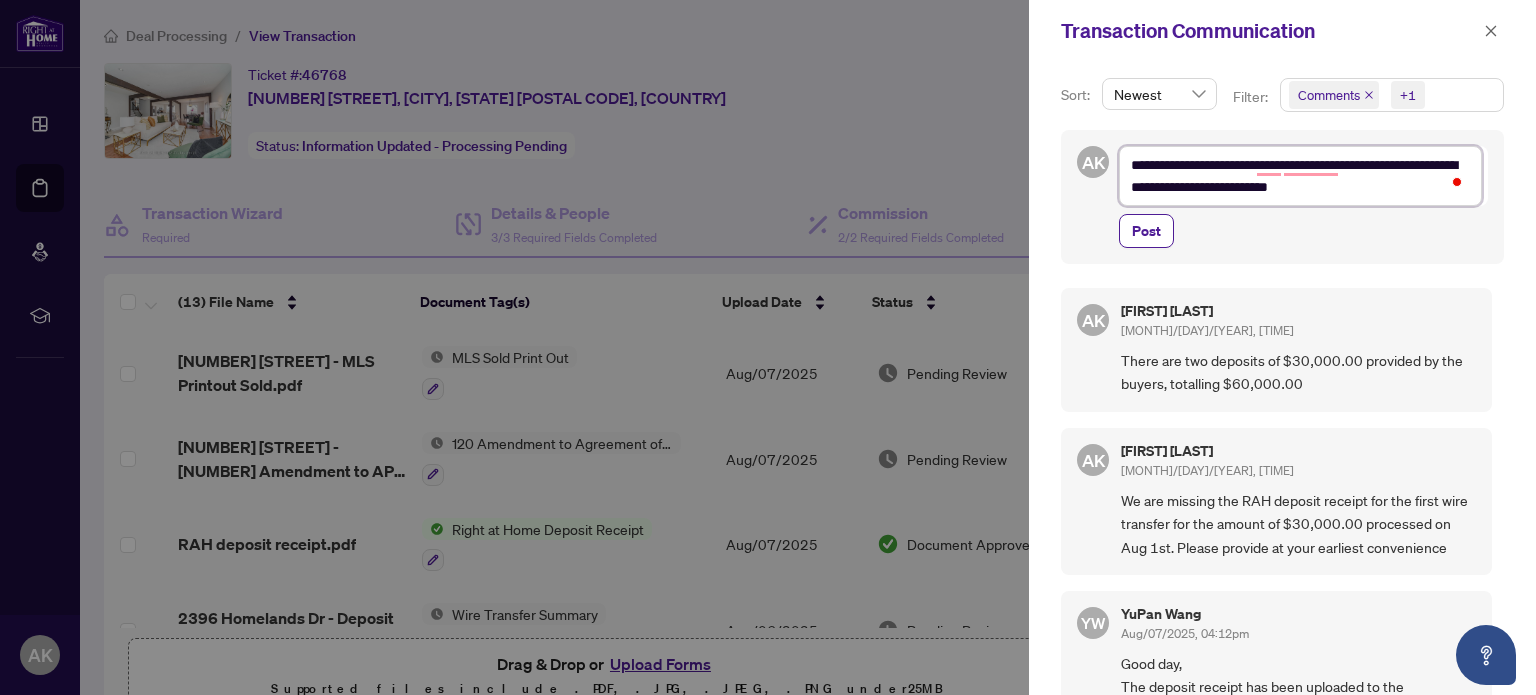 type on "**********" 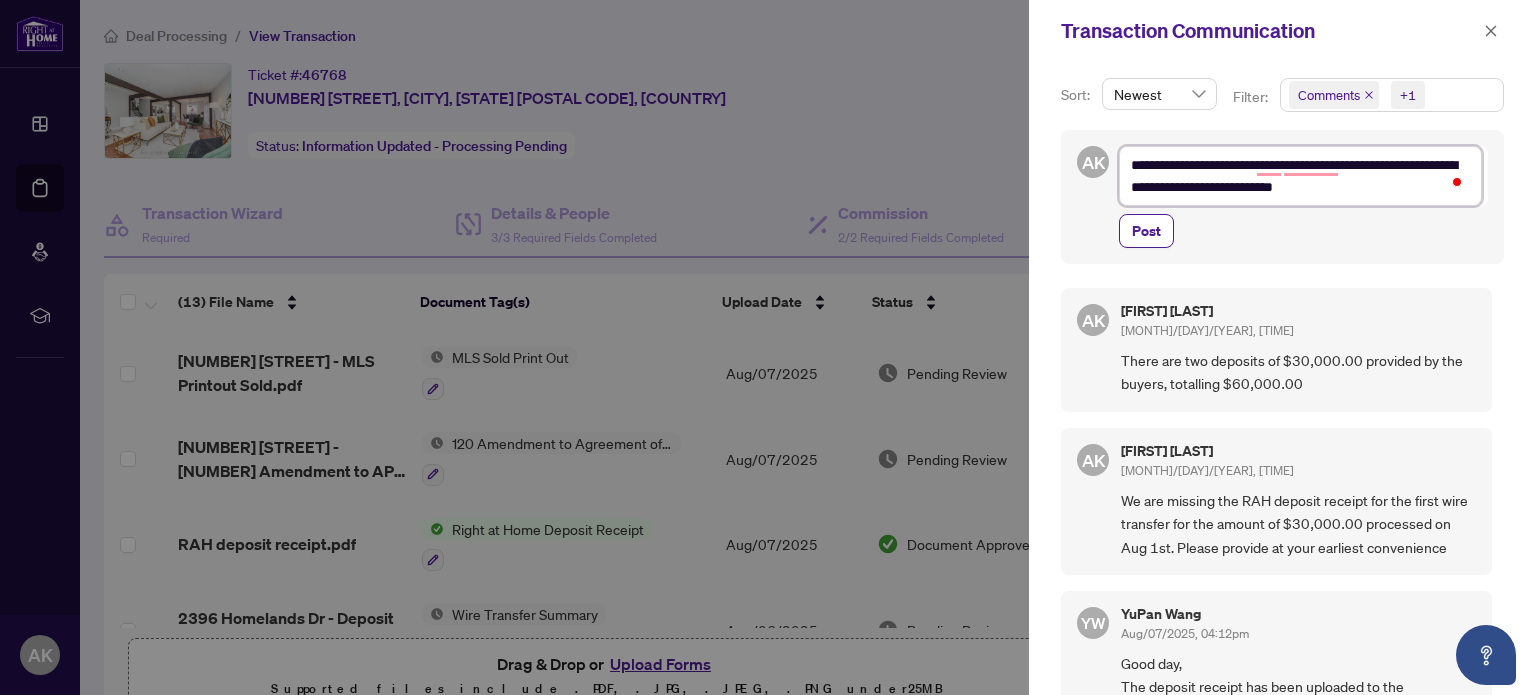 type on "**********" 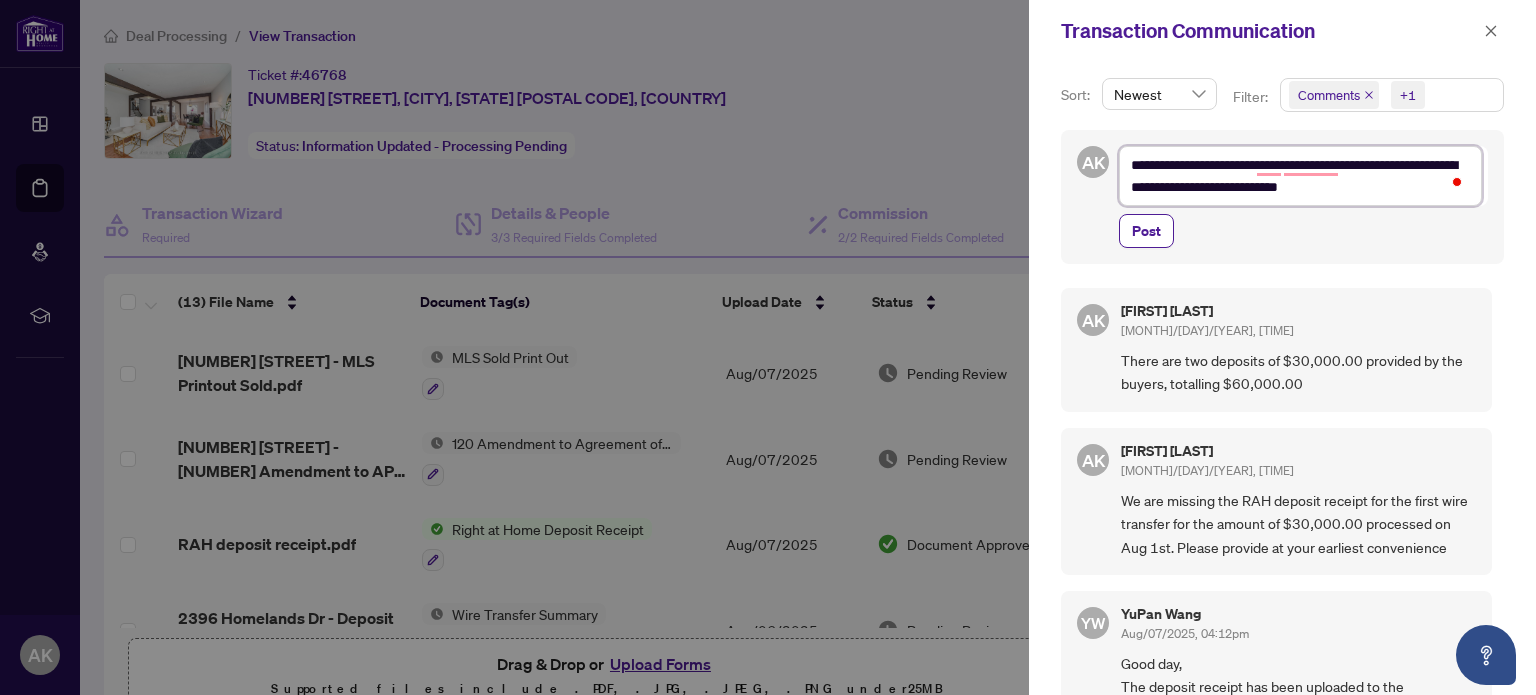 type on "**********" 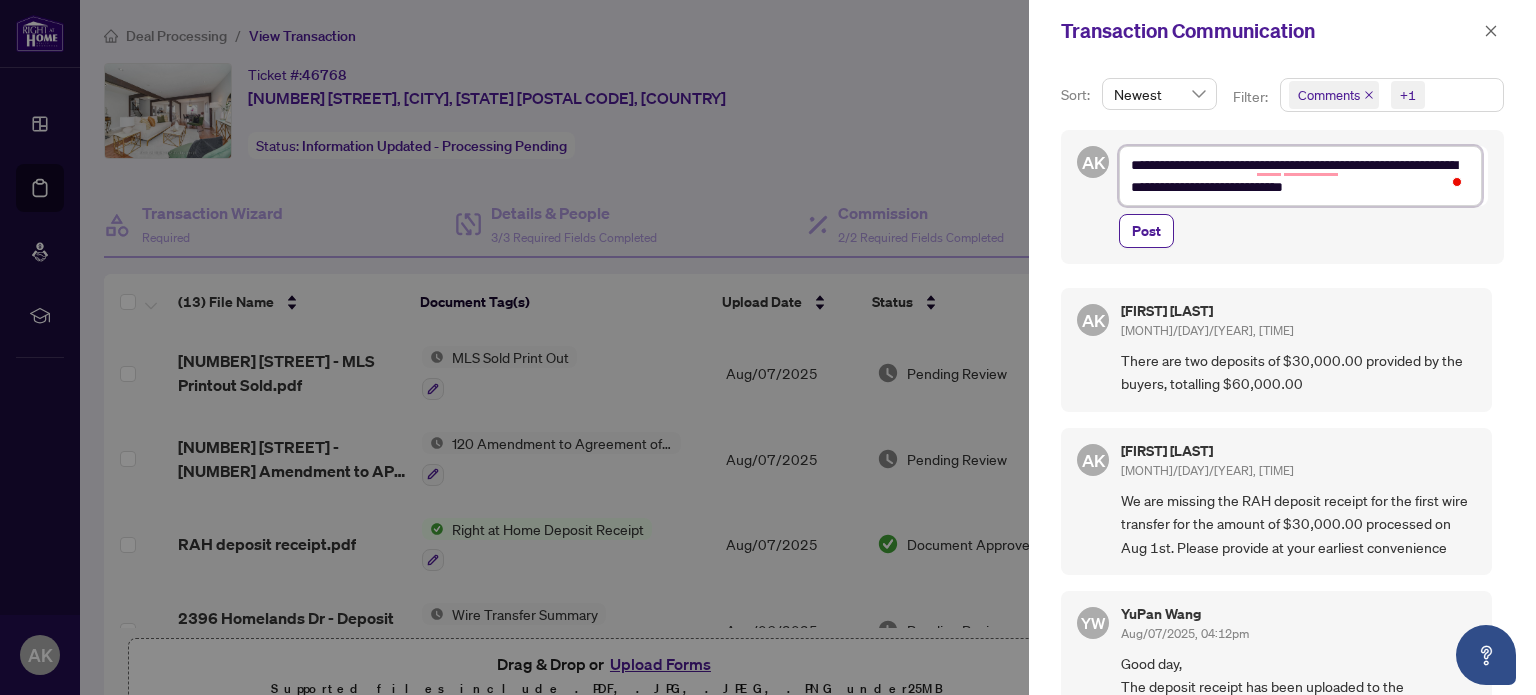 type on "**********" 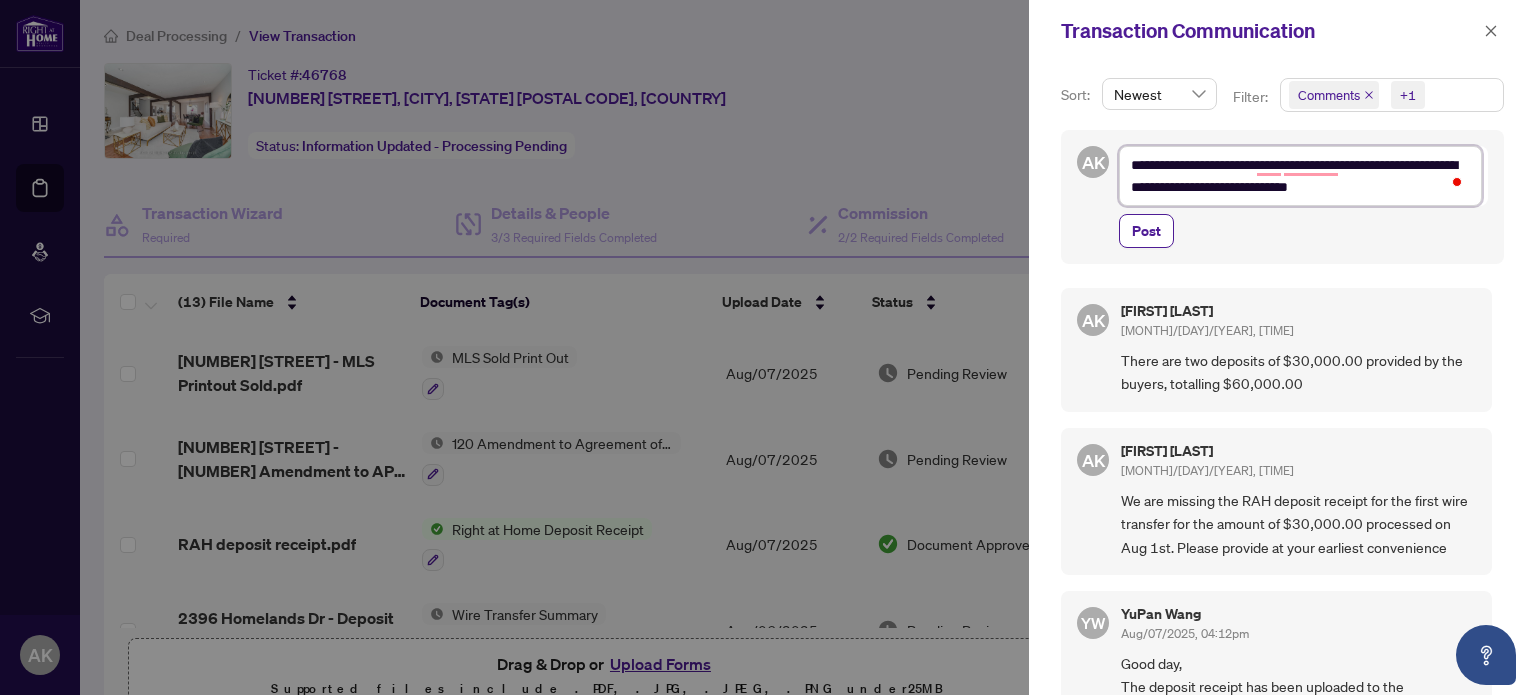 type on "**********" 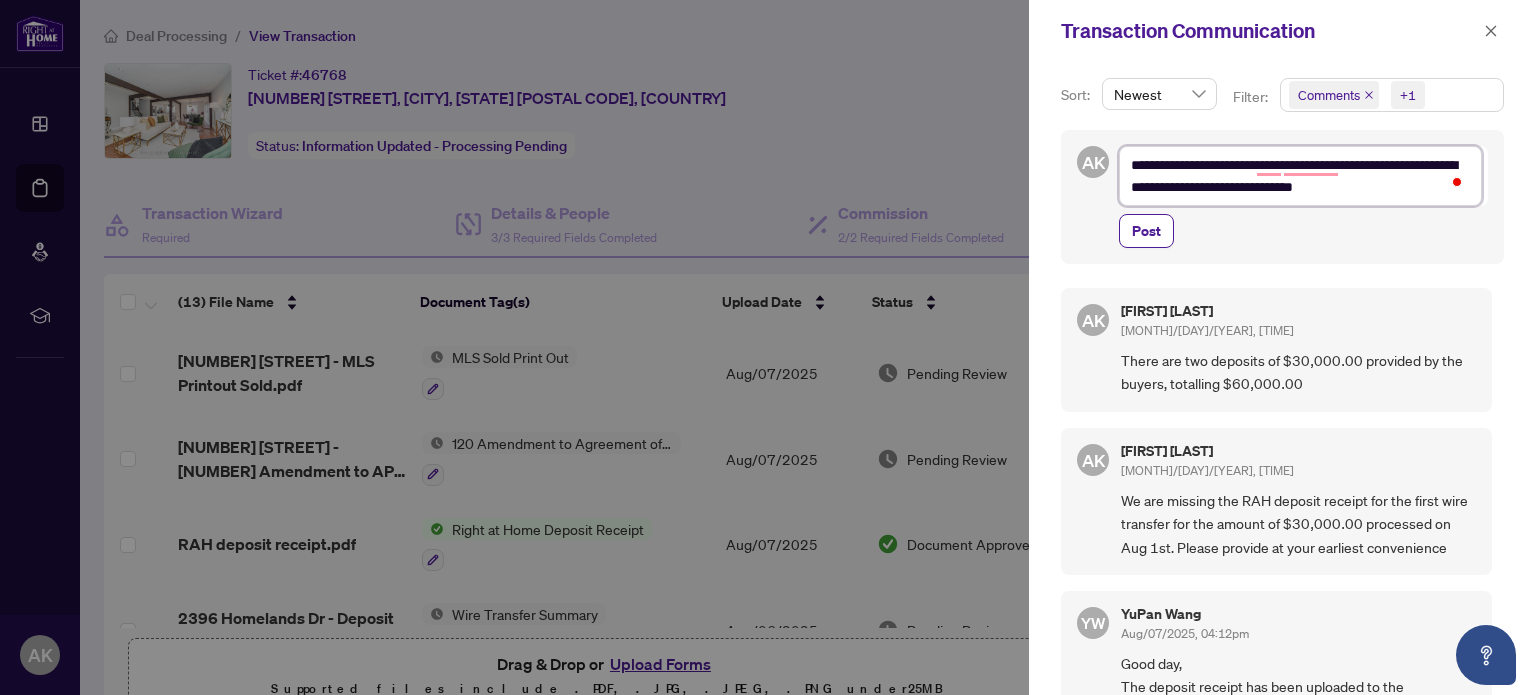 type on "**********" 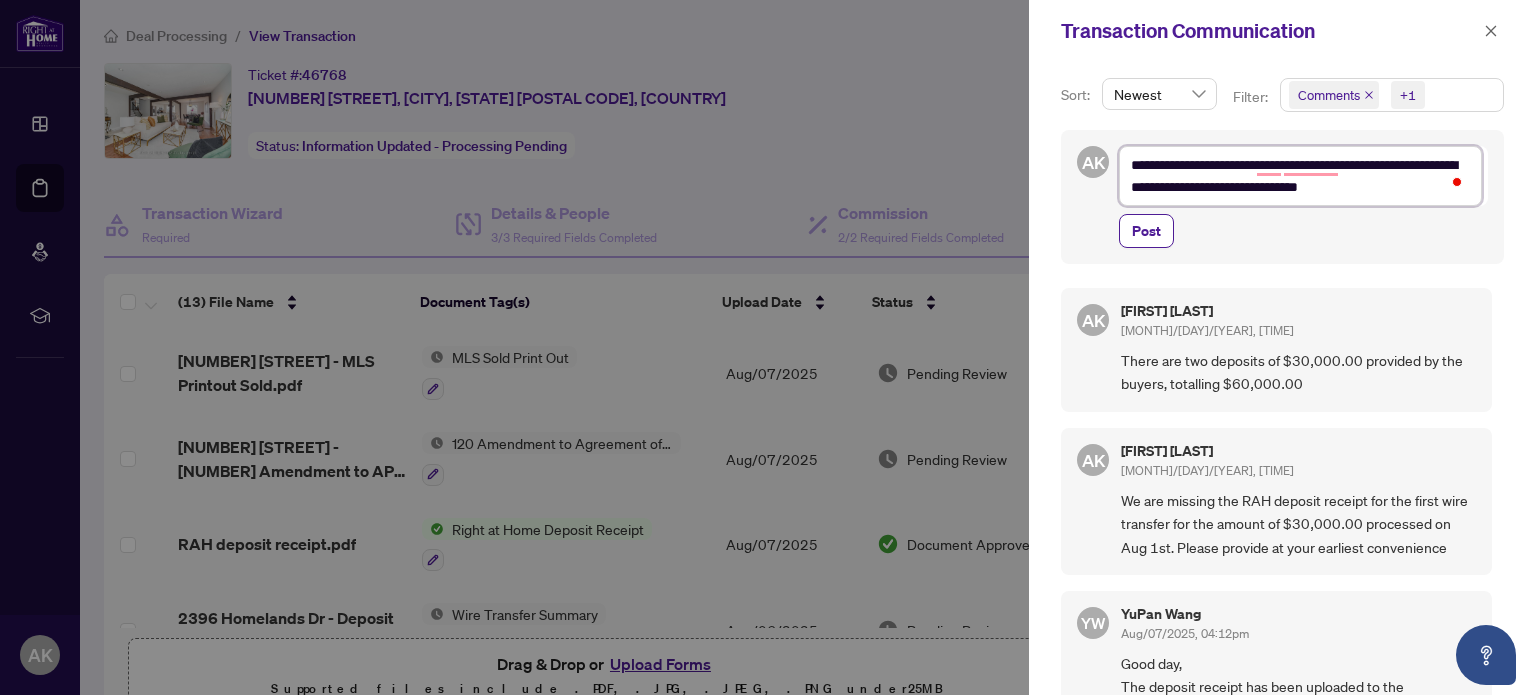 type on "**********" 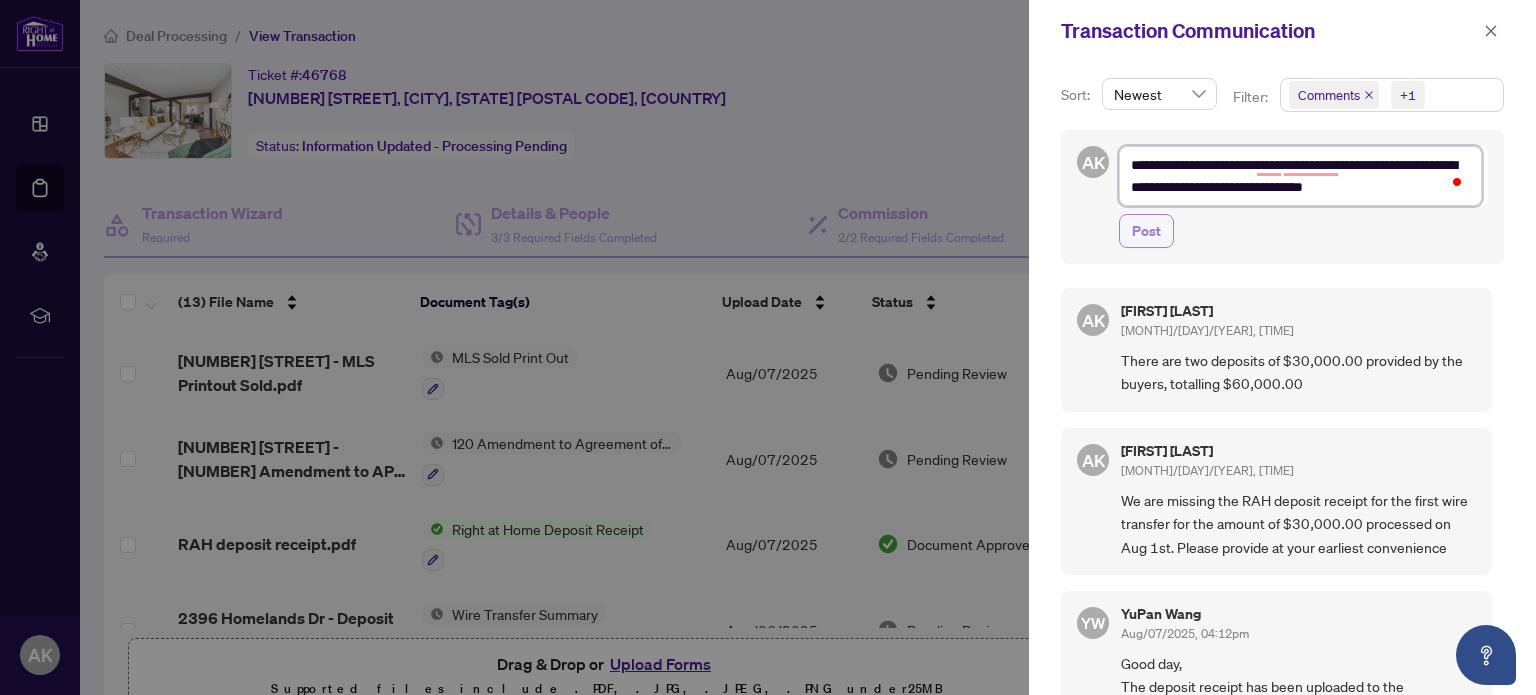type on "**********" 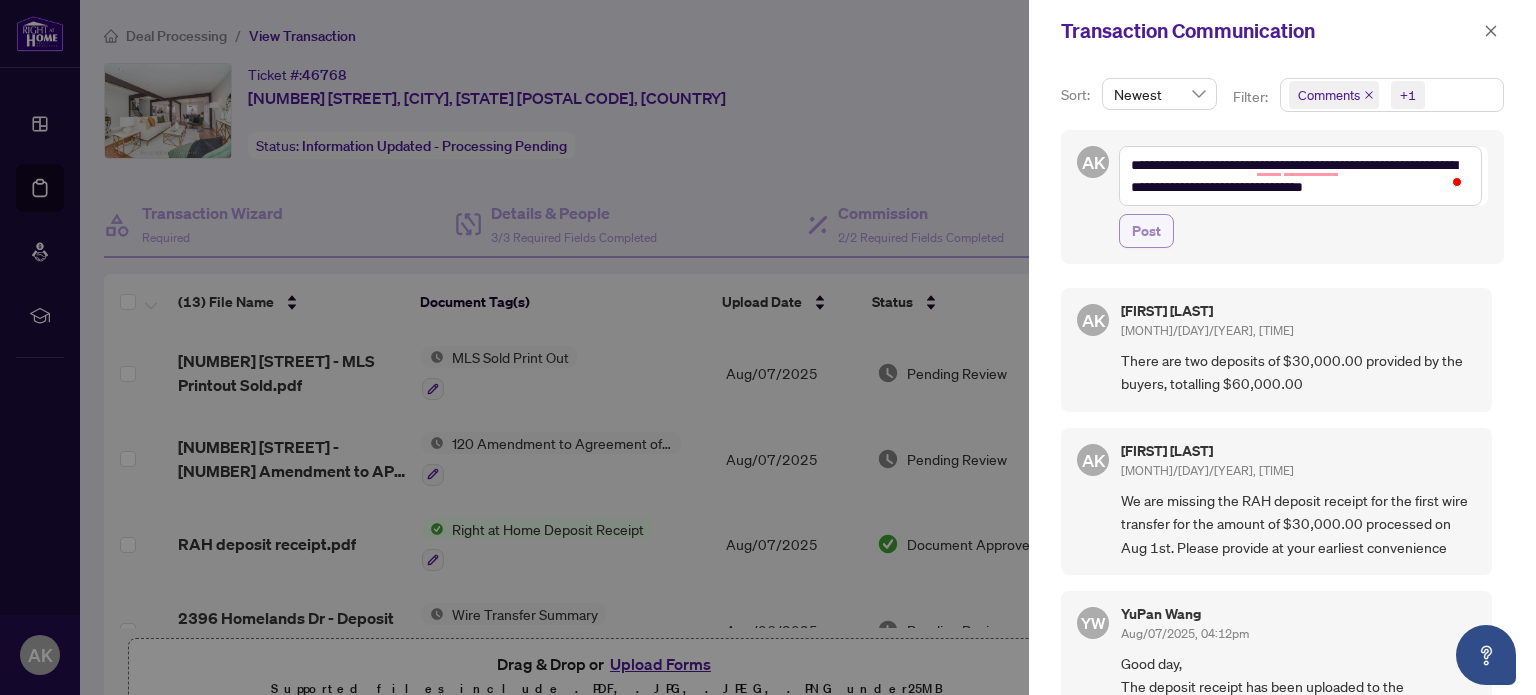 click on "Post" at bounding box center (1146, 231) 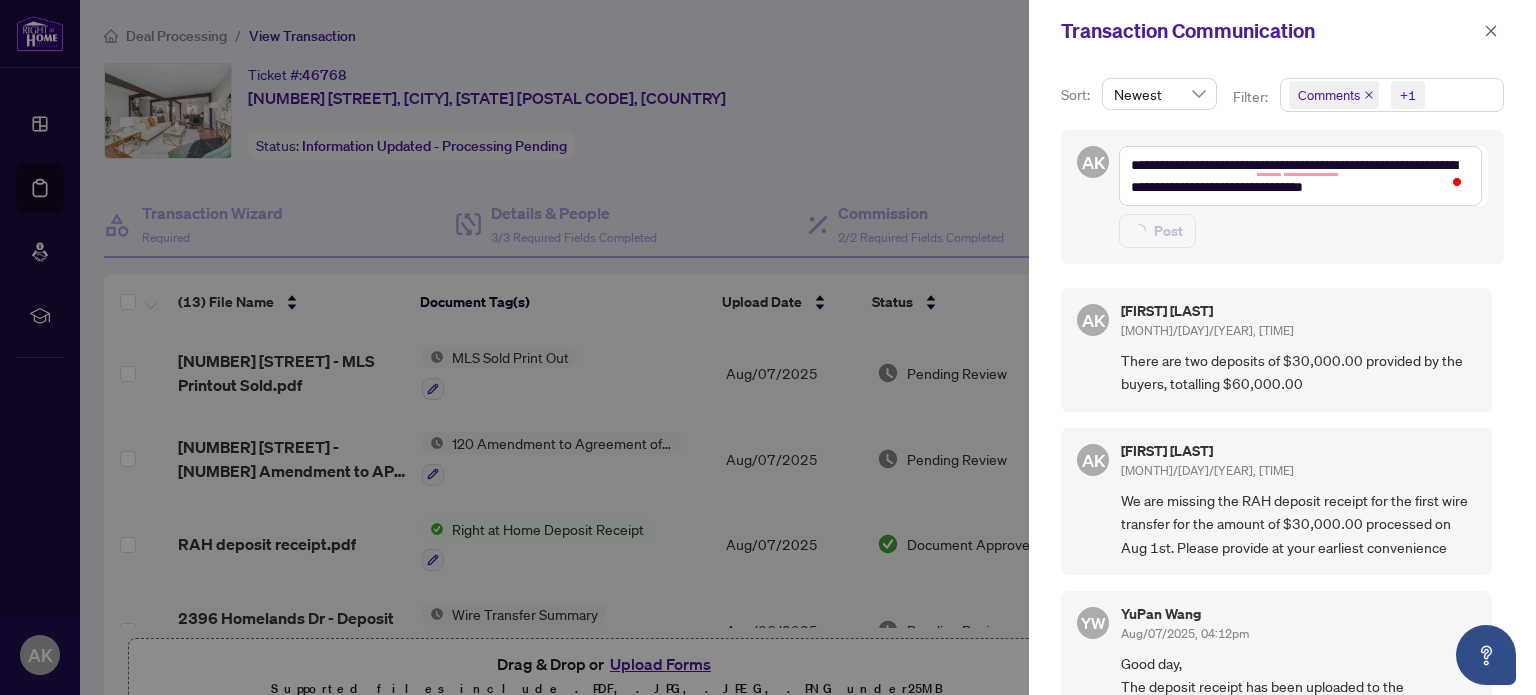 type on "**********" 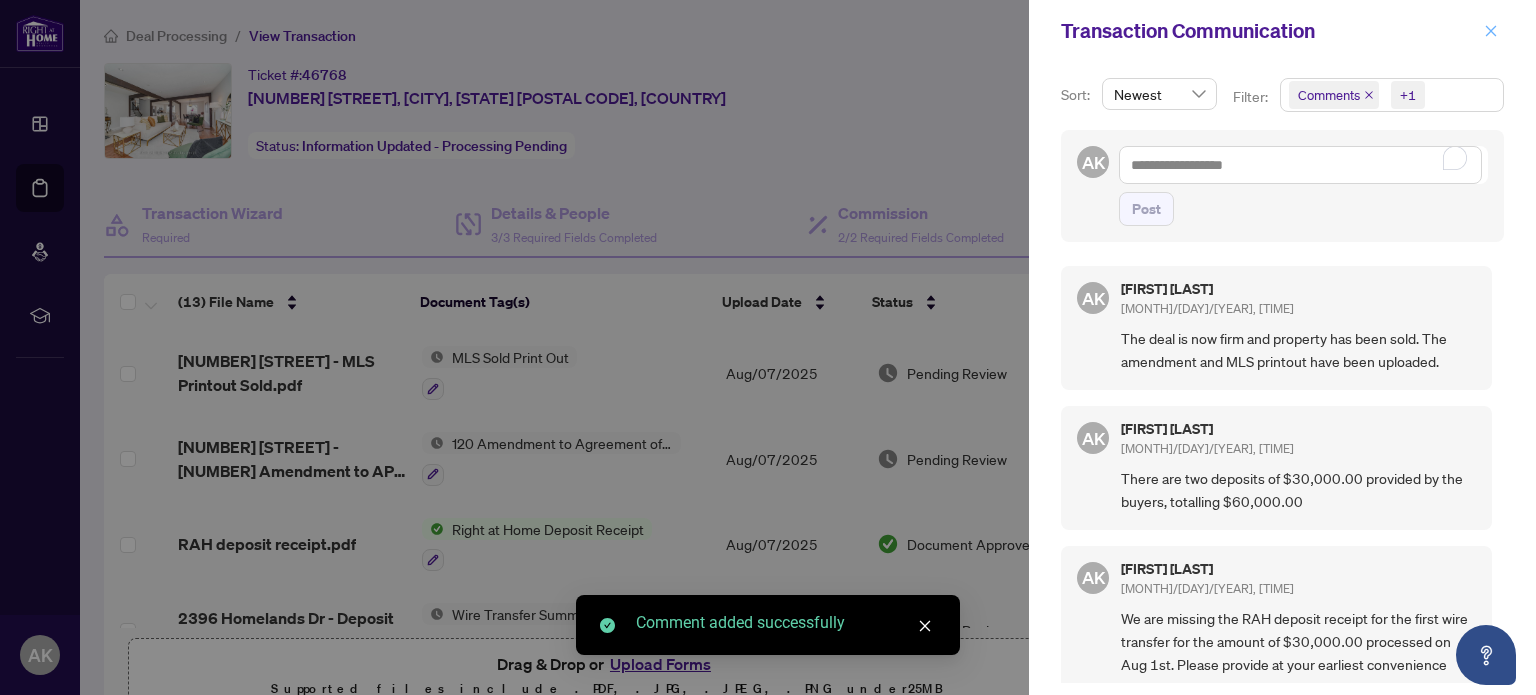 click 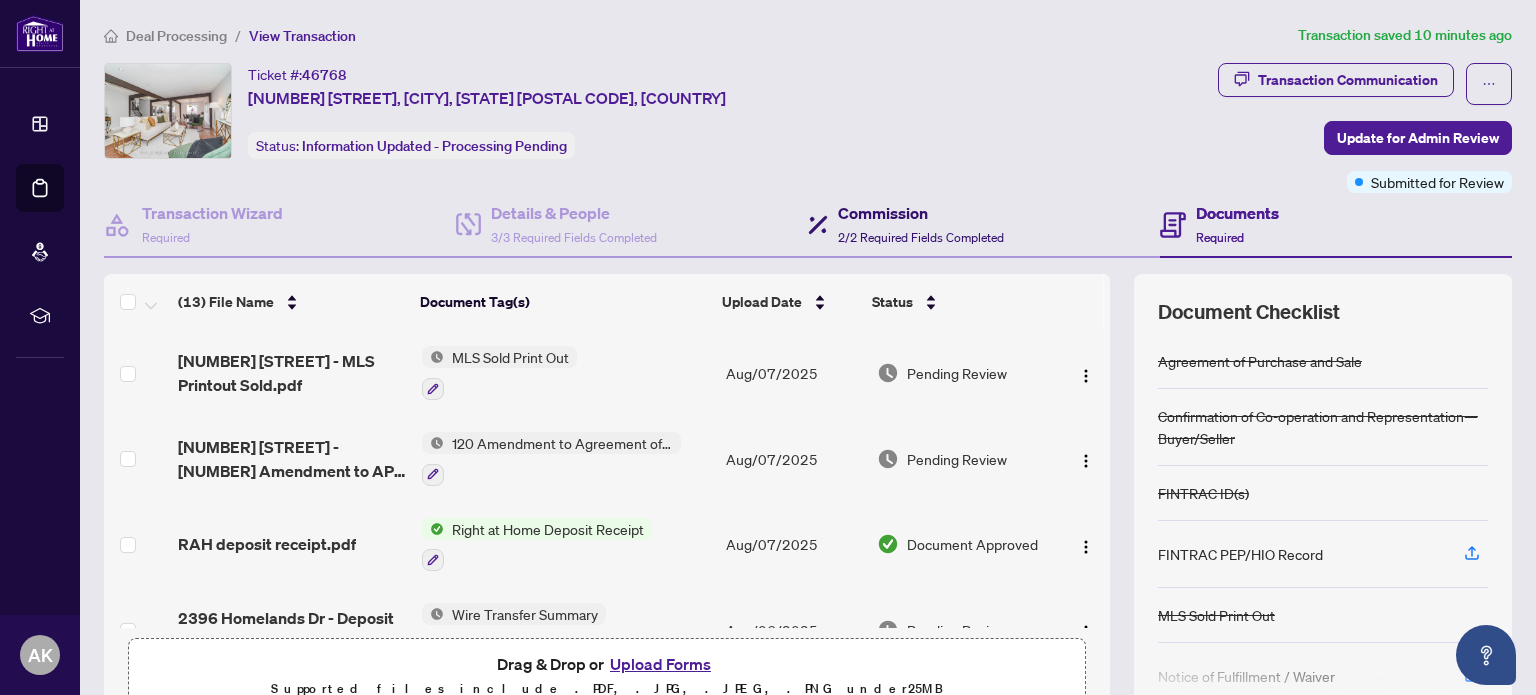 click on "Commission" at bounding box center (921, 213) 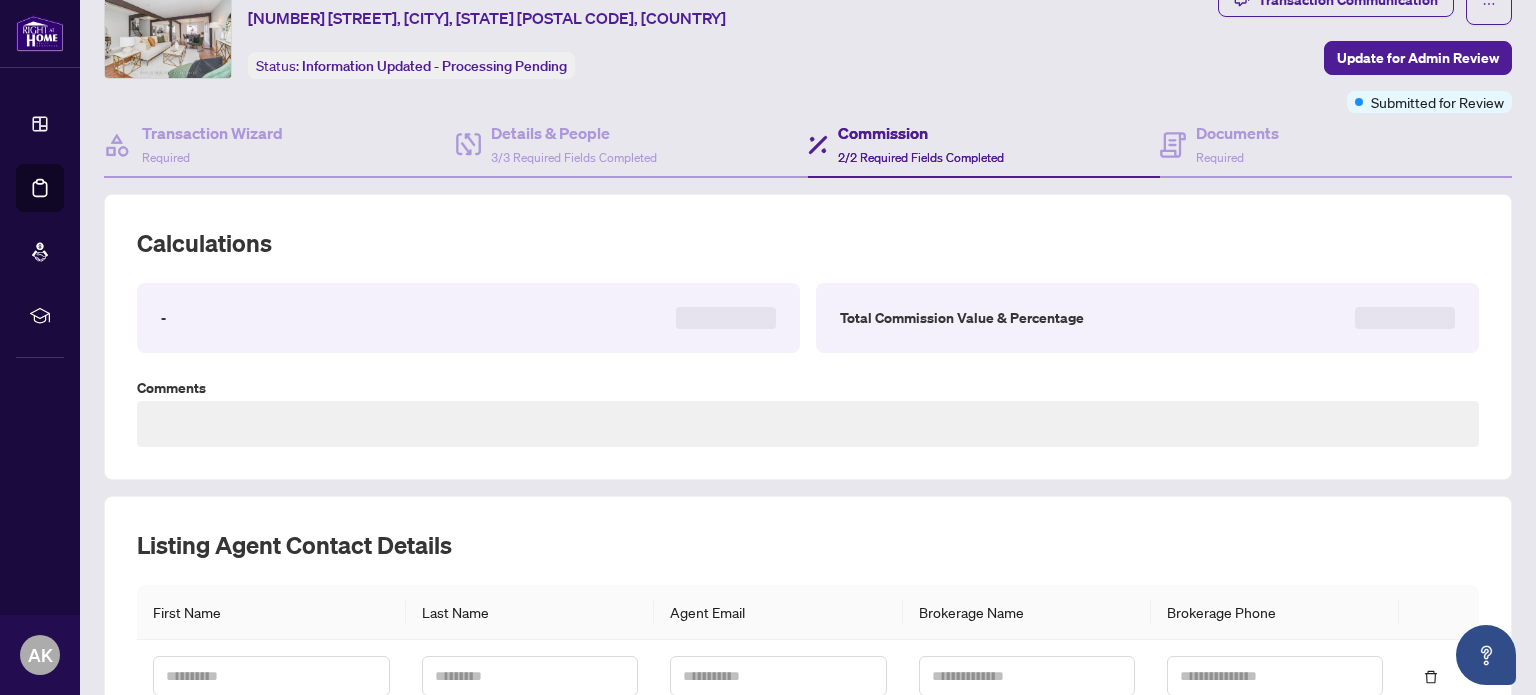 type on "**********" 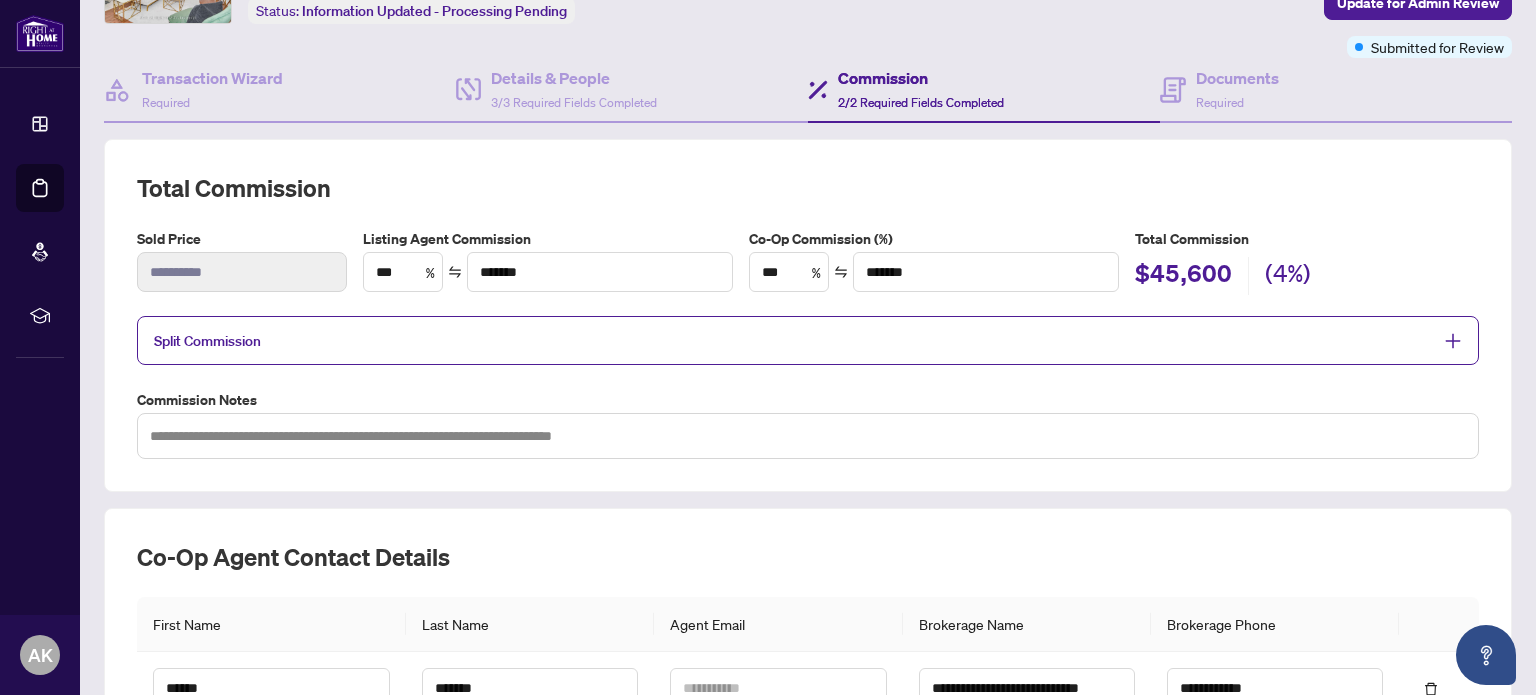 scroll, scrollTop: 166, scrollLeft: 0, axis: vertical 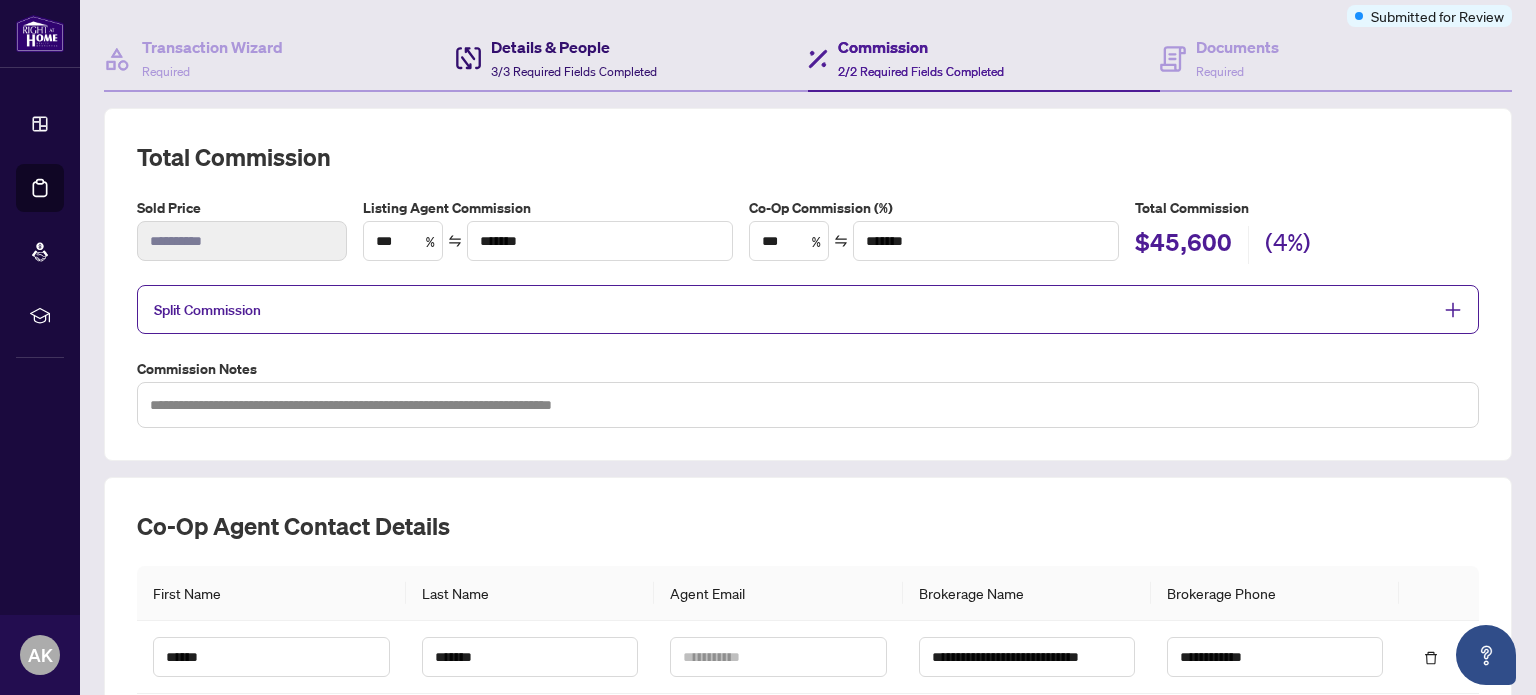 click on "Details & People" at bounding box center (574, 47) 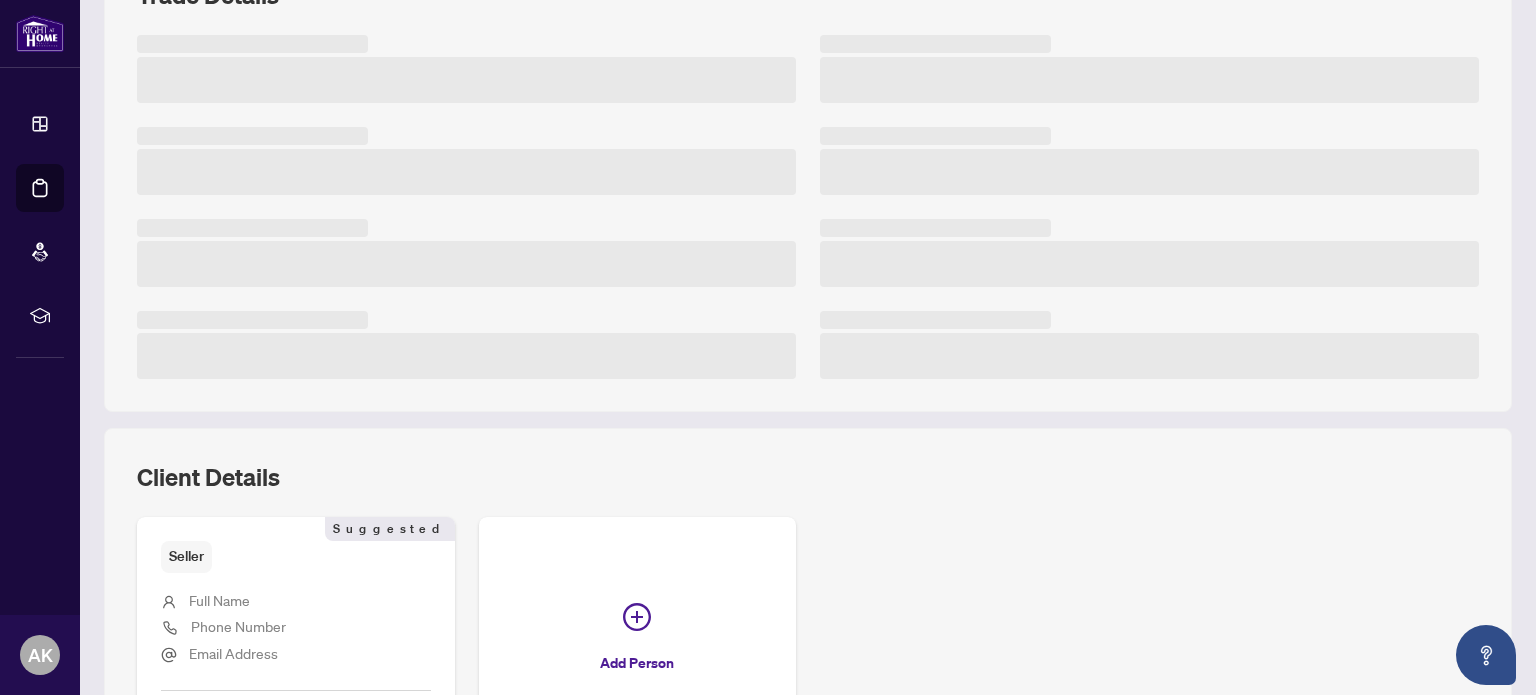 scroll, scrollTop: 500, scrollLeft: 0, axis: vertical 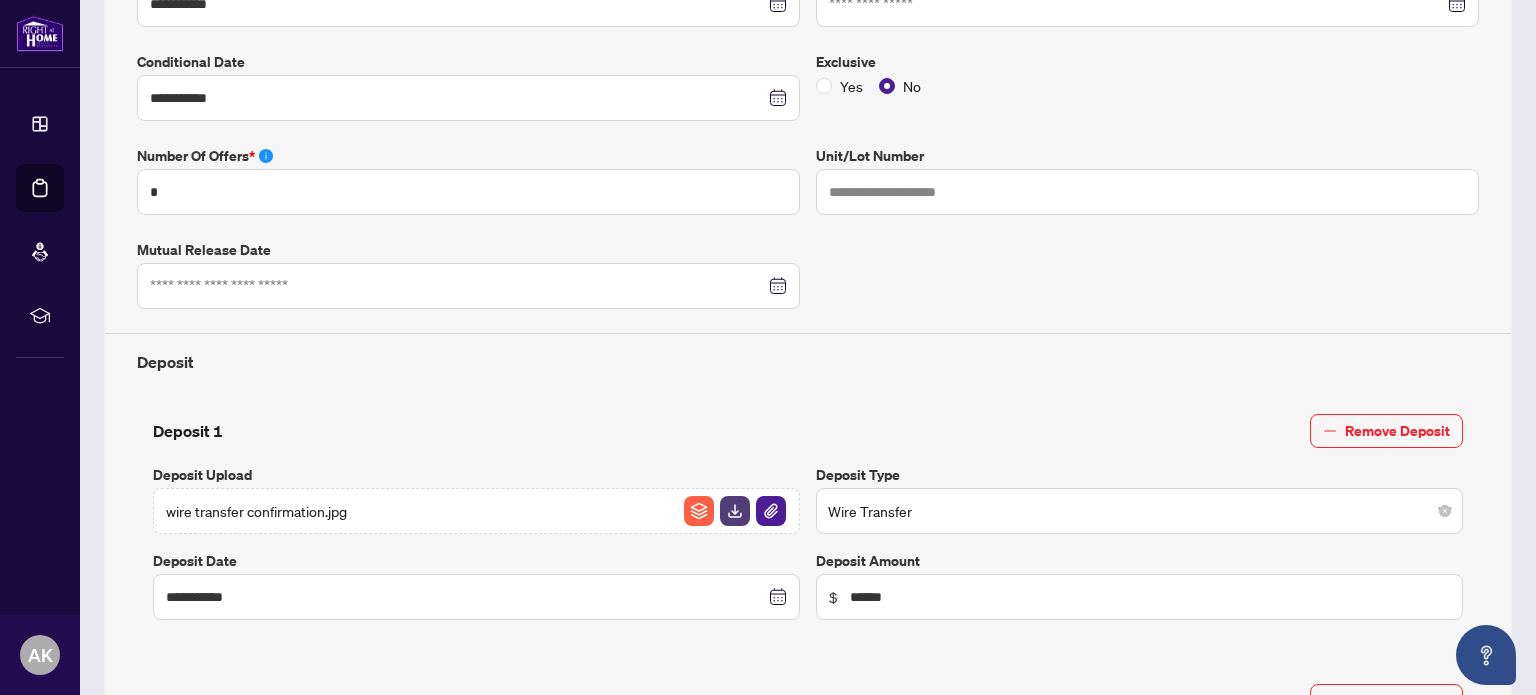 type on "**********" 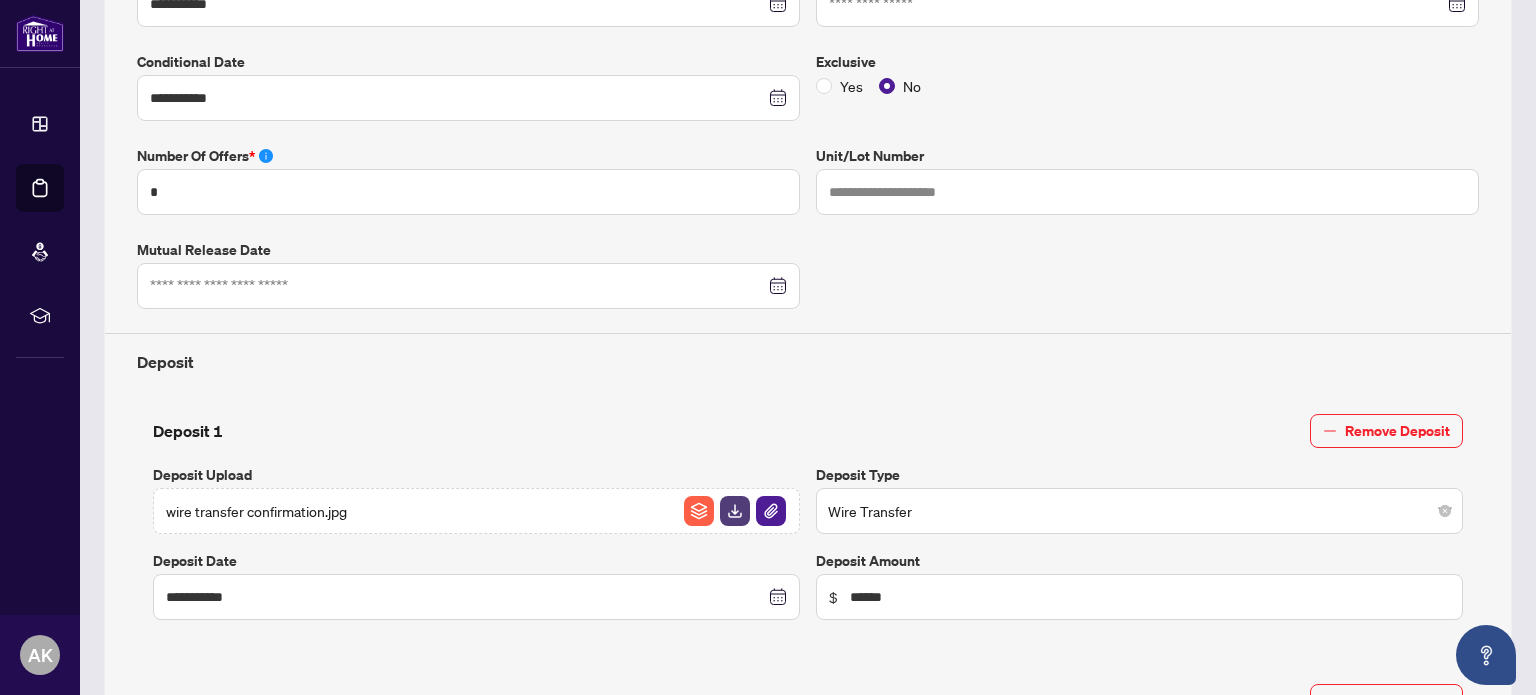 type on "**********" 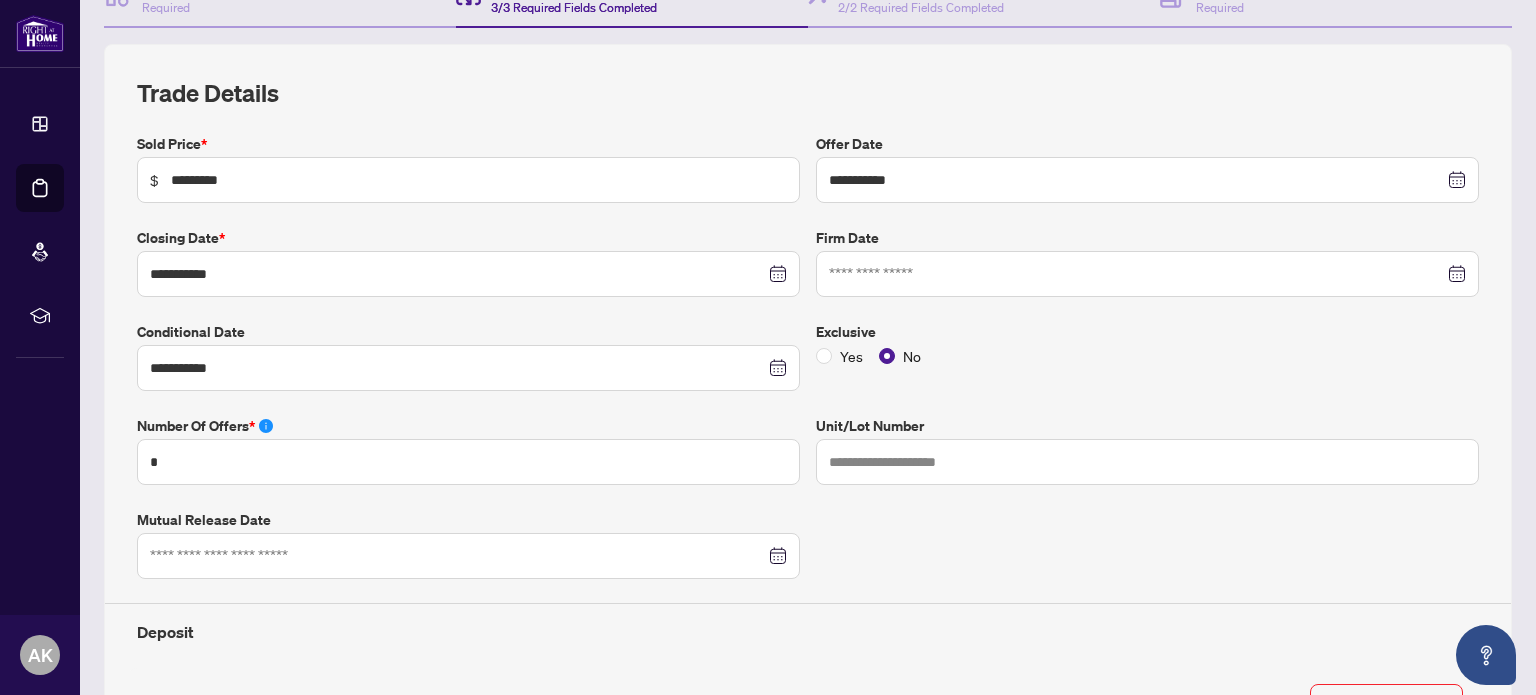 scroll, scrollTop: 189, scrollLeft: 0, axis: vertical 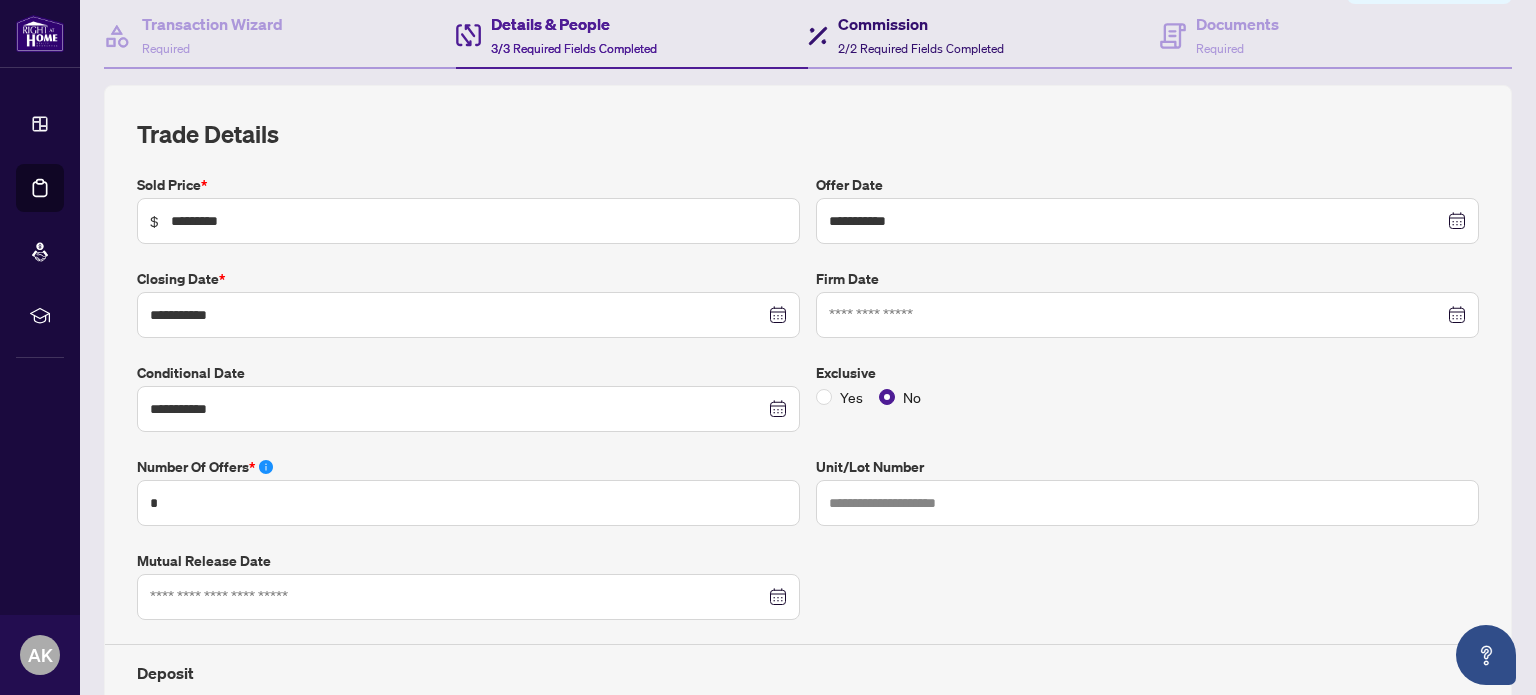 click on "Commission" at bounding box center (921, 24) 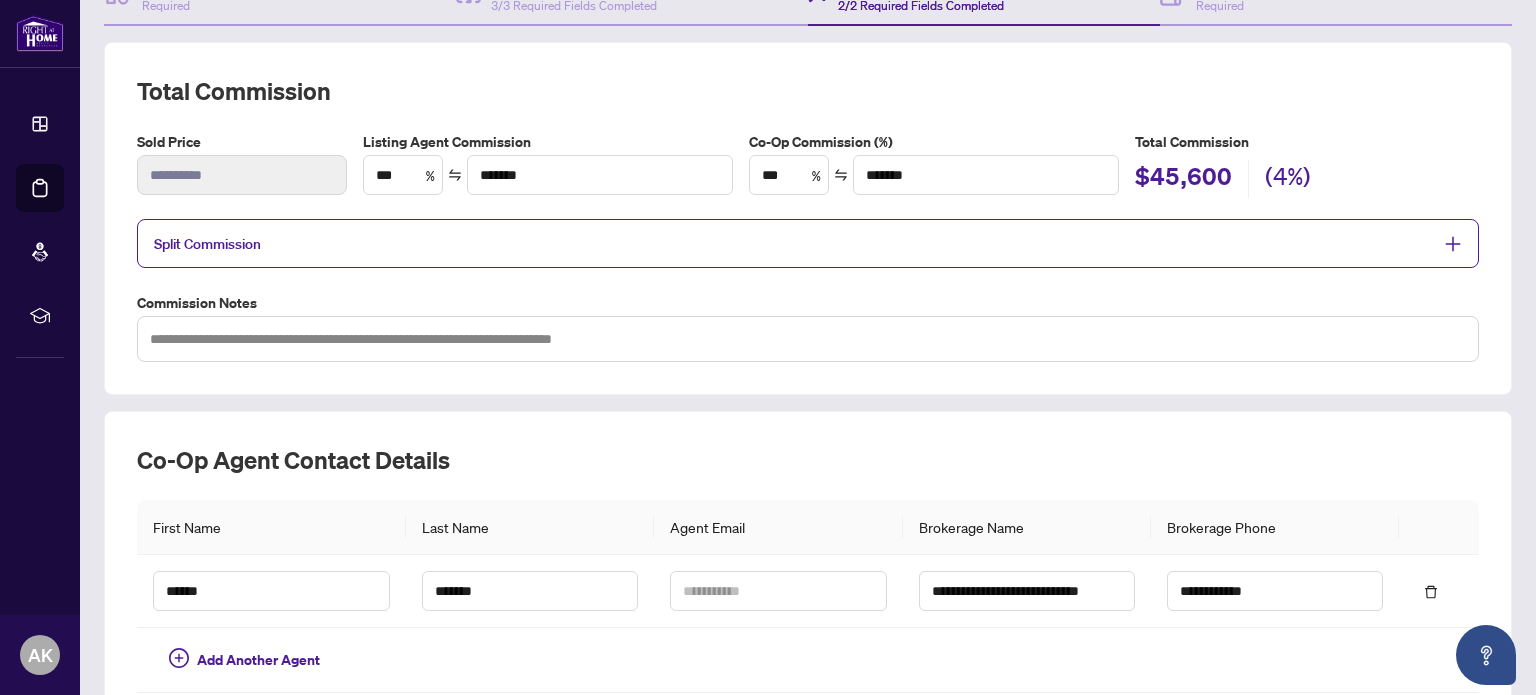 scroll, scrollTop: 0, scrollLeft: 0, axis: both 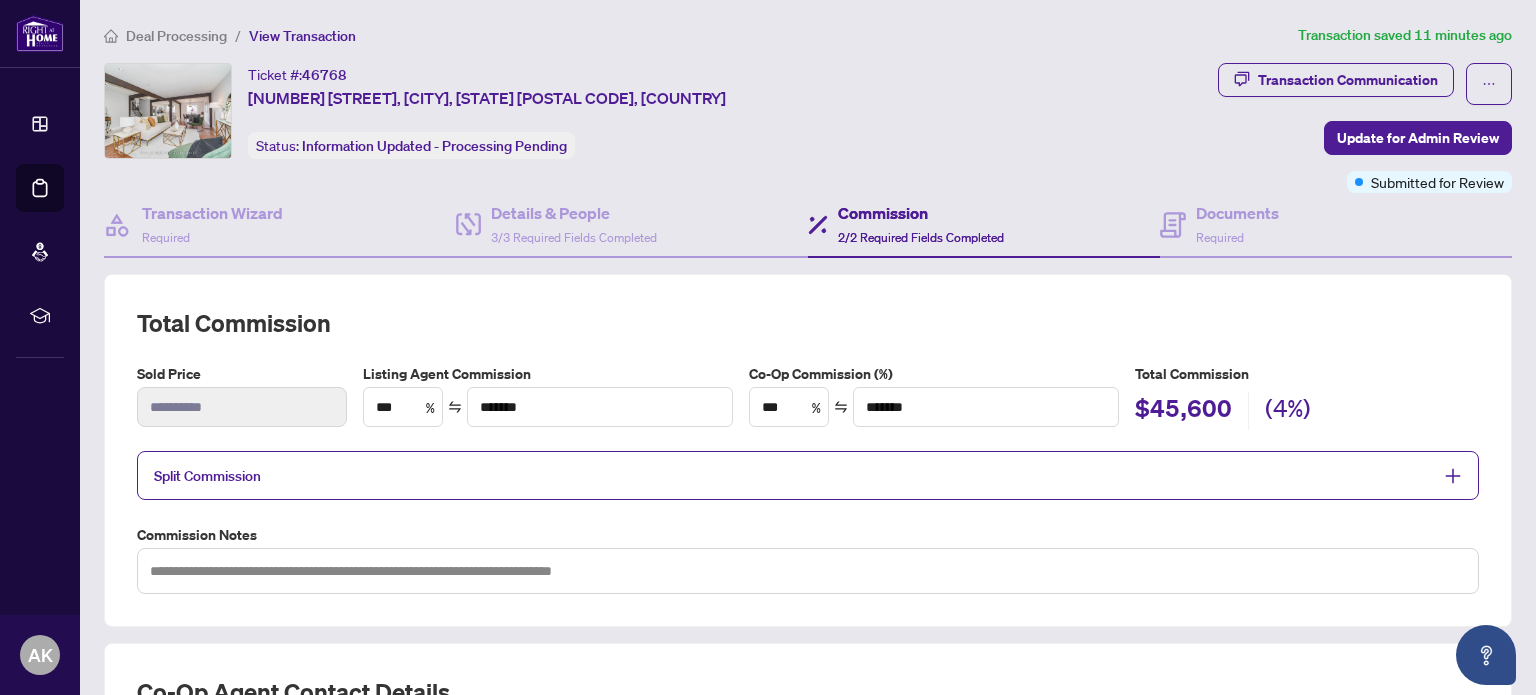 click 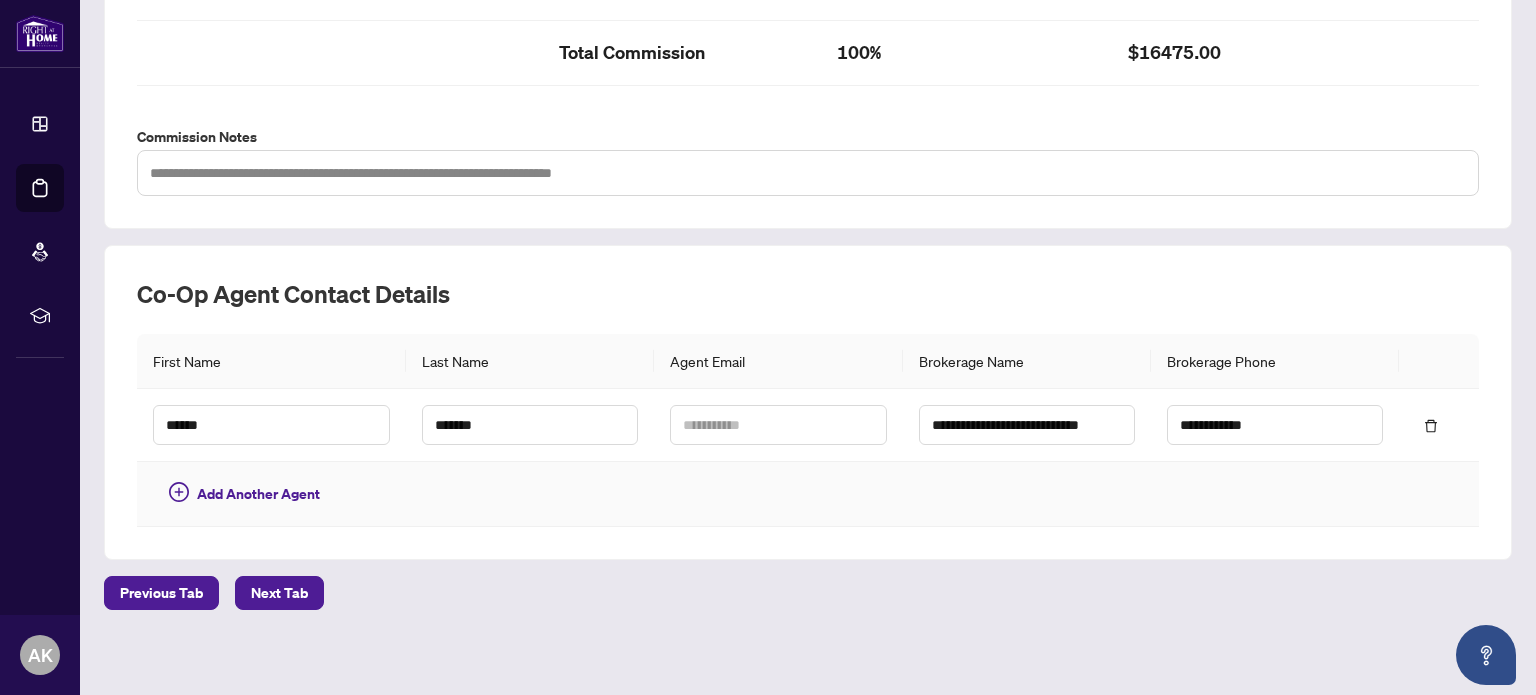 scroll, scrollTop: 0, scrollLeft: 0, axis: both 